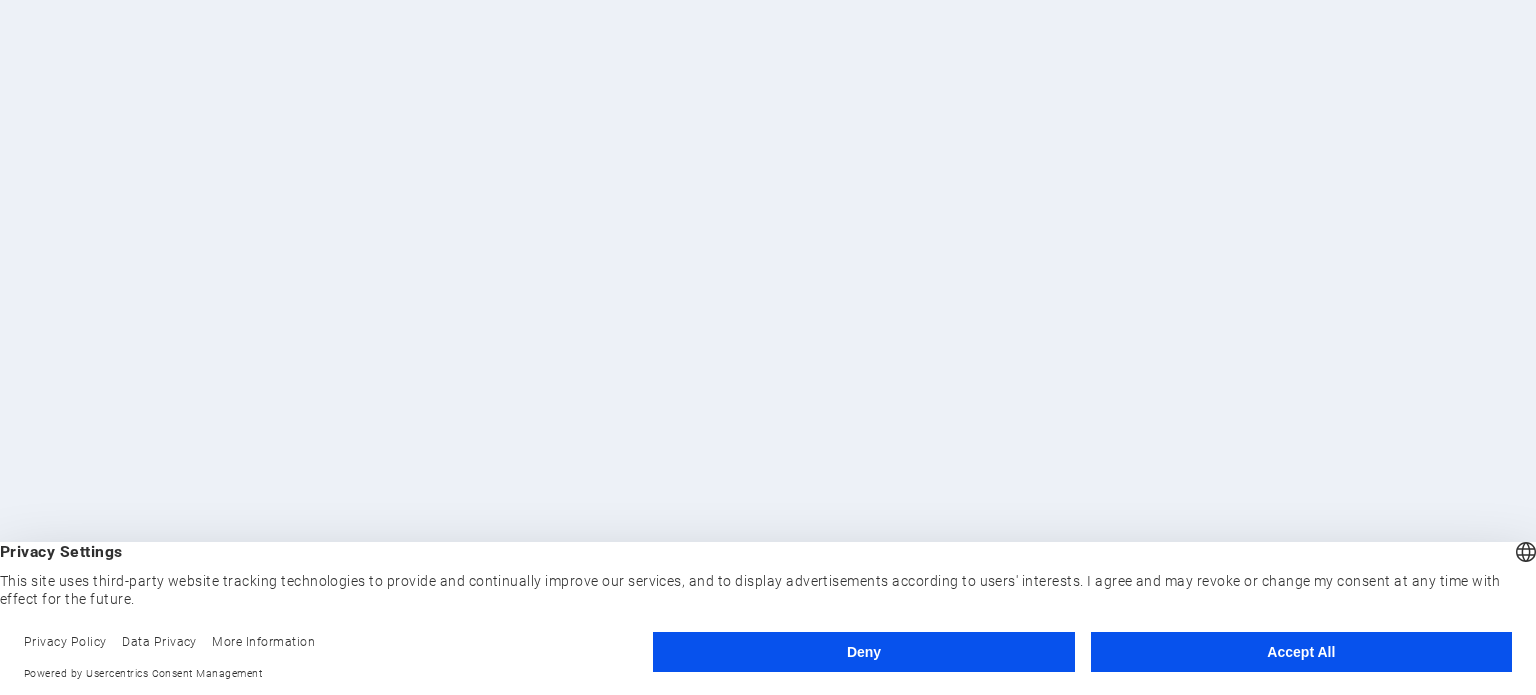 scroll, scrollTop: 0, scrollLeft: 0, axis: both 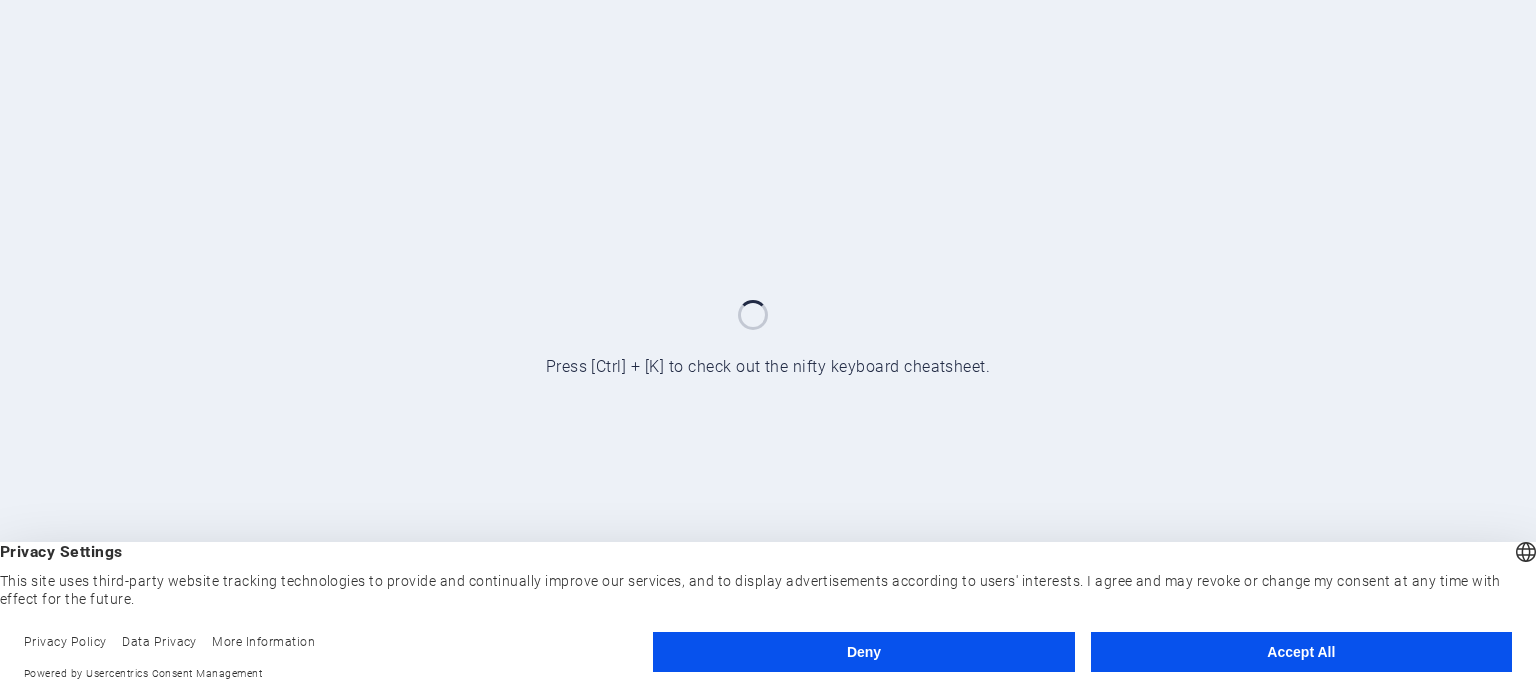 click on "Accept All" at bounding box center [1301, 652] 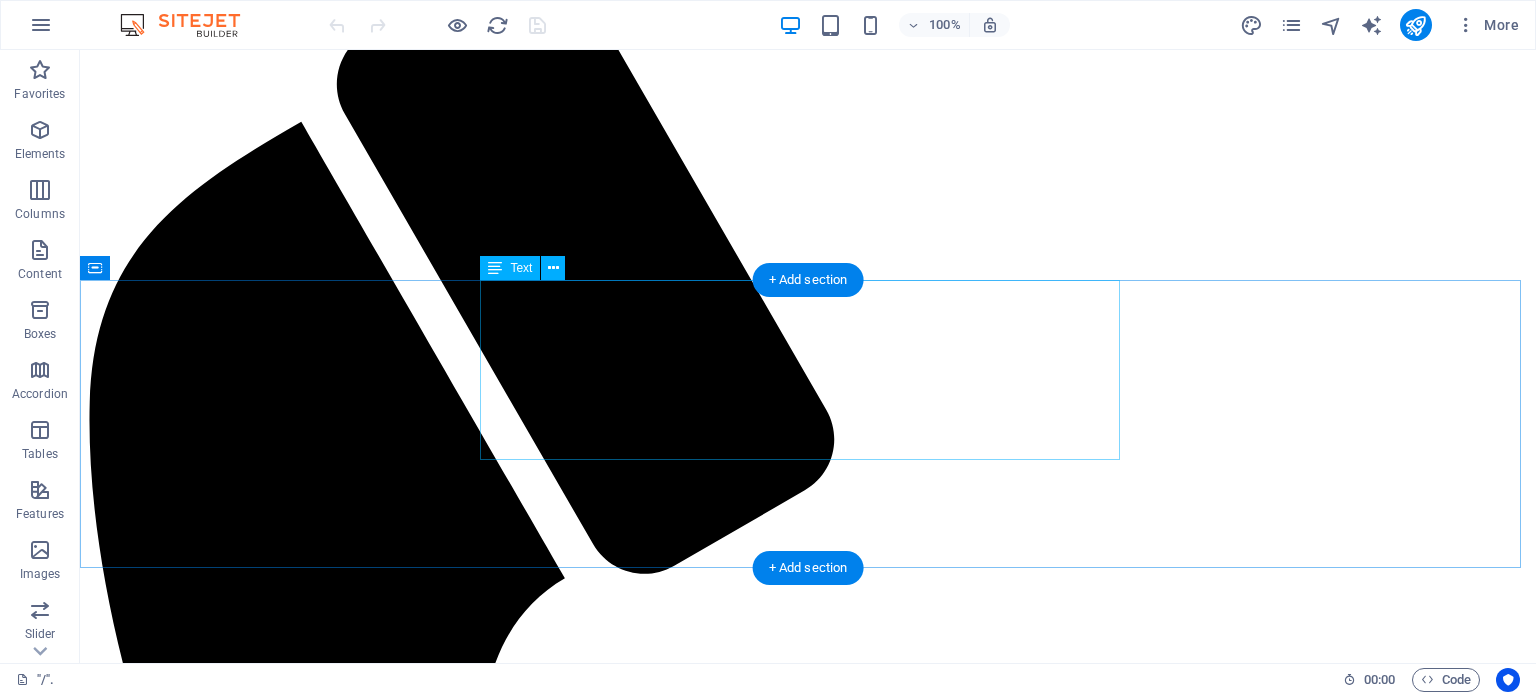 scroll, scrollTop: 317, scrollLeft: 0, axis: vertical 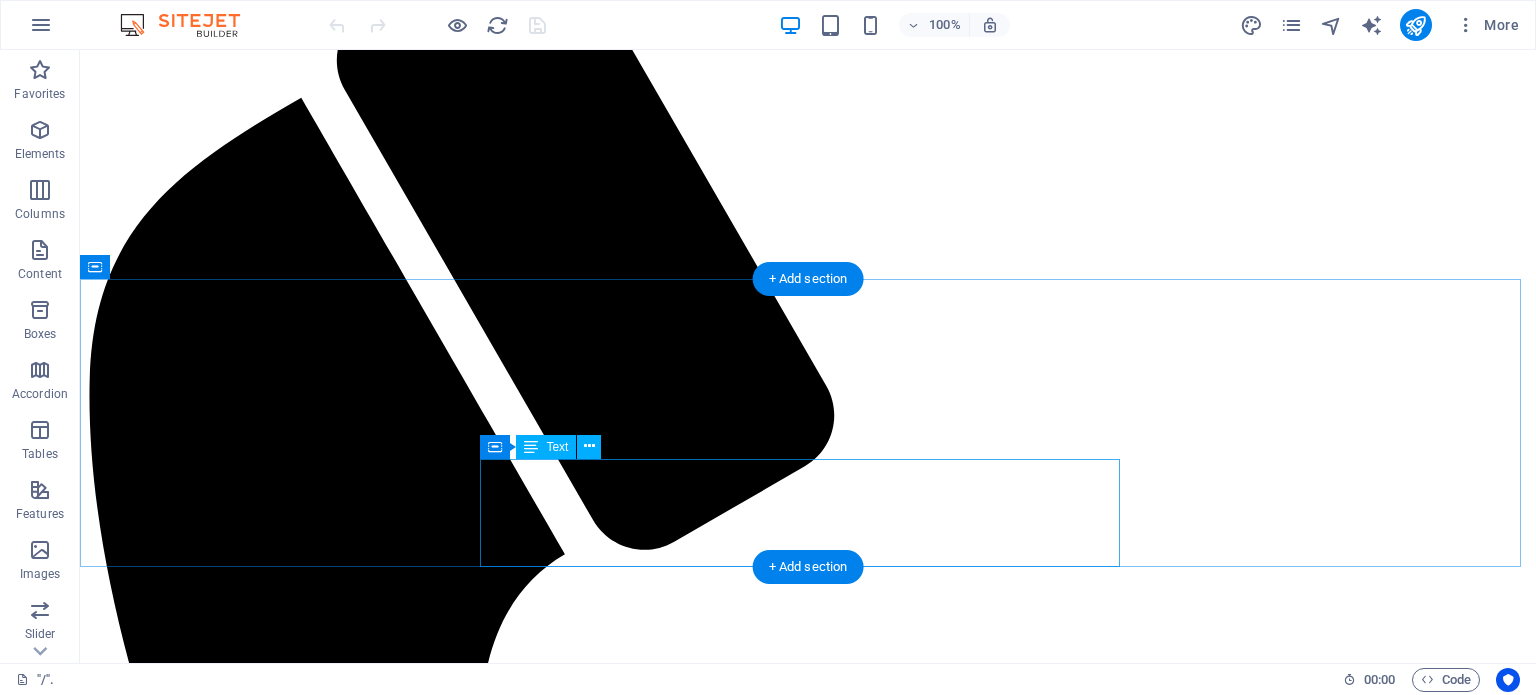 click on "A Shared Inclusive Technology Skills Centre  LAUNCHING IN RUSTENBURG 5-6 September 2025, Rustenburg Civic Centre." at bounding box center [808, 2507] 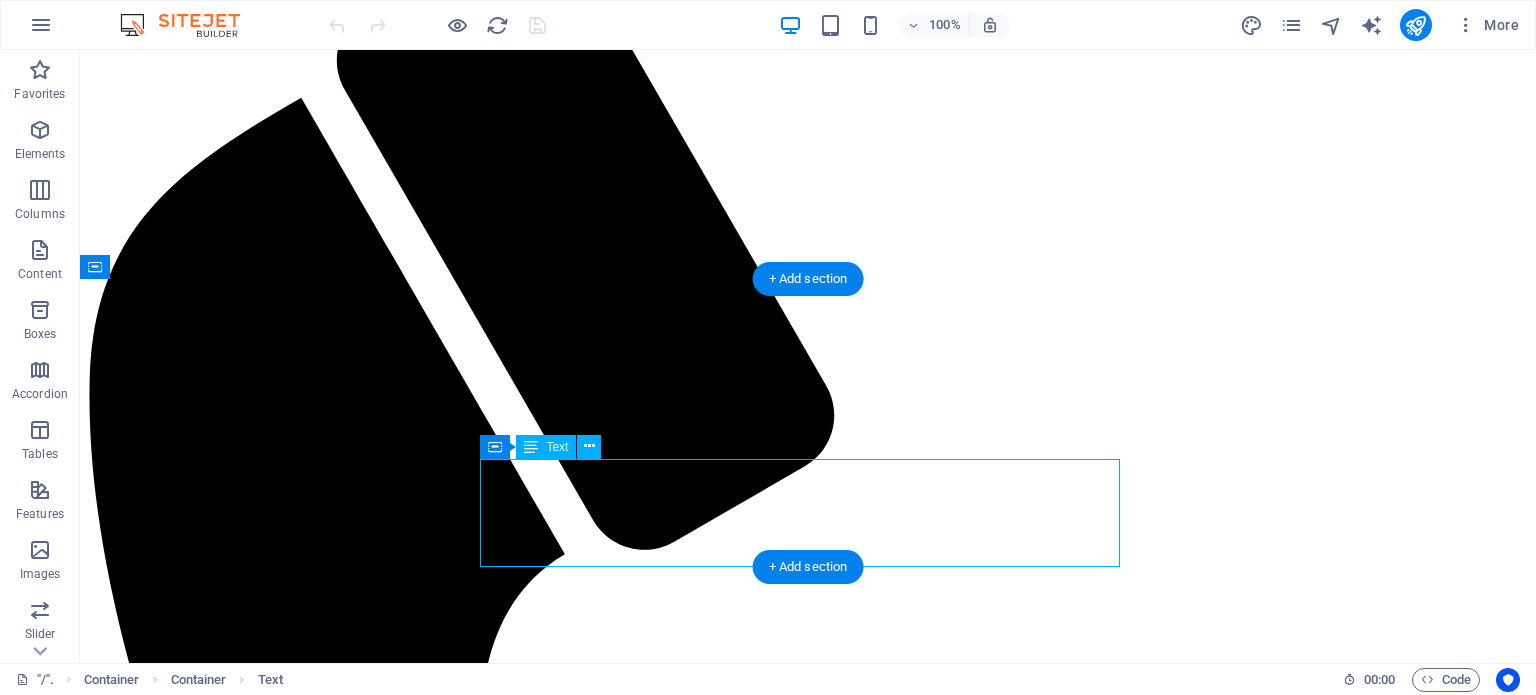 click on "A Shared Inclusive Technology Skills Centre  LAUNCHING IN RUSTENBURG 5-6 September 2025, Rustenburg Civic Centre." at bounding box center (808, 2507) 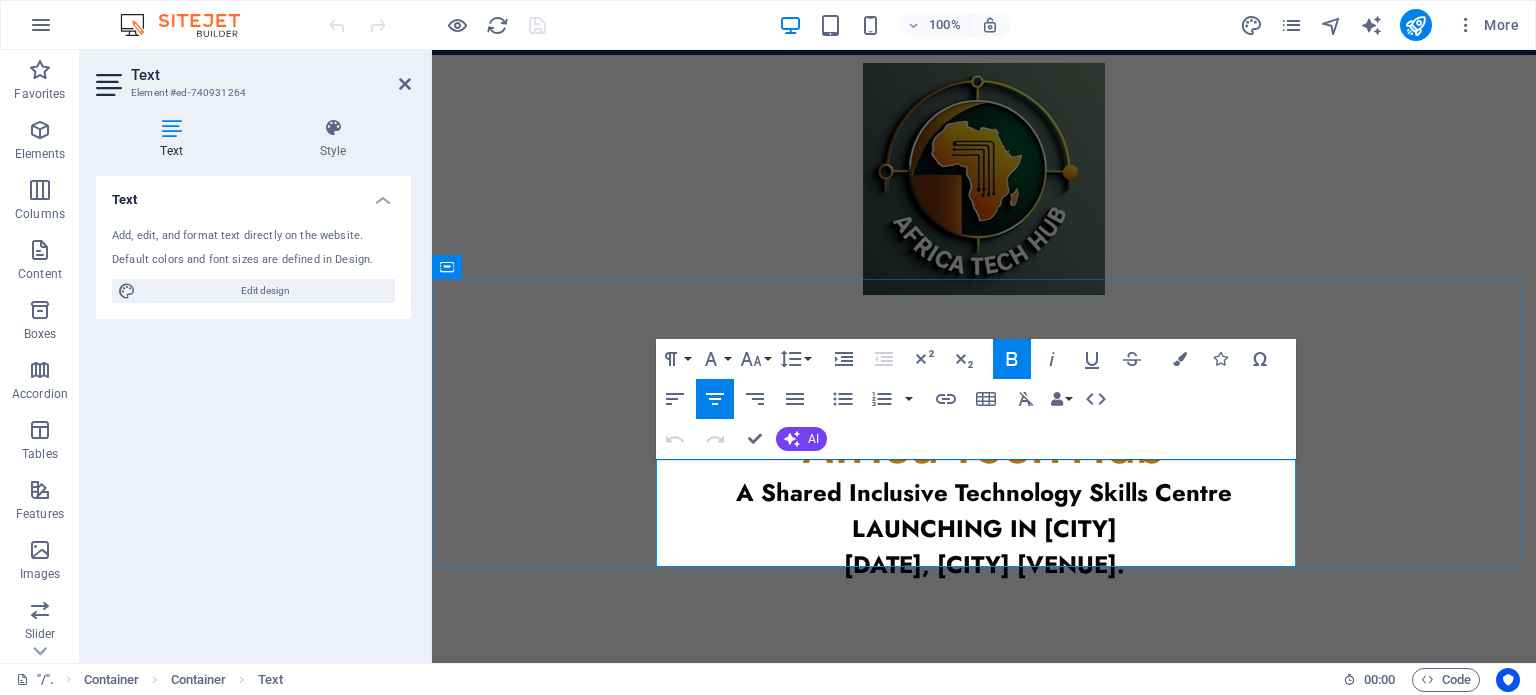 drag, startPoint x: 702, startPoint y: 543, endPoint x: 1256, endPoint y: 549, distance: 554.0325 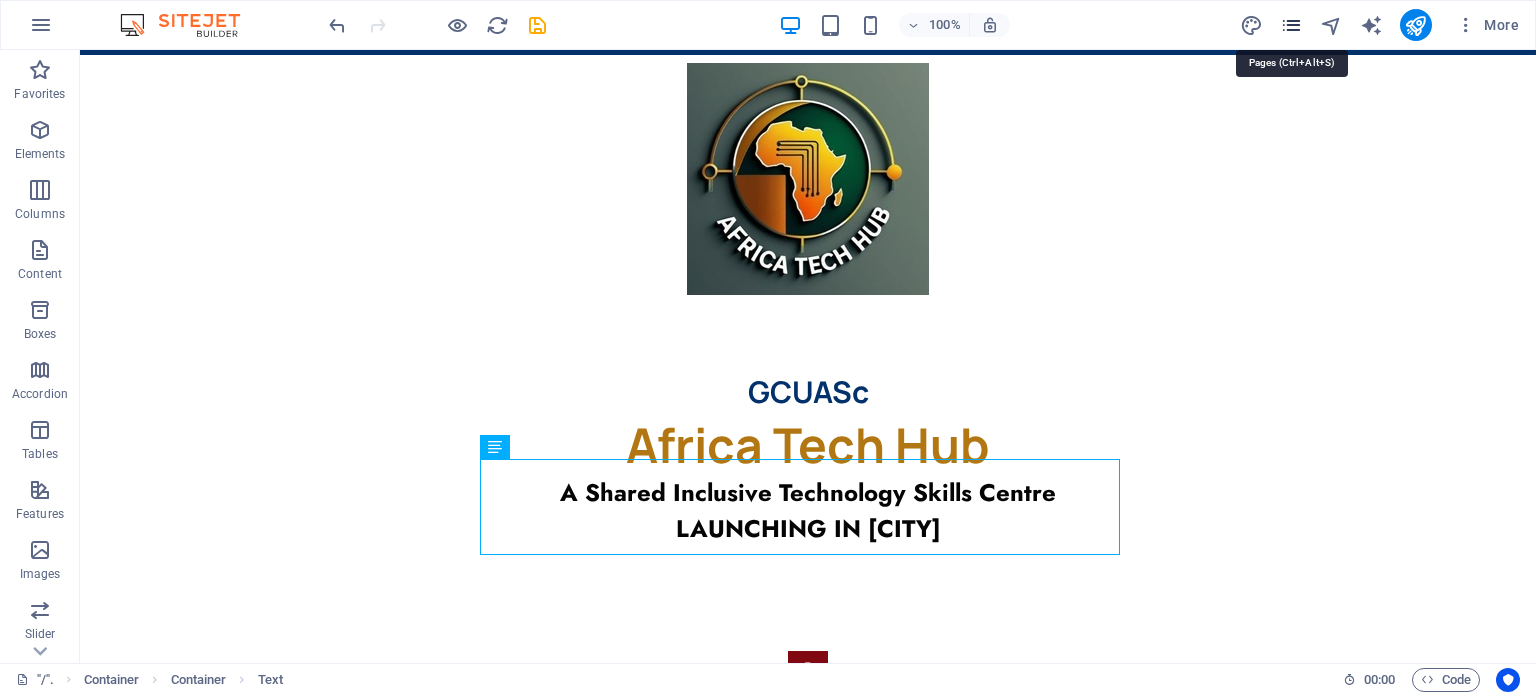 click at bounding box center [1291, 25] 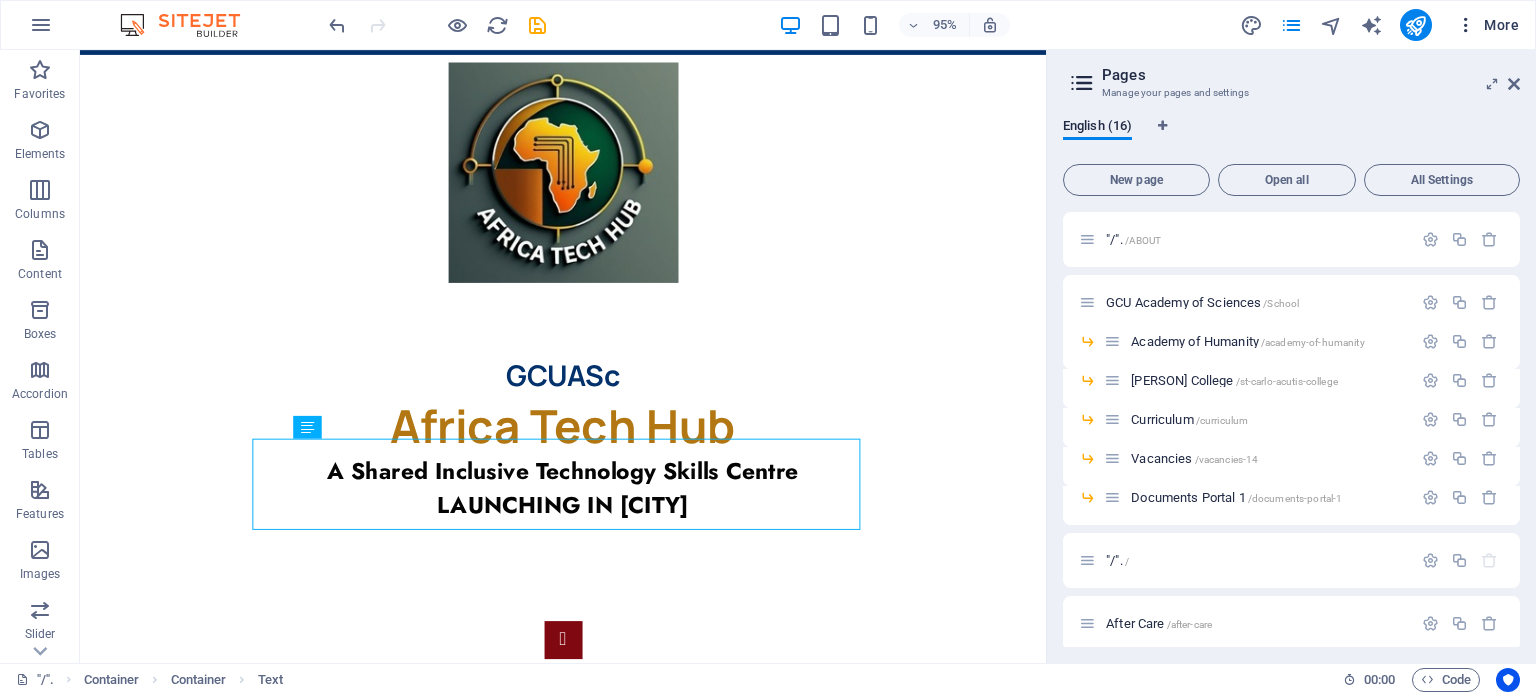 click at bounding box center [1466, 25] 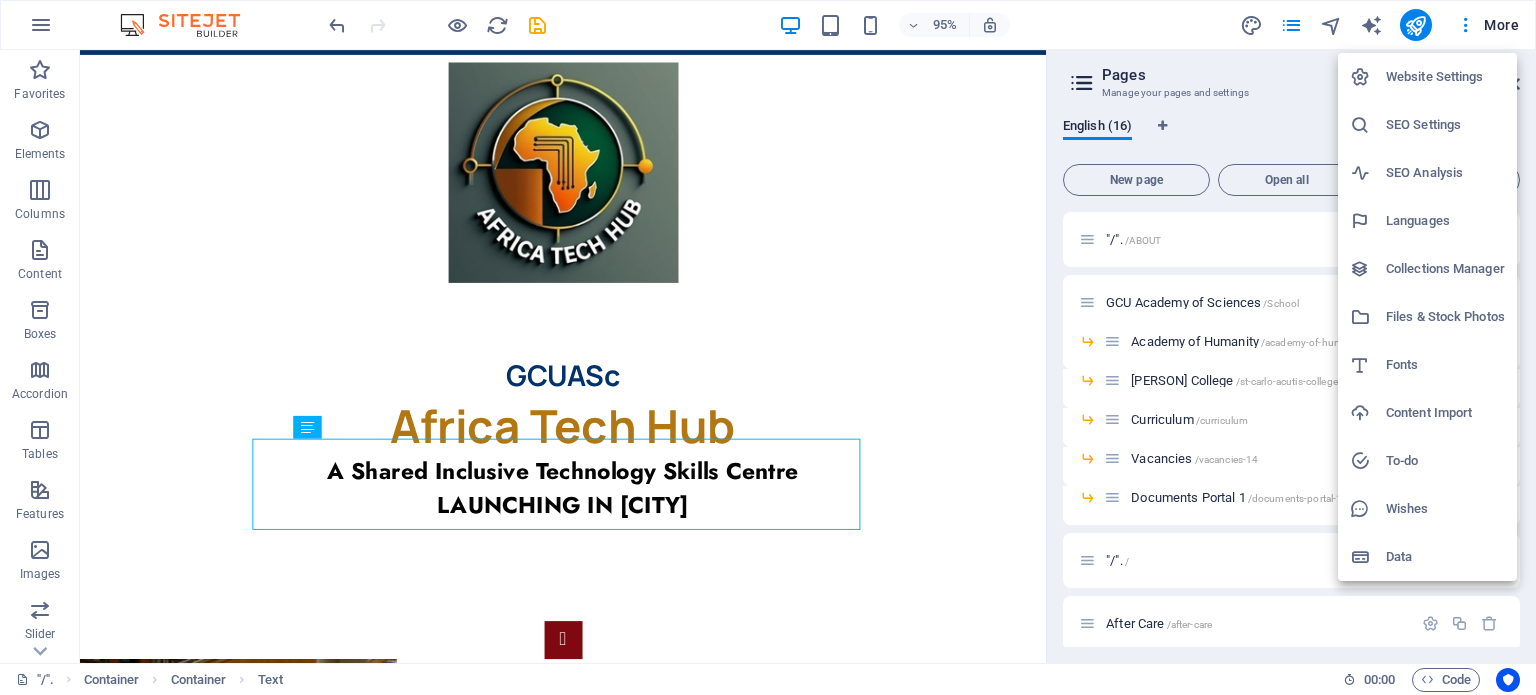 click at bounding box center (768, 347) 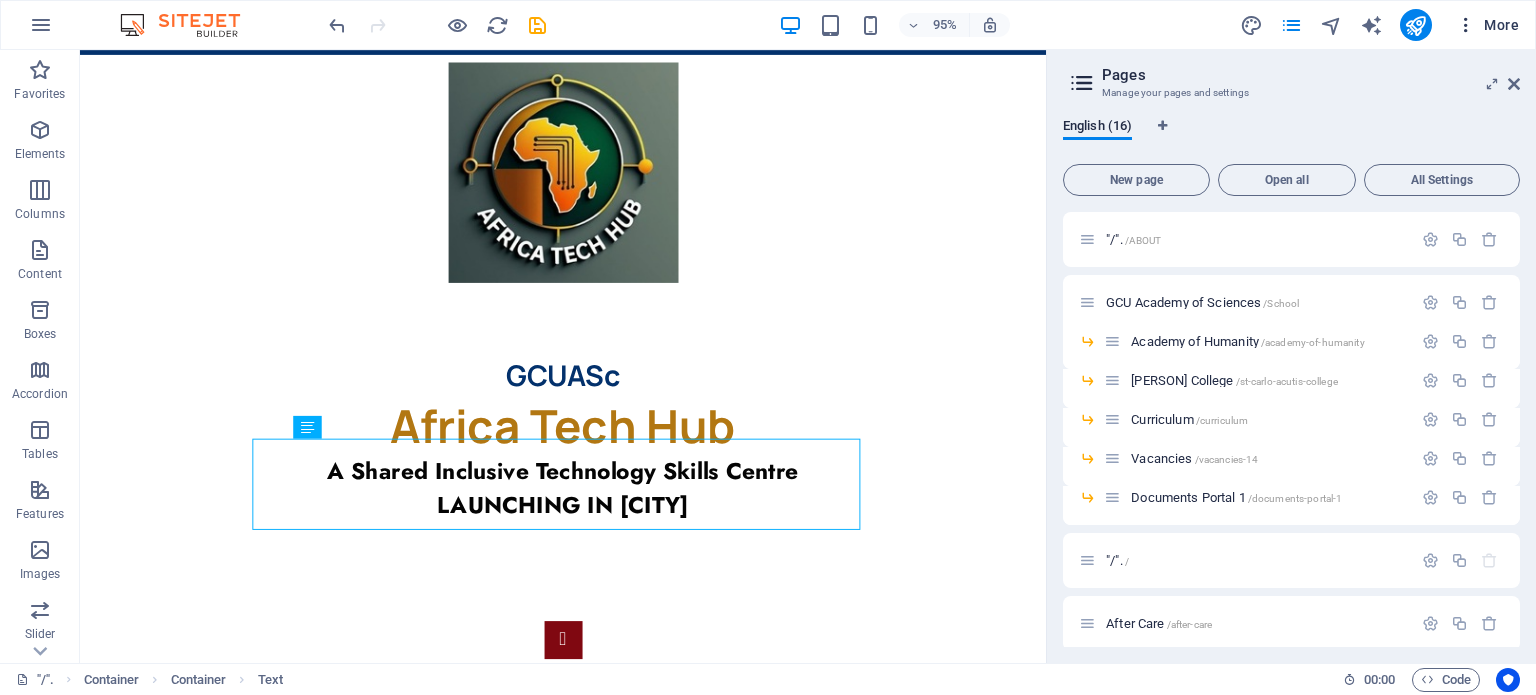 click at bounding box center [1466, 25] 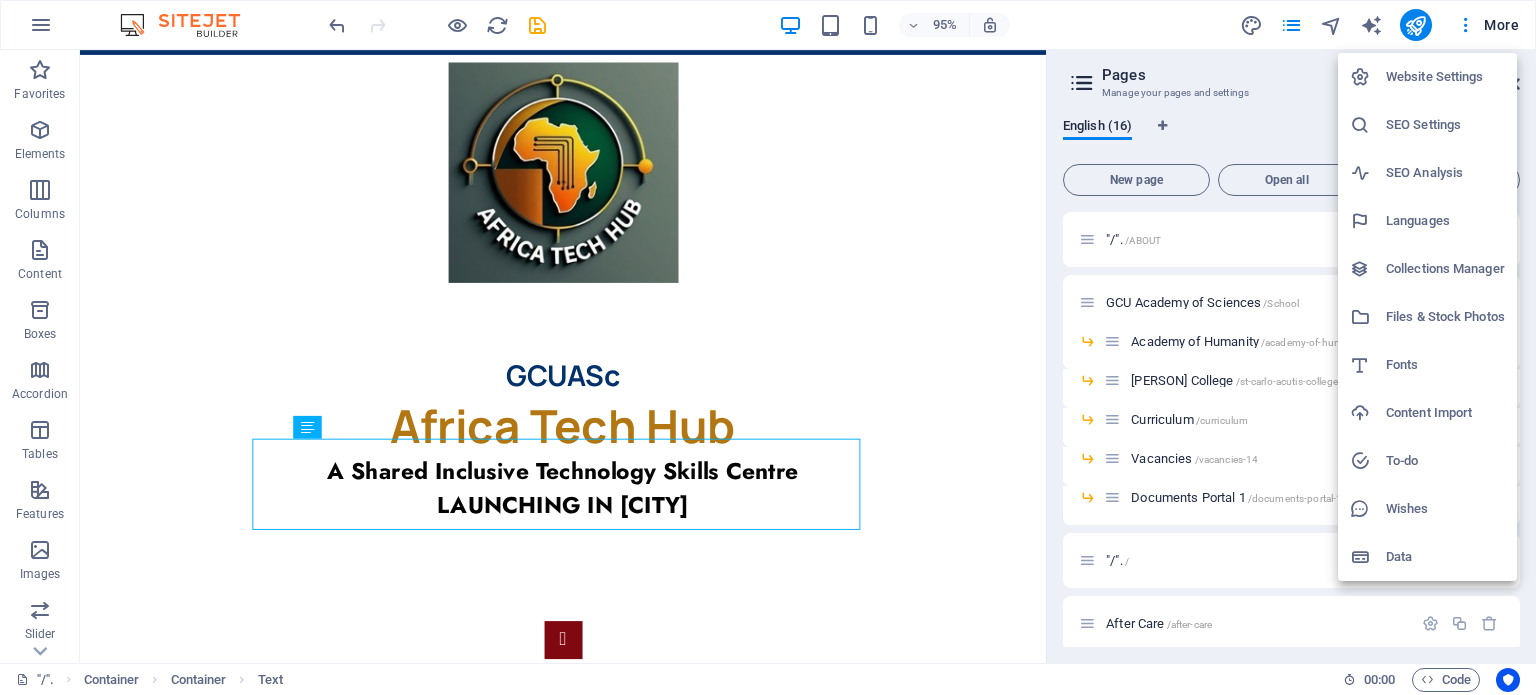 click on "Website Settings" at bounding box center [1445, 77] 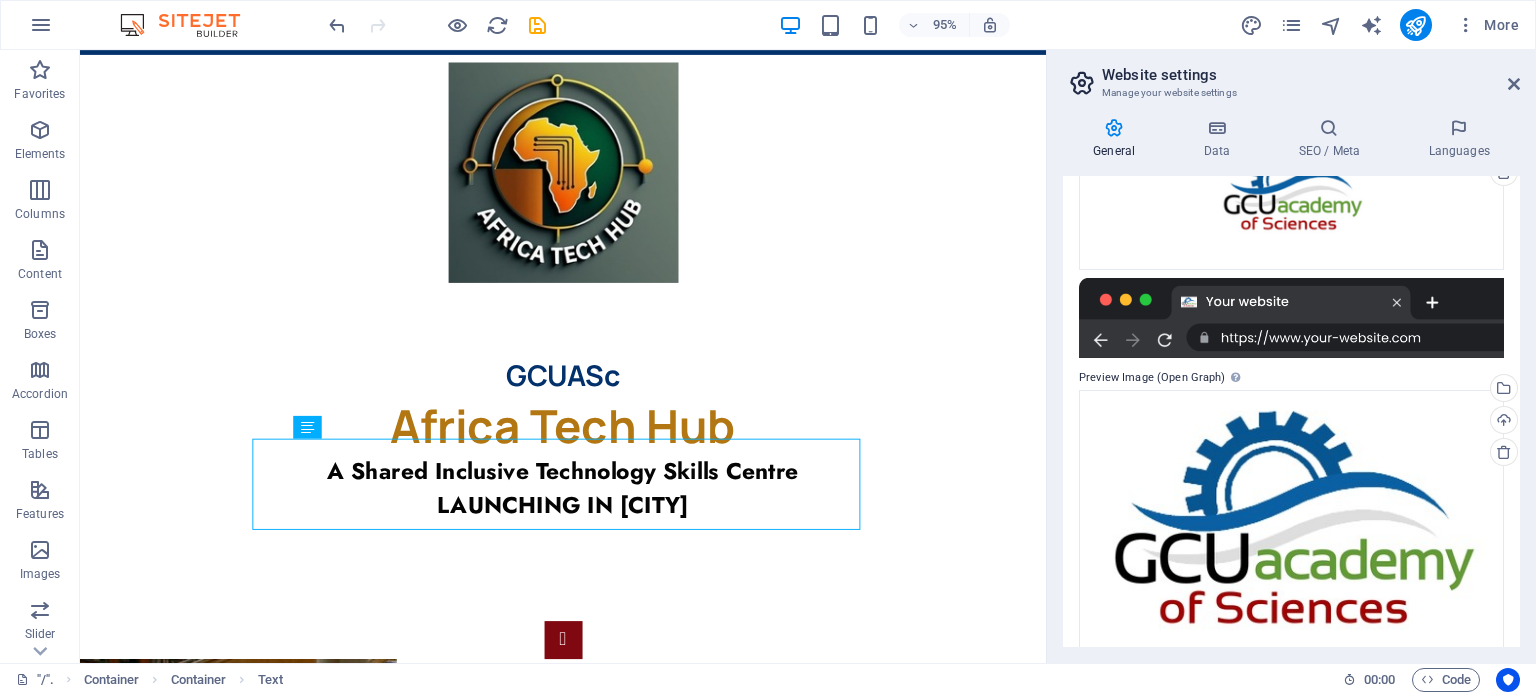 scroll, scrollTop: 319, scrollLeft: 0, axis: vertical 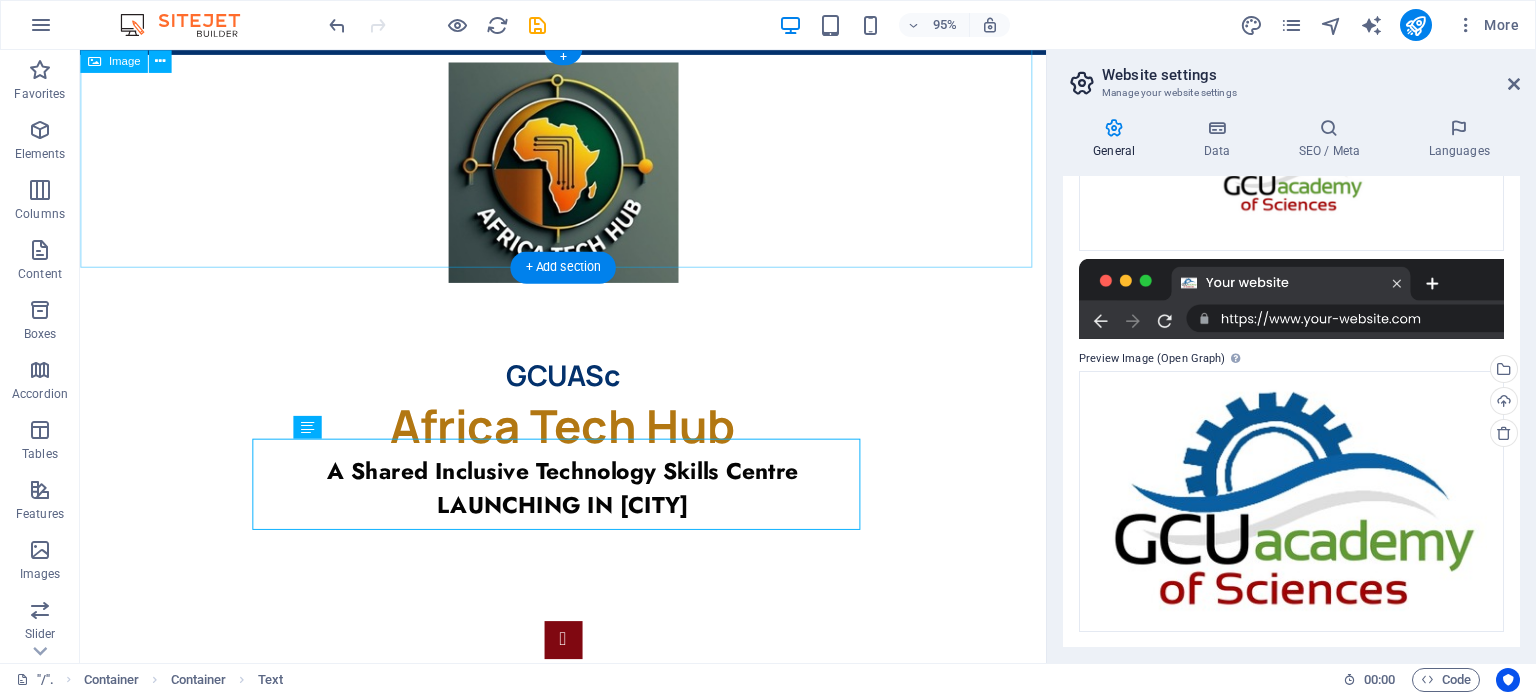 click at bounding box center (588, 179) 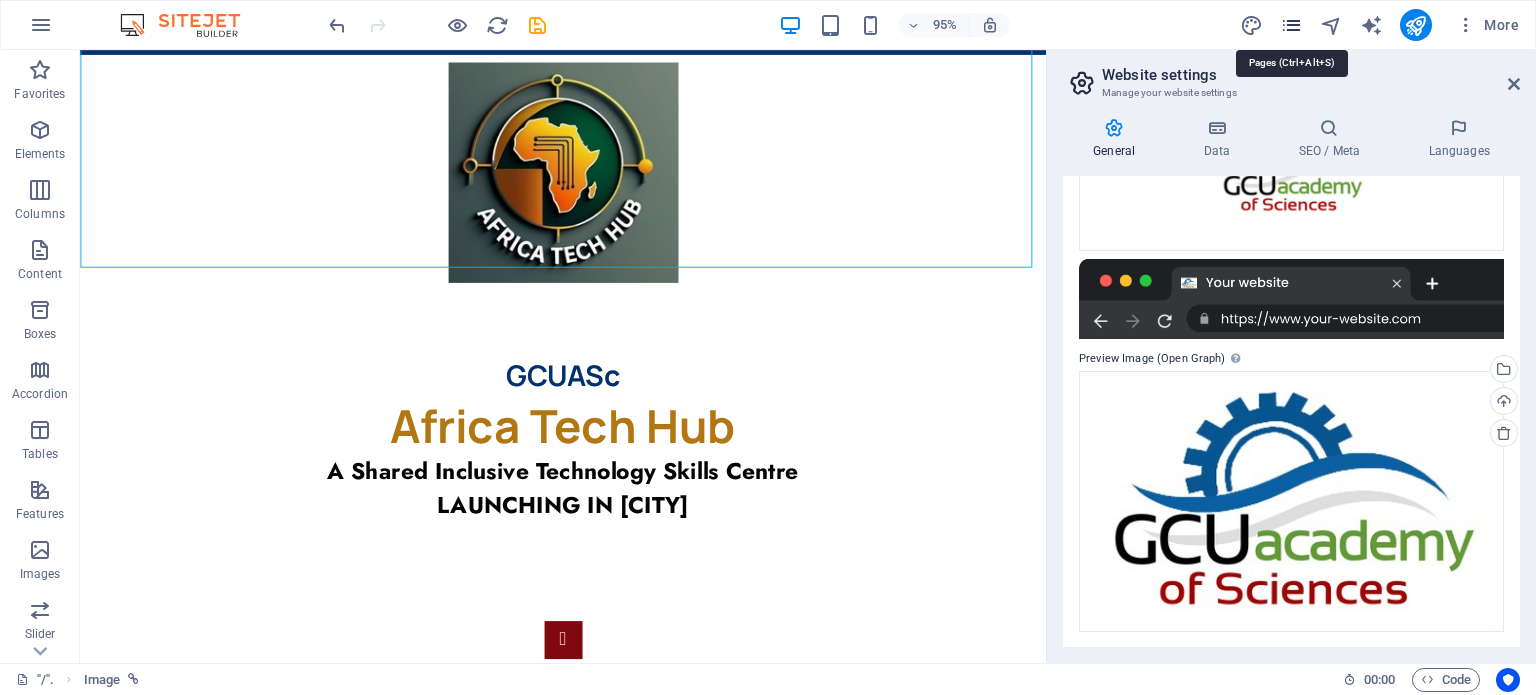 click at bounding box center (1291, 25) 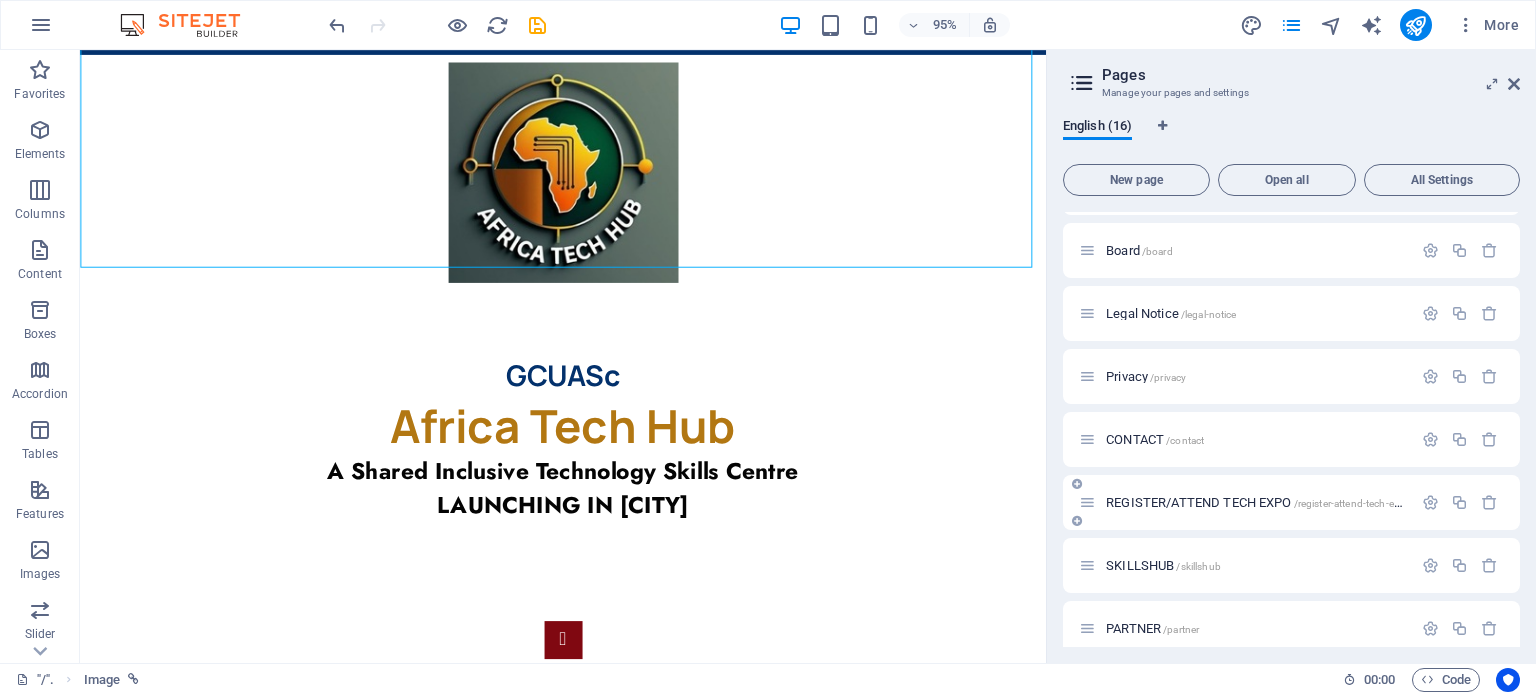 scroll, scrollTop: 452, scrollLeft: 0, axis: vertical 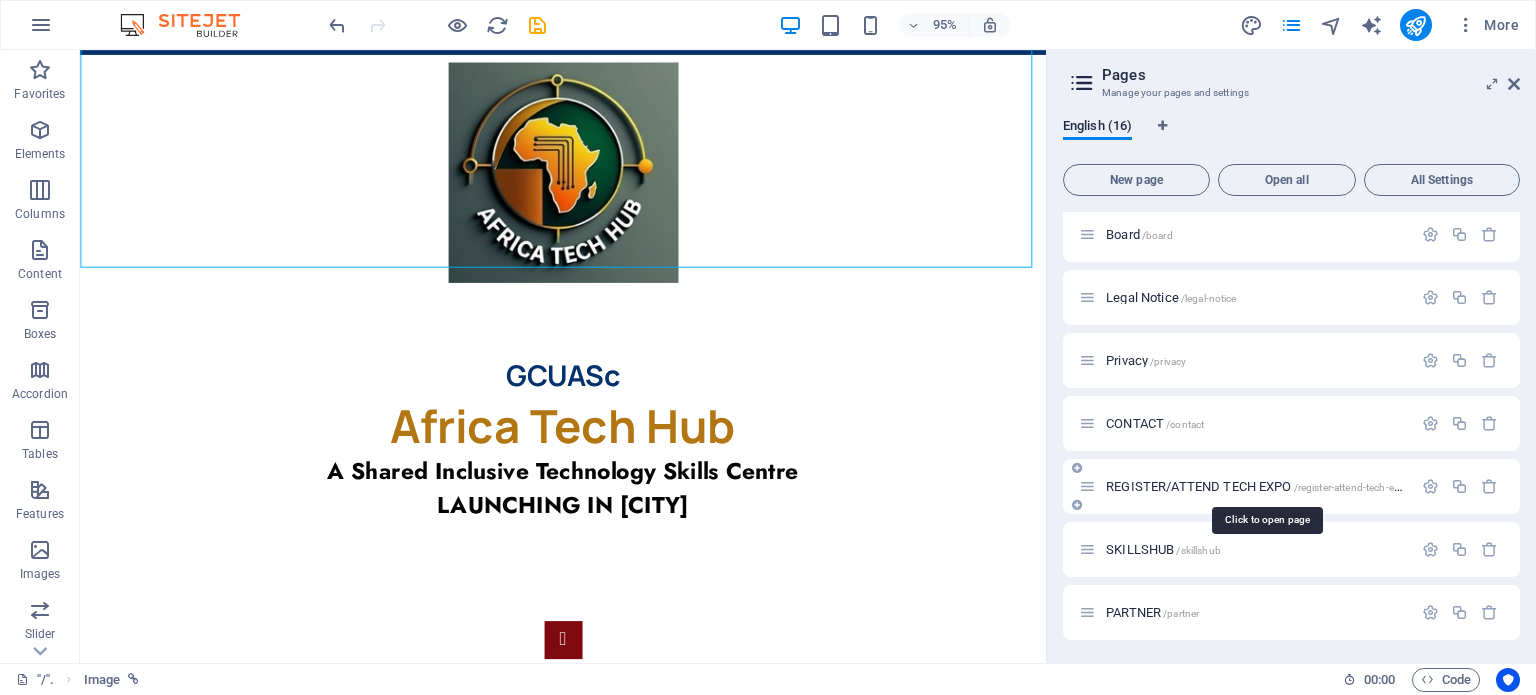 click on "REGISTER/ATTEND TECH EXPO /register-attend-tech-expo-[NUMBER]" at bounding box center [1266, 486] 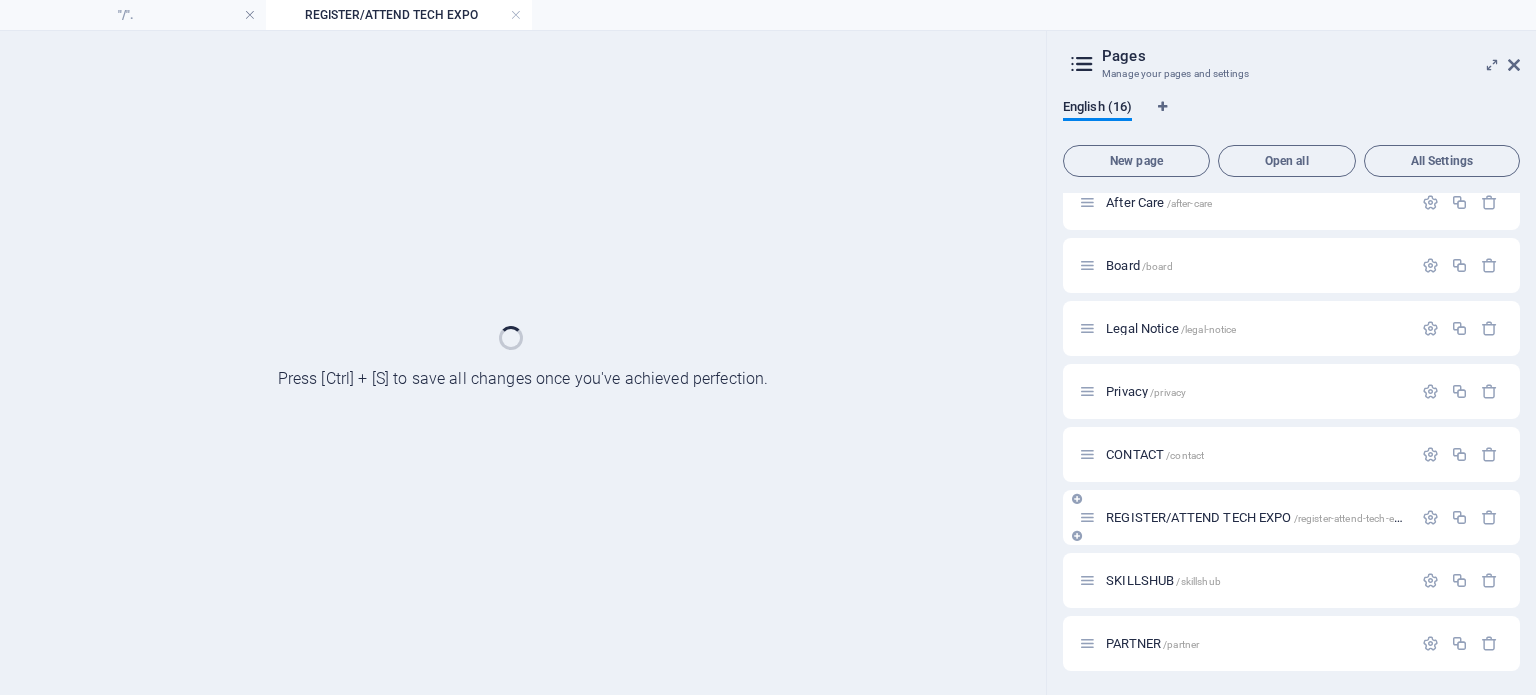 scroll, scrollTop: 401, scrollLeft: 0, axis: vertical 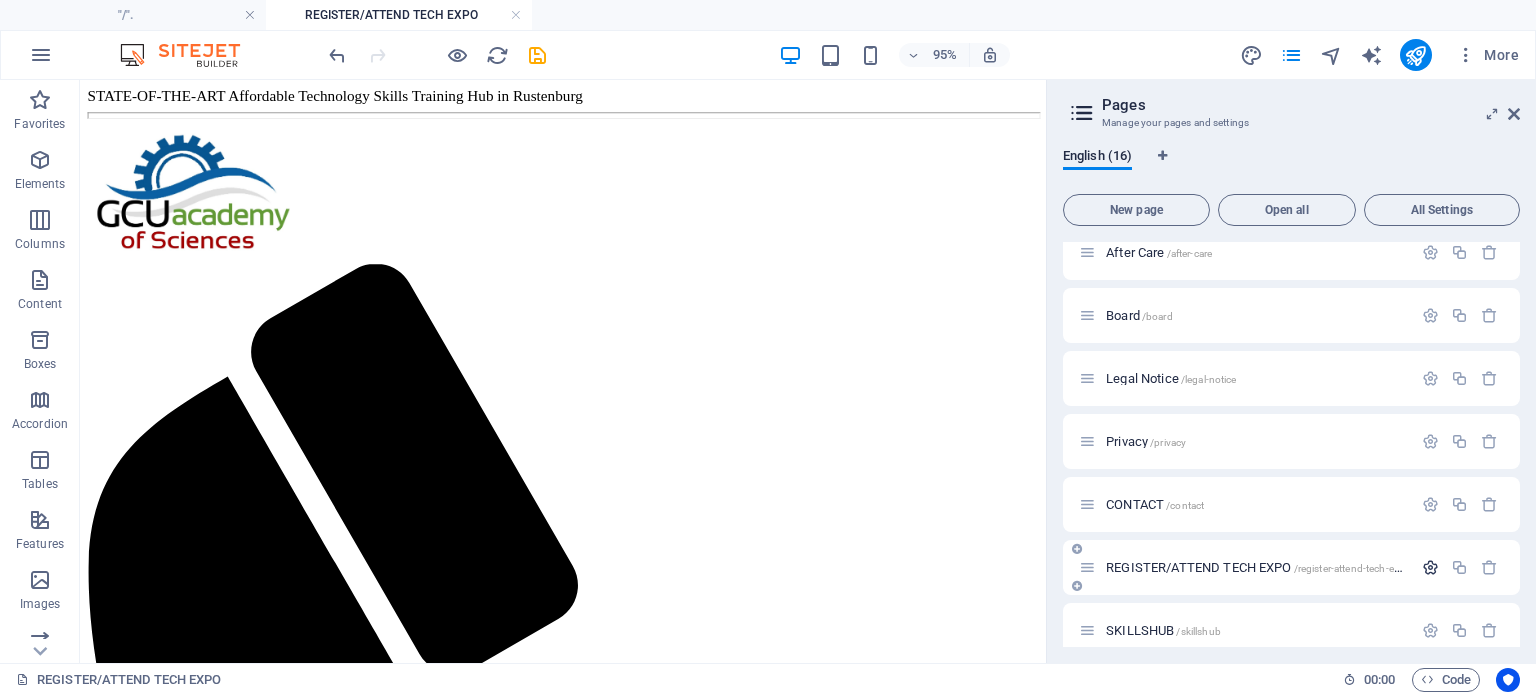 click at bounding box center (1430, 567) 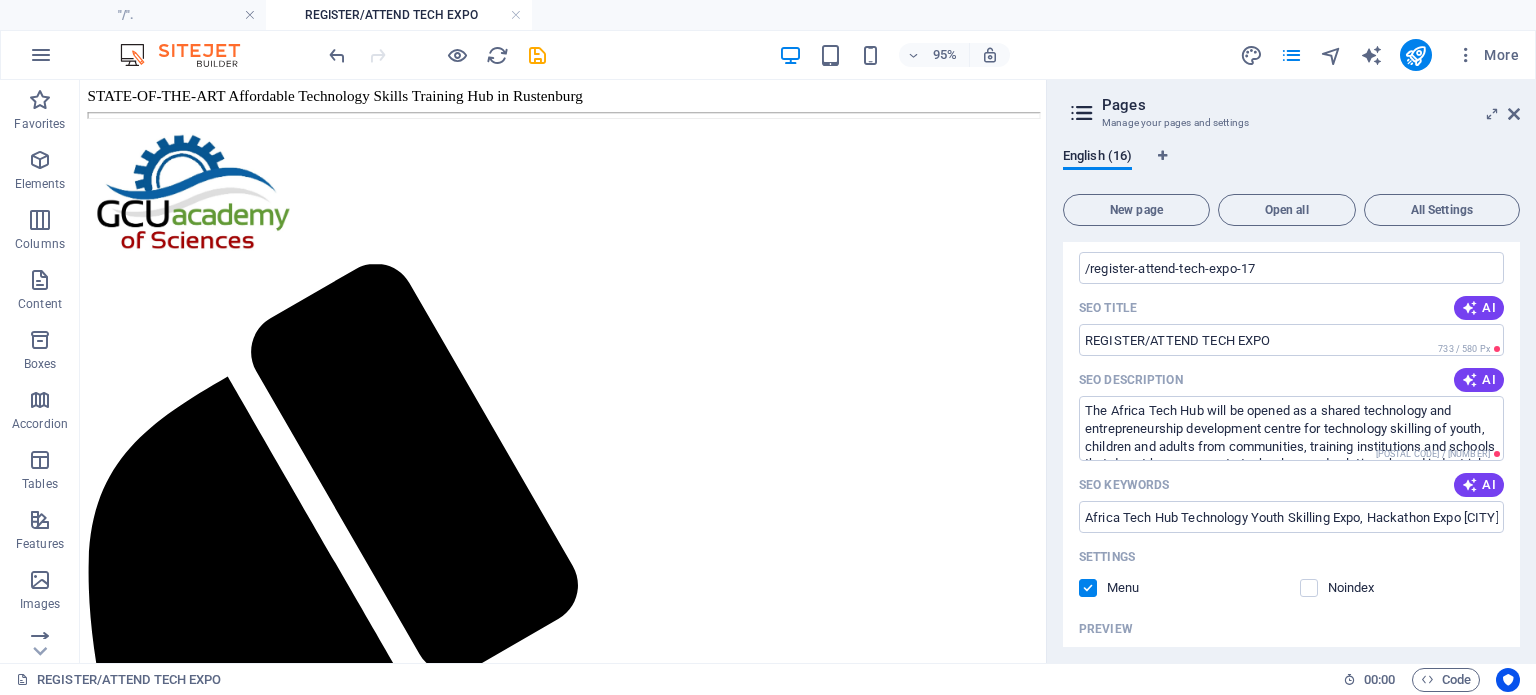 scroll, scrollTop: 912, scrollLeft: 0, axis: vertical 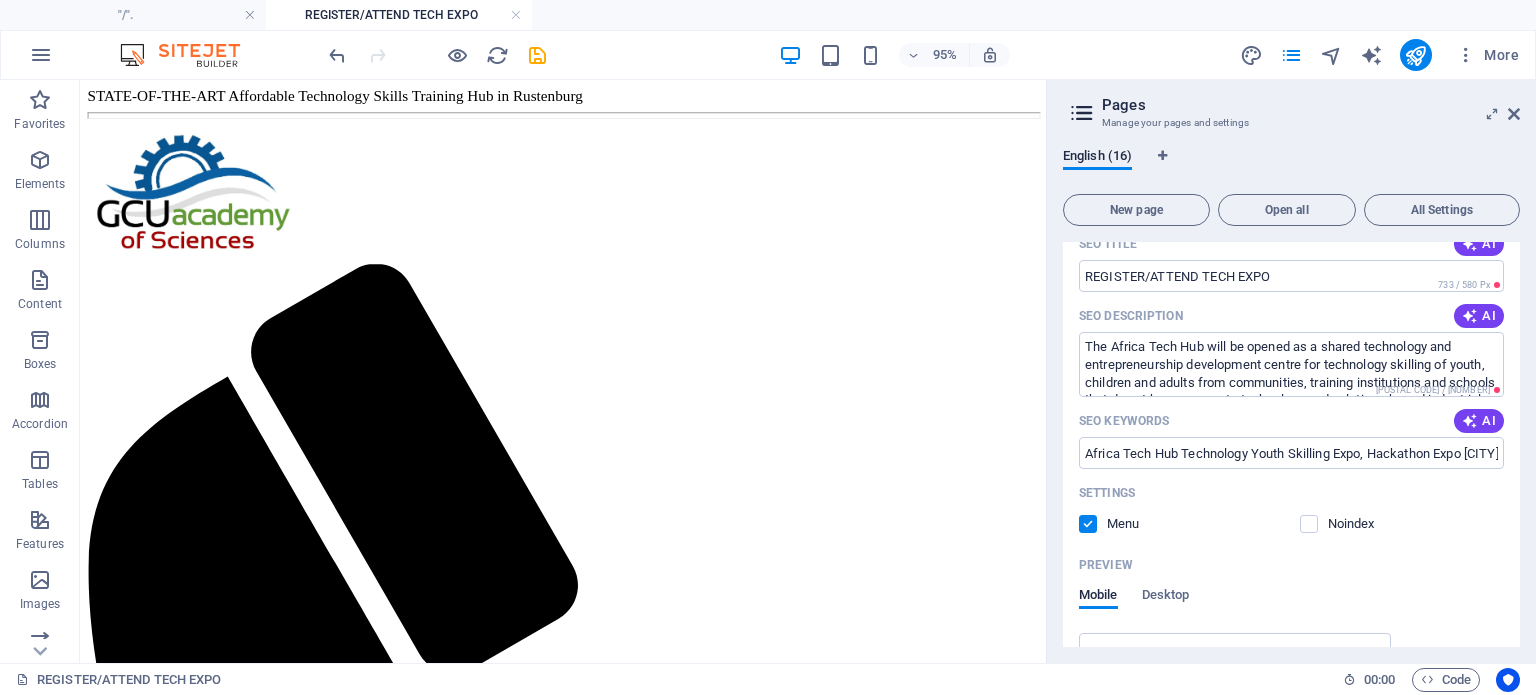 click at bounding box center (1088, 524) 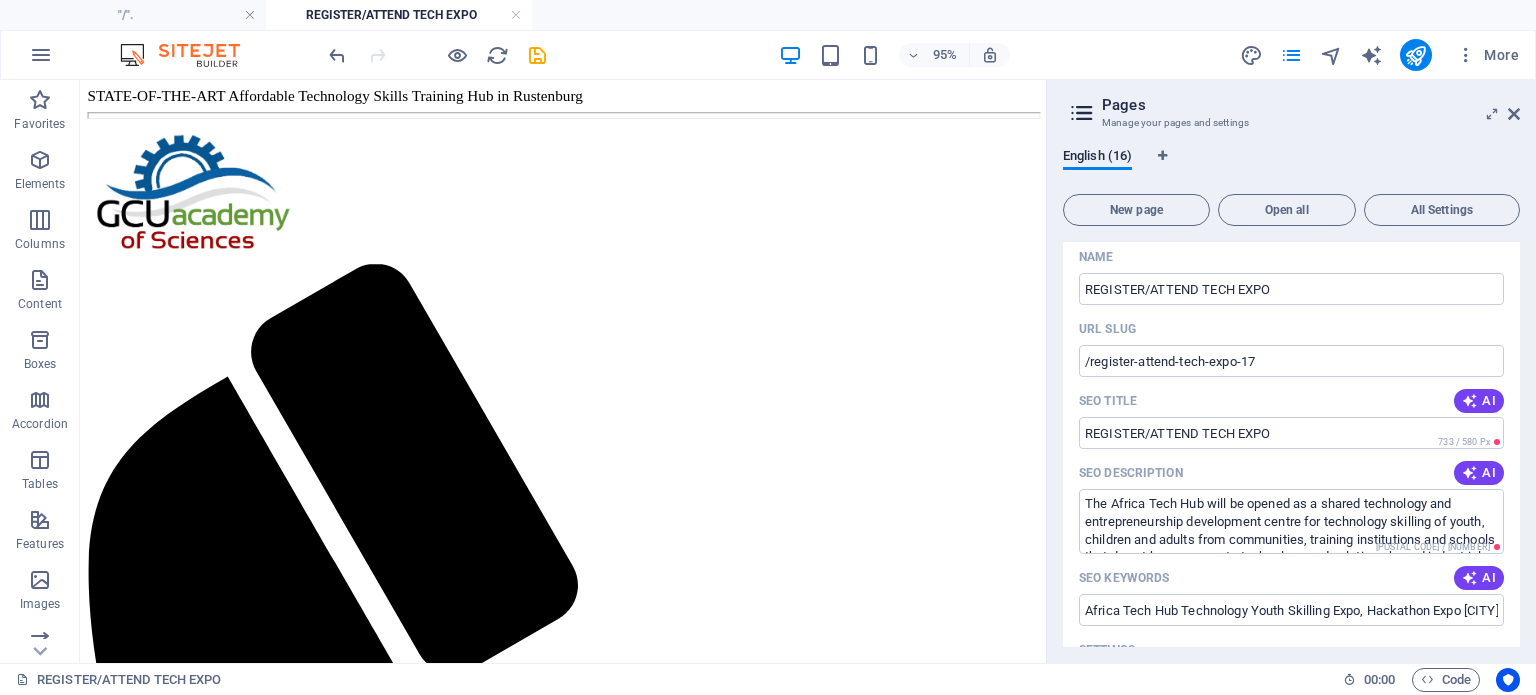 scroll, scrollTop: 712, scrollLeft: 0, axis: vertical 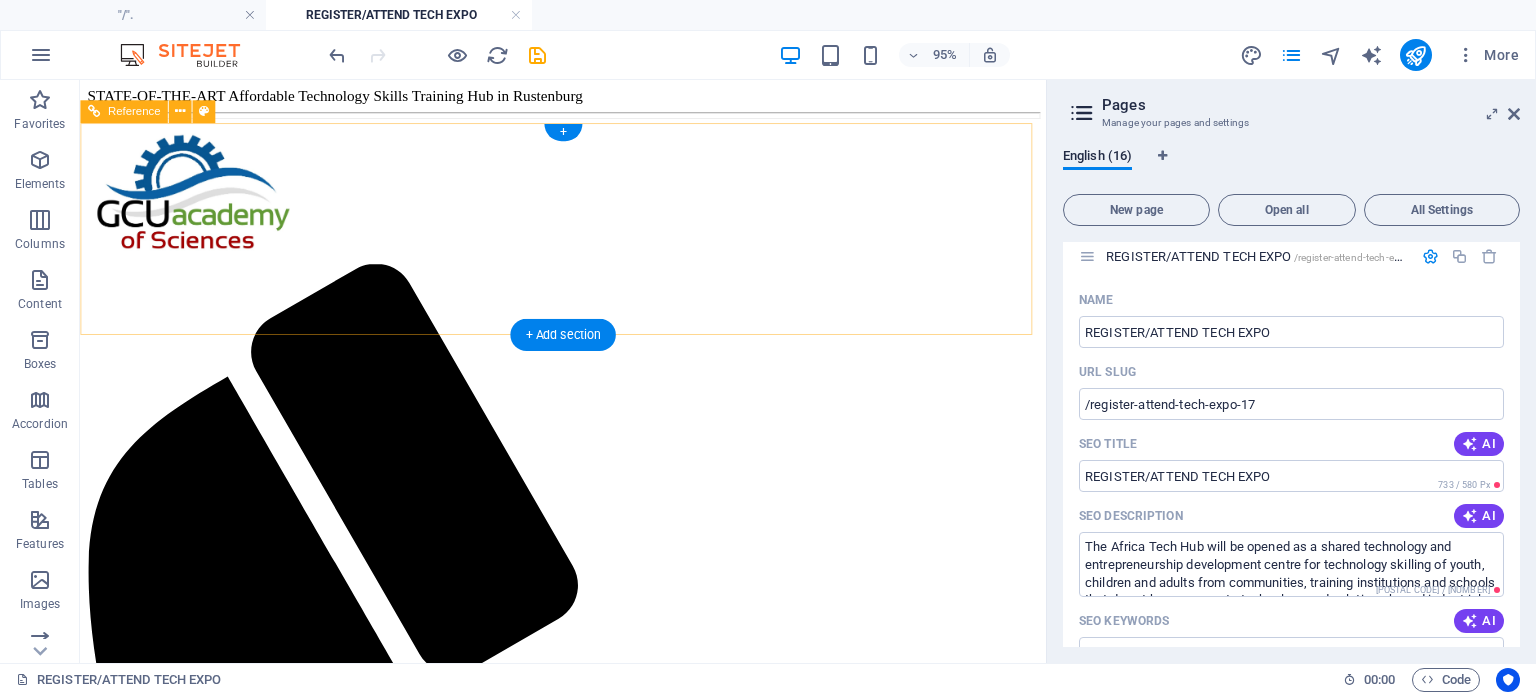 click on "Home About TECH HUB REGISTER EXHIBIT RESEARCH ARM BOARD Contact" at bounding box center [588, 937] 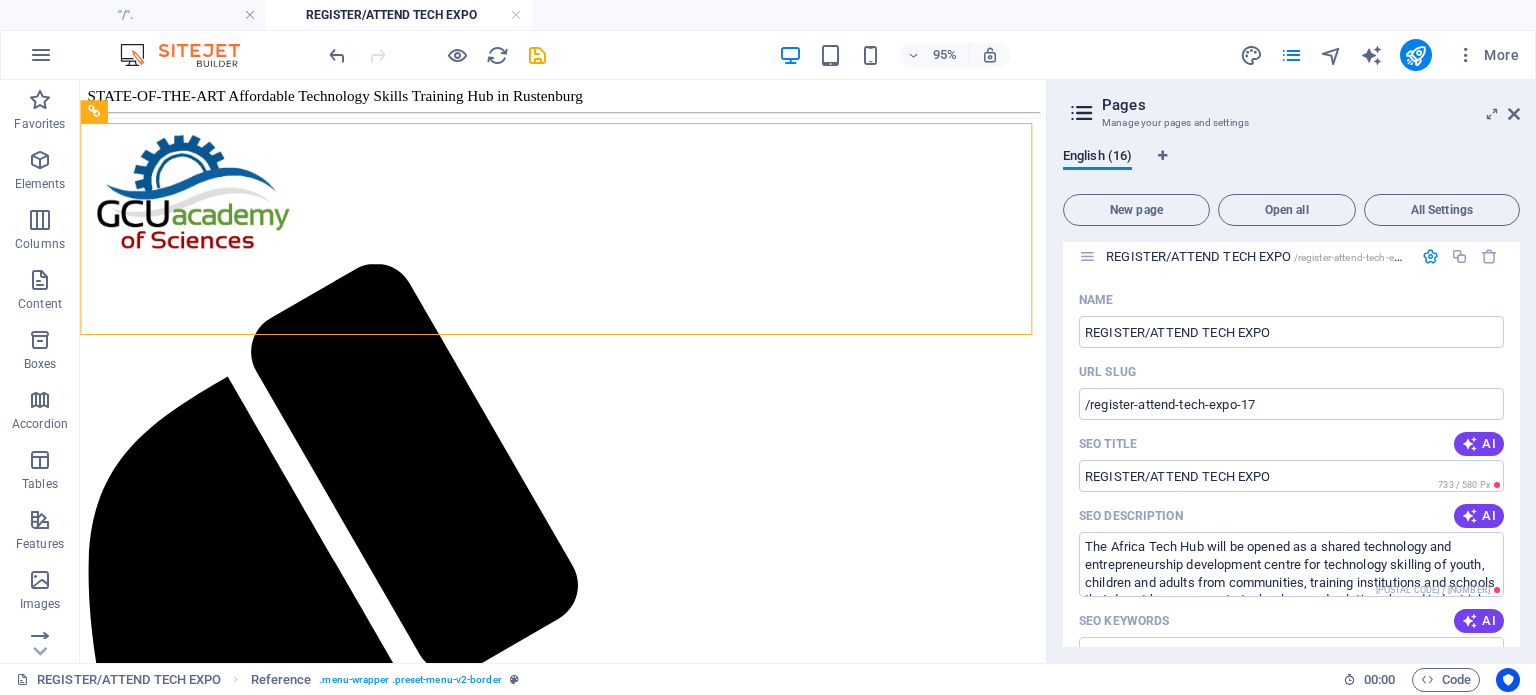 click on "STATE-OF-THE-ART Affordable Technology Skills Training Hub in [CITY]
Home About TECH HUB REGISTER EXHIBIT RESEARCH ARM BOARD Contact Launching  Africa Tech Hub TThe GCU Academy of Sciences is a K-12 STEM Schooling System with a Post-Matric technology skills-based education and entrepreneurial skills training, social enterprise.   It is launching its shared technology skills training TECH HUB with a Technology Youth Skilling Hackathon Expo and Workshops at the [CITY] Civic Centre, on 4 and 5 September 2025 to skill [CITY] youth to develop solutions for employment creation and to start new enterprises in a [CITY] post-mining economy.   REGISTER  TO ATTEND  2-DAY FREE TECHNOLOGY YOUTH SKILLING EXPO  PARTICIPATE IN HACKATHON  (OPTIONAL) HOW TO ENTER THE CHALLENGE ​ STAGE I: IDENTIFY CAUSES AND SOLUTIONS FO UNEMPLOYMENT  See Examples of Problems and Solutions for your Hackathon below. ​ Hello YATS (Young Aspiring Technology Stars)!  Persevering SOLUTION PROVIDERS! I salute you!" at bounding box center (588, 10321) 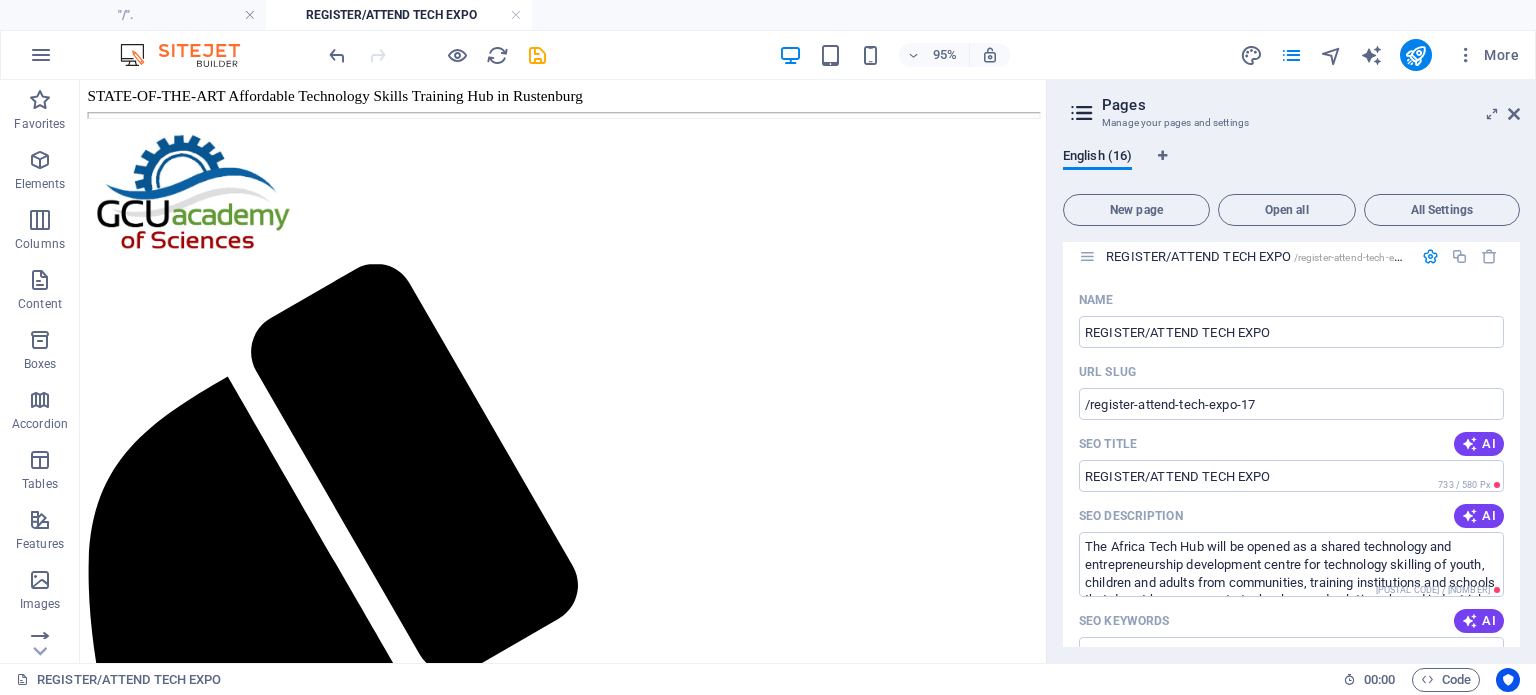 click on "STATE-OF-THE-ART Affordable Technology Skills Training Hub in [CITY]
Home About TECH HUB REGISTER EXHIBIT RESEARCH ARM BOARD Contact Launching  Africa Tech Hub TThe GCU Academy of Sciences is a K-12 STEM Schooling System with a Post-Matric technology skills-based education and entrepreneurial skills training, social enterprise.   It is launching its shared technology skills training TECH HUB with a Technology Youth Skilling Hackathon Expo and Workshops at the [CITY] Civic Centre, on 4 and 5 September 2025 to skill [CITY] youth to develop solutions for employment creation and to start new enterprises in a [CITY] post-mining economy.   REGISTER  TO ATTEND  2-DAY FREE TECHNOLOGY YOUTH SKILLING EXPO  PARTICIPATE IN HACKATHON  (OPTIONAL) HOW TO ENTER THE CHALLENGE ​ STAGE I: IDENTIFY CAUSES AND SOLUTIONS FO UNEMPLOYMENT  See Examples of Problems and Solutions for your Hackathon below. ​ Hello YATS (Young Aspiring Technology Stars)!  Persevering SOLUTION PROVIDERS! I salute you!" at bounding box center (588, 10321) 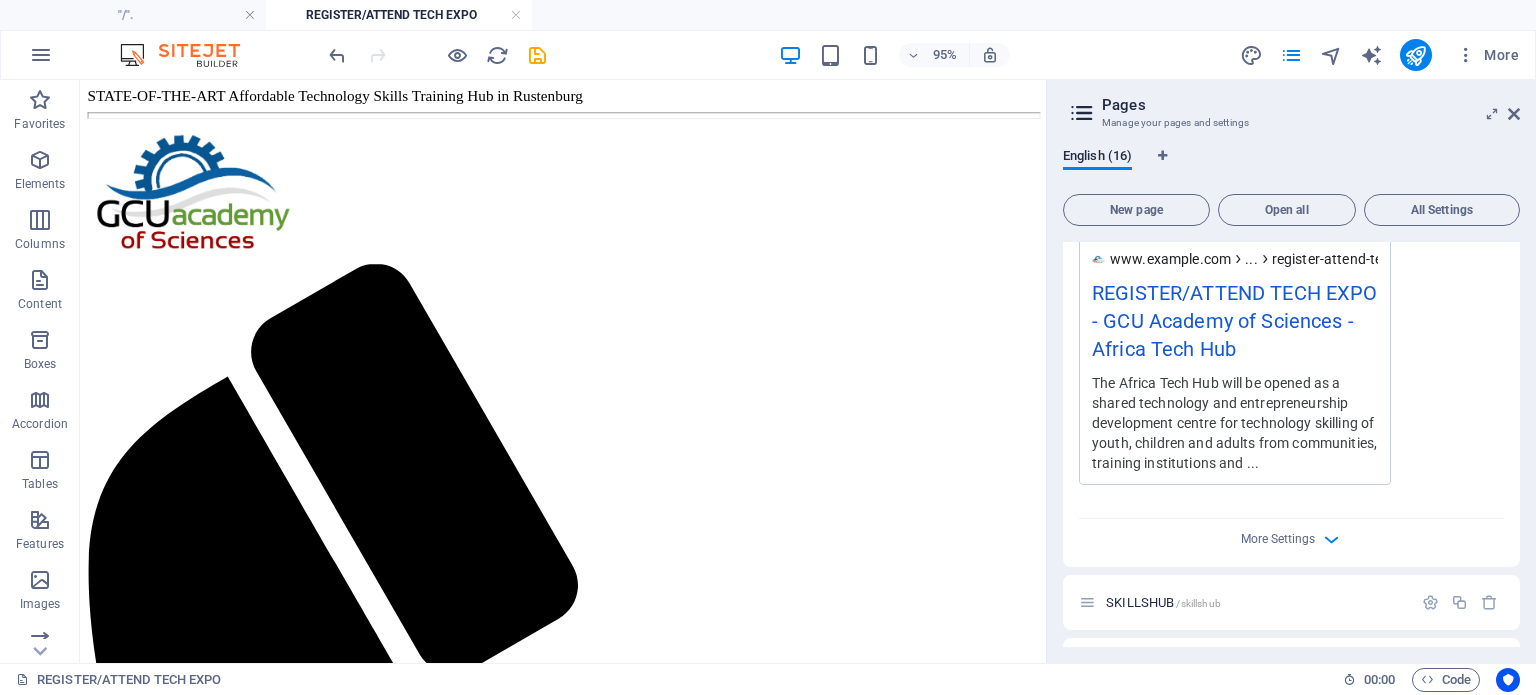 scroll, scrollTop: 1312, scrollLeft: 0, axis: vertical 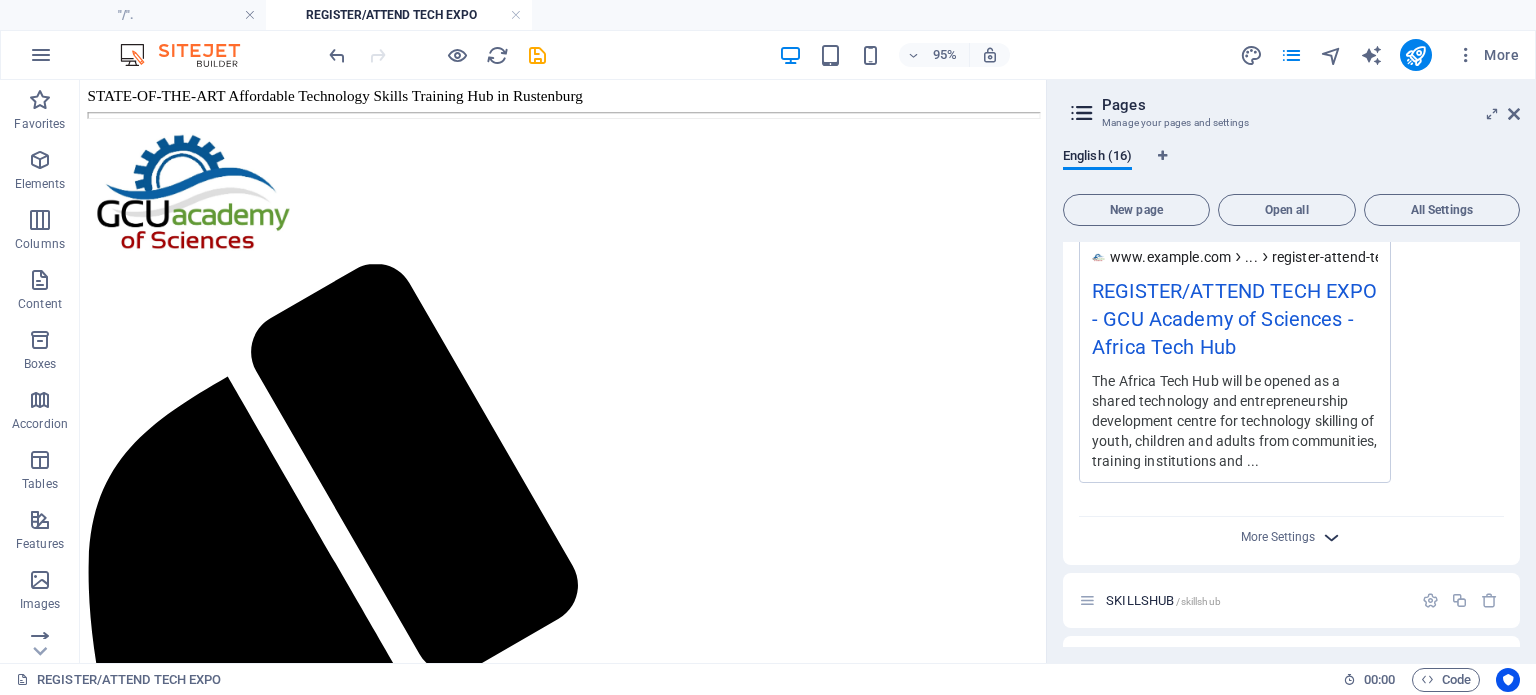click at bounding box center [1331, 537] 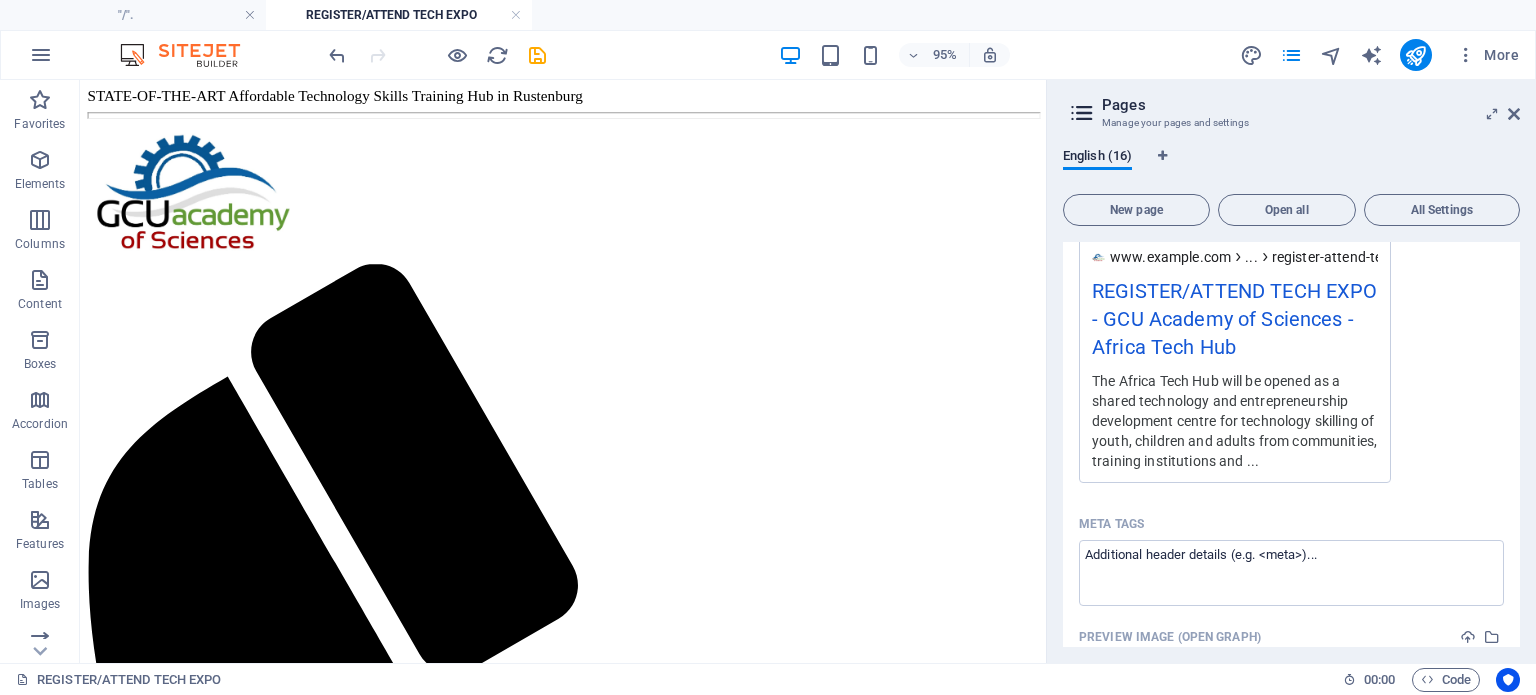 click on "www.example.com ... register-attend-tech-expo-17 REGISTER/ATTEND TECH EXPO - GCU Academy of Sciences - Africa Tech Hub The Africa Tech Hub will be opened as a shared technology and entrepreneurship development centre for technology skilling of youth, children and adults from communities, training institutions and ..." at bounding box center [1235, 358] 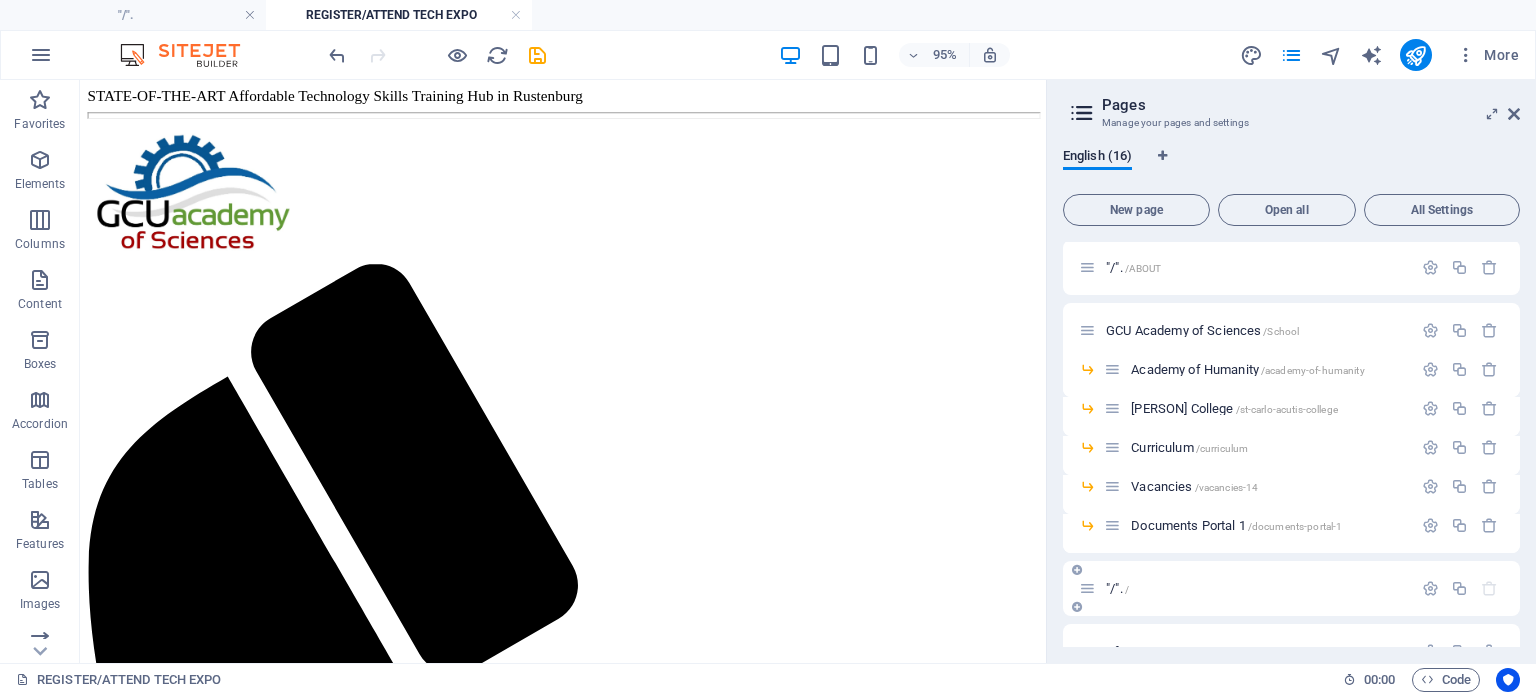 scroll, scrollTop: 0, scrollLeft: 0, axis: both 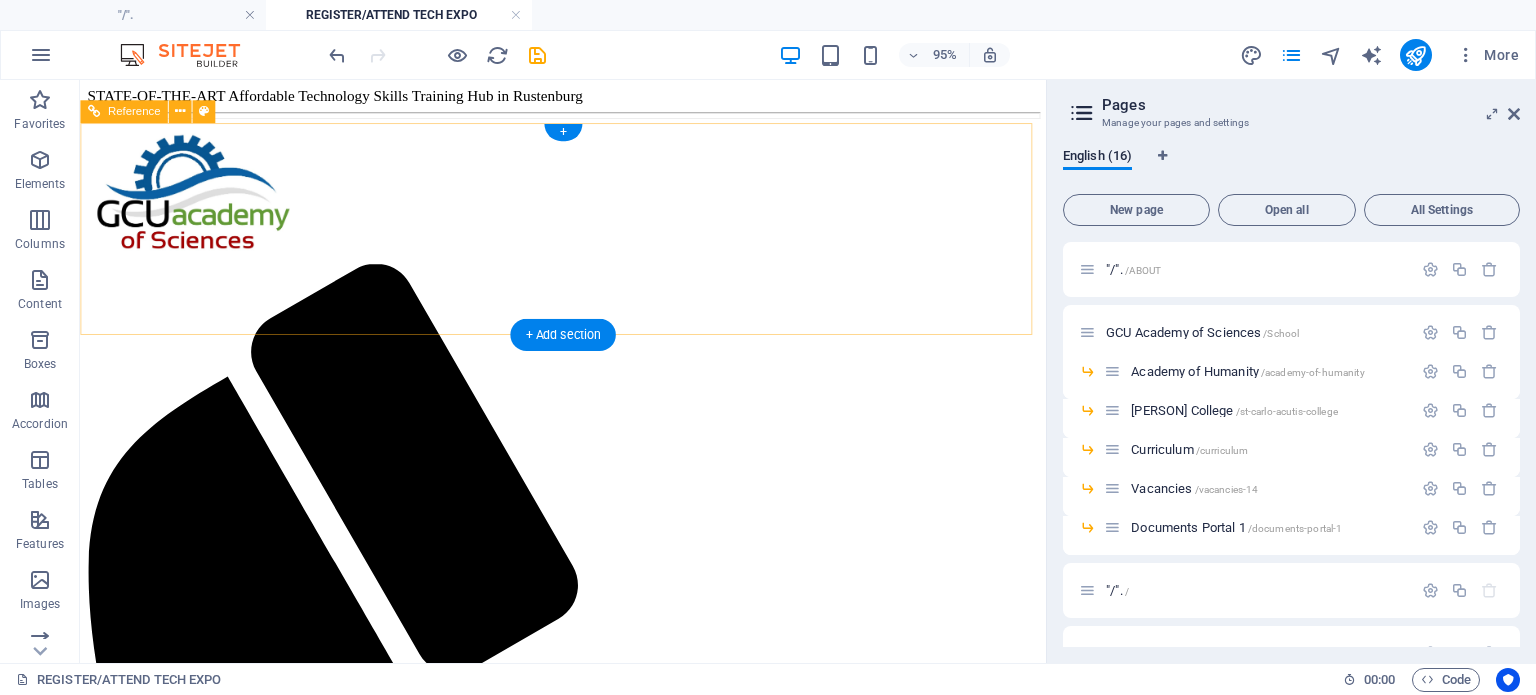 click on "Home About TECH HUB REGISTER EXHIBIT RESEARCH ARM BOARD Contact" at bounding box center (588, 937) 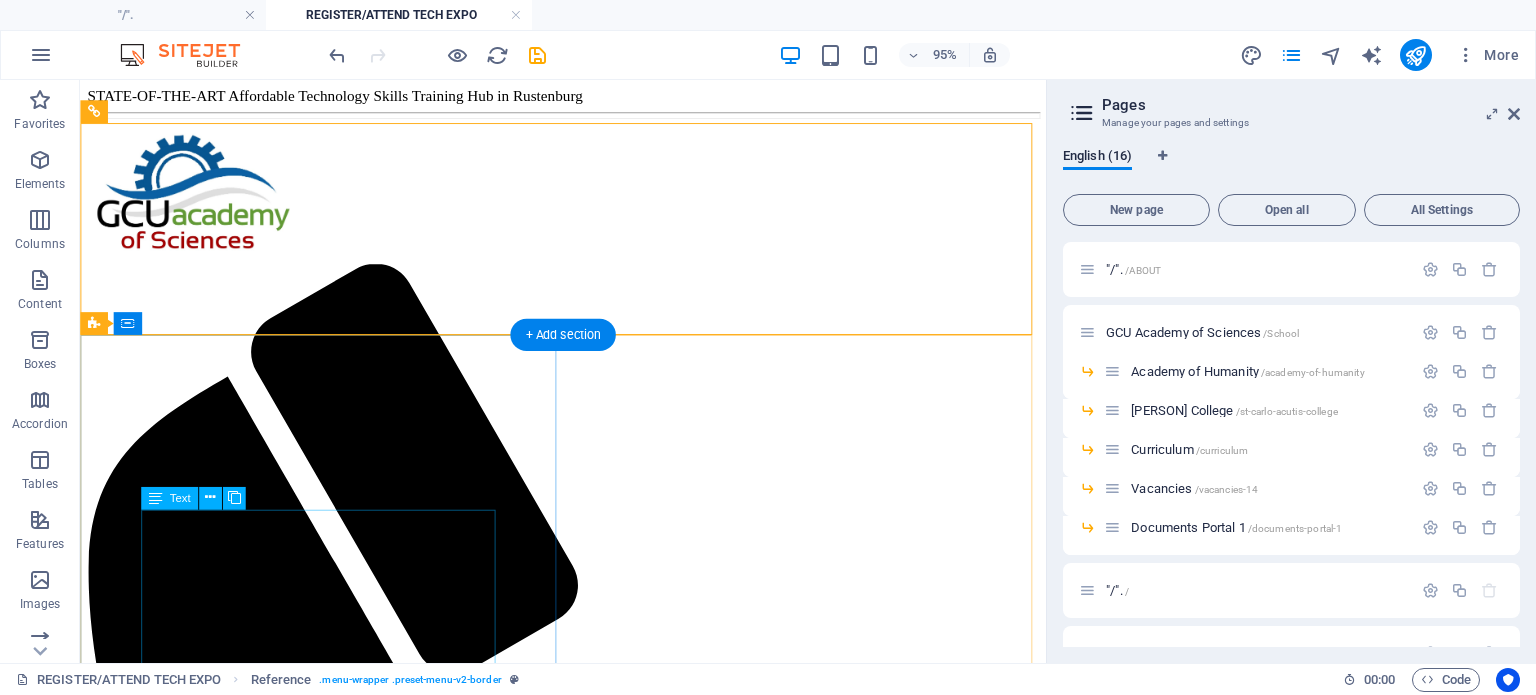 click on "TThe GCU Academy of Sciences is a K-12 STEM Schooling System with a Post-Matric technology skills-based education and entrepreneurial skills training, social enterprise.   It is launching its shared technology skills training TECH HUB with a Technology Youth Skilling Hackathon Expo and Workshops at the [CITY] Civic Centre, on 4 and 5 September 2025 to skill [CITY] youth to develop solutions for employment creation and to start new enterprises in a [CITY] post-mining economy." at bounding box center (588, 2530) 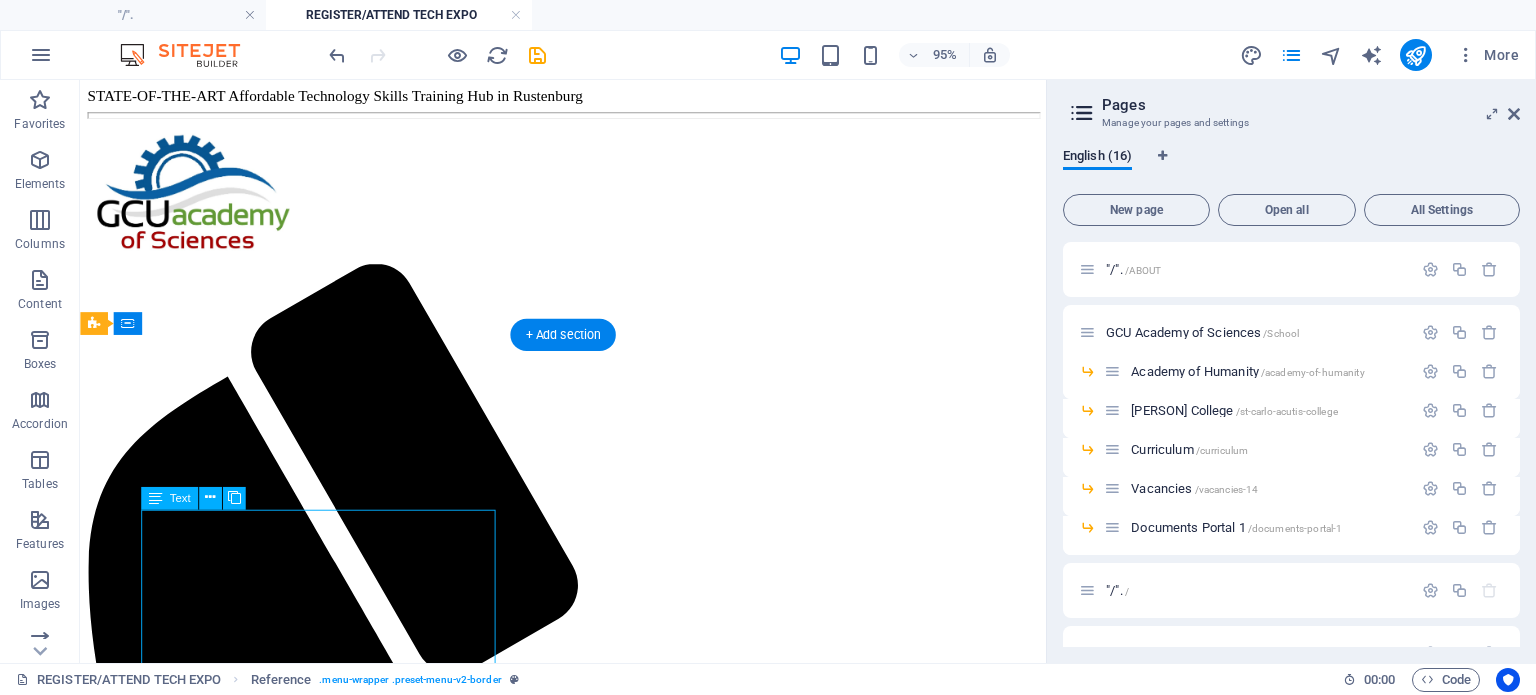 click on "TThe GCU Academy of Sciences is a K-12 STEM Schooling System with a Post-Matric technology skills-based education and entrepreneurial skills training, social enterprise.   It is launching its shared technology skills training TECH HUB with a Technology Youth Skilling Hackathon Expo and Workshops at the [CITY] Civic Centre, on 4 and 5 September 2025 to skill [CITY] youth to develop solutions for employment creation and to start new enterprises in a [CITY] post-mining economy." at bounding box center [588, 2530] 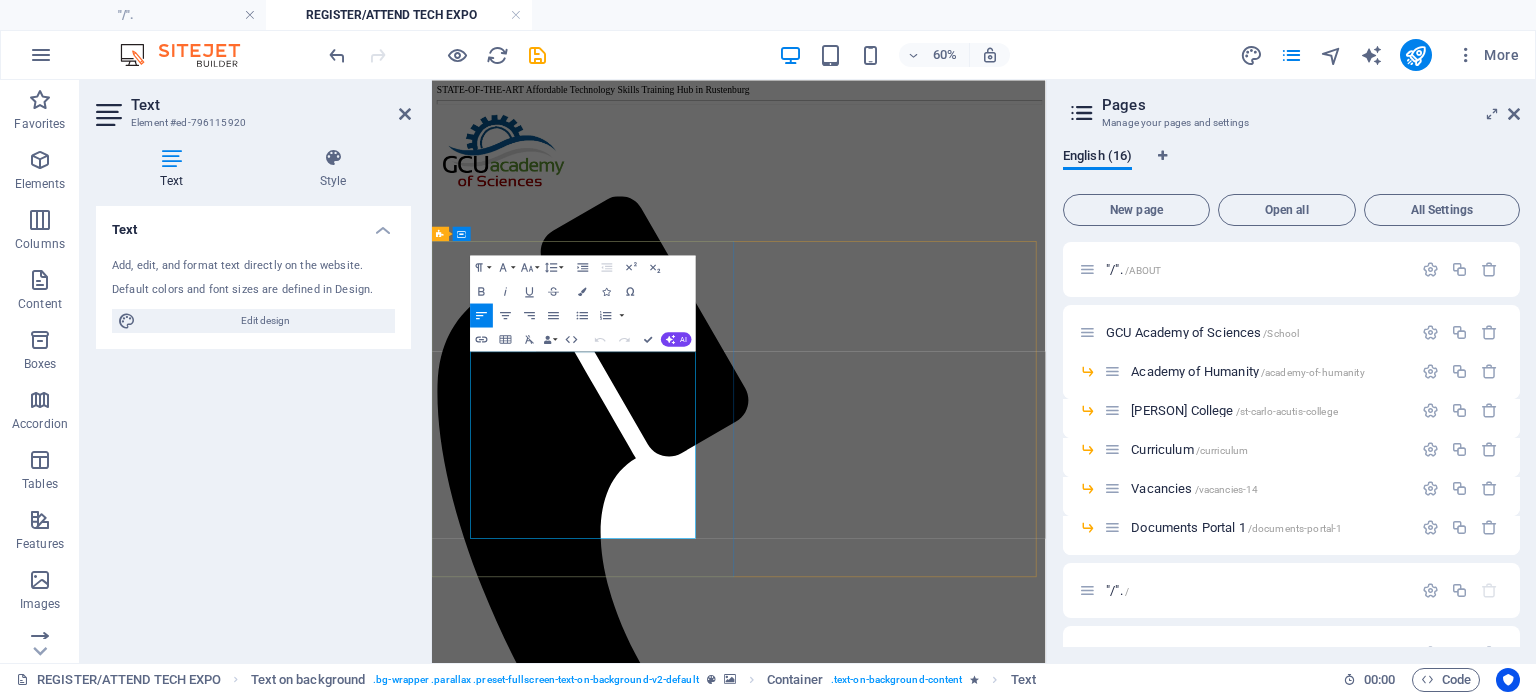 click on "It is launching its shared technology skills training TECH HUB with a Technology Youth Skilling Hackathon Expo and Workshops at the Rustenburg Civic Centre, on 4 and 5 September 2025 to skill Rustenburg youth to develop solutions for employment creation and to start new enterprises in a Rustenburg post-mining economy." at bounding box center (943, 2564) 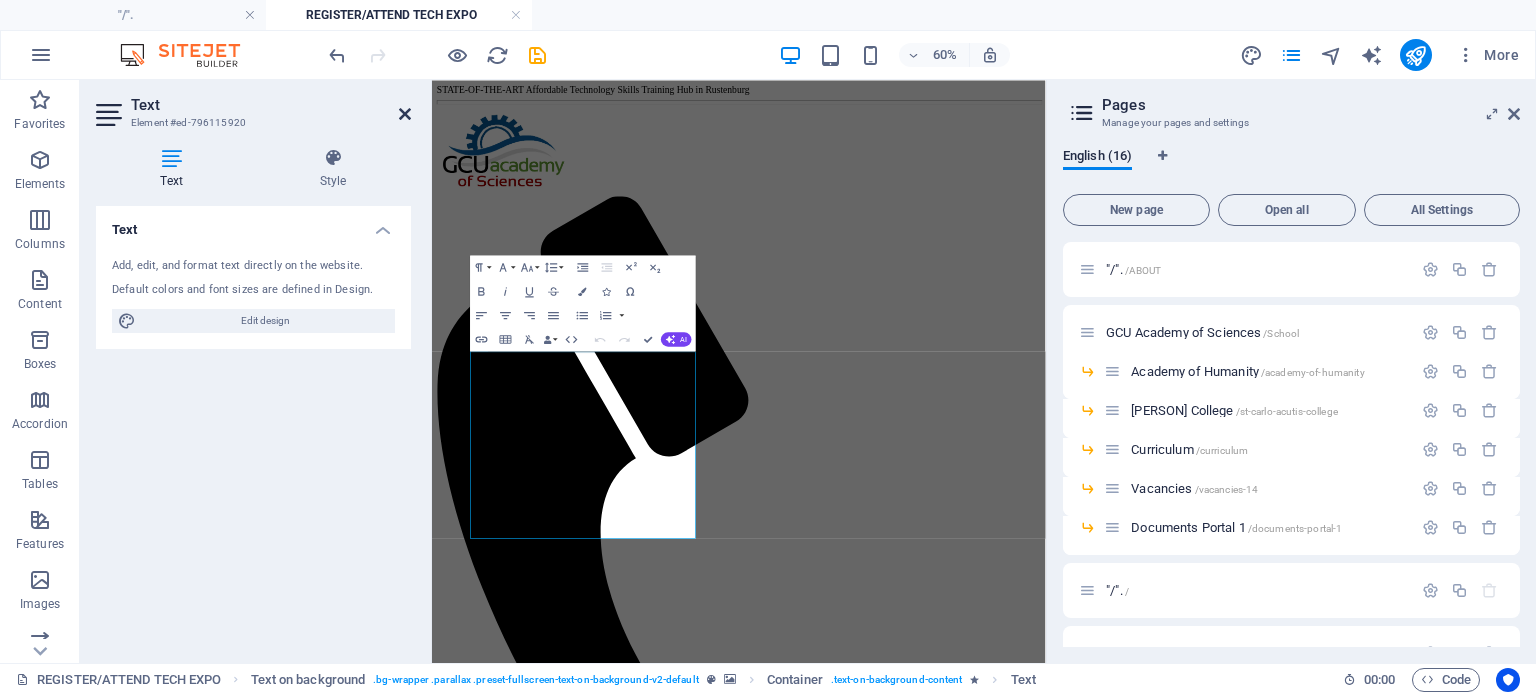 drag, startPoint x: 408, startPoint y: 113, endPoint x: 623, endPoint y: 391, distance: 351.43848 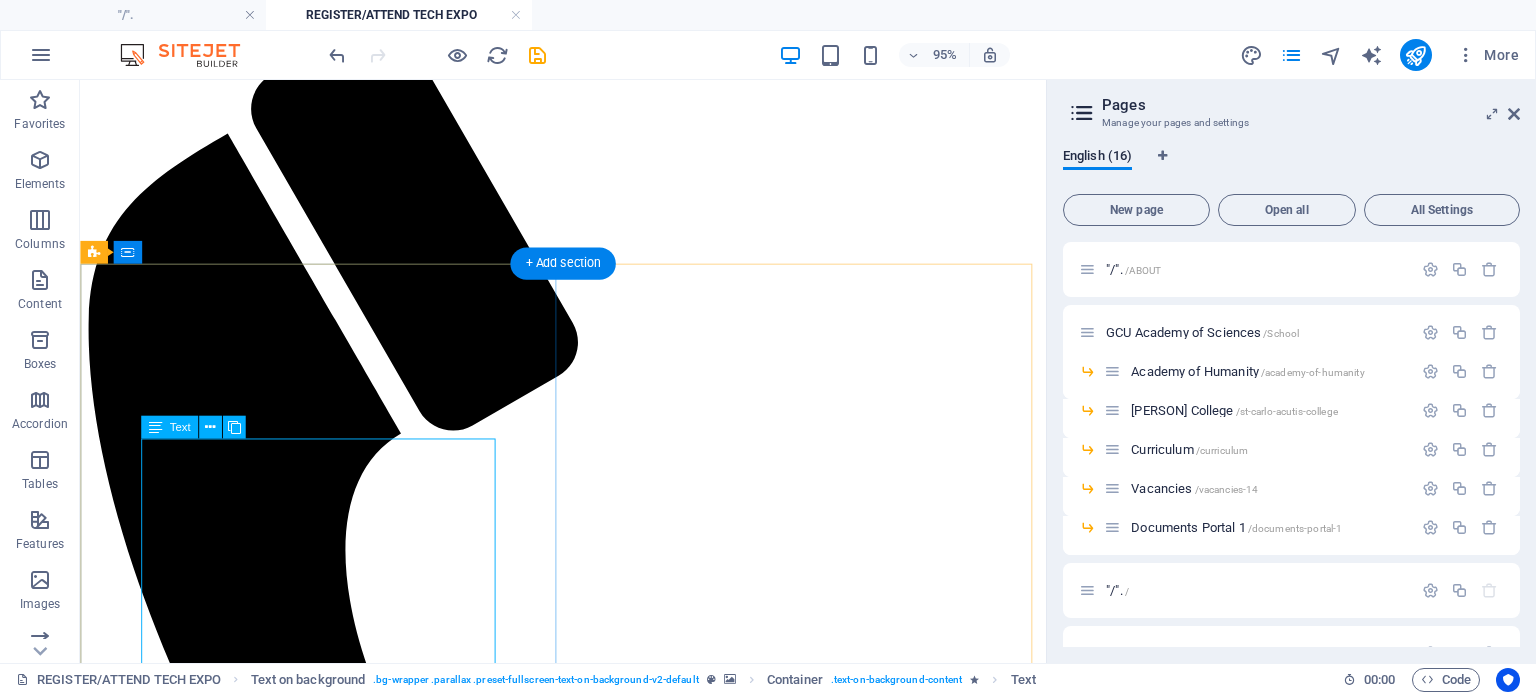 scroll, scrollTop: 300, scrollLeft: 0, axis: vertical 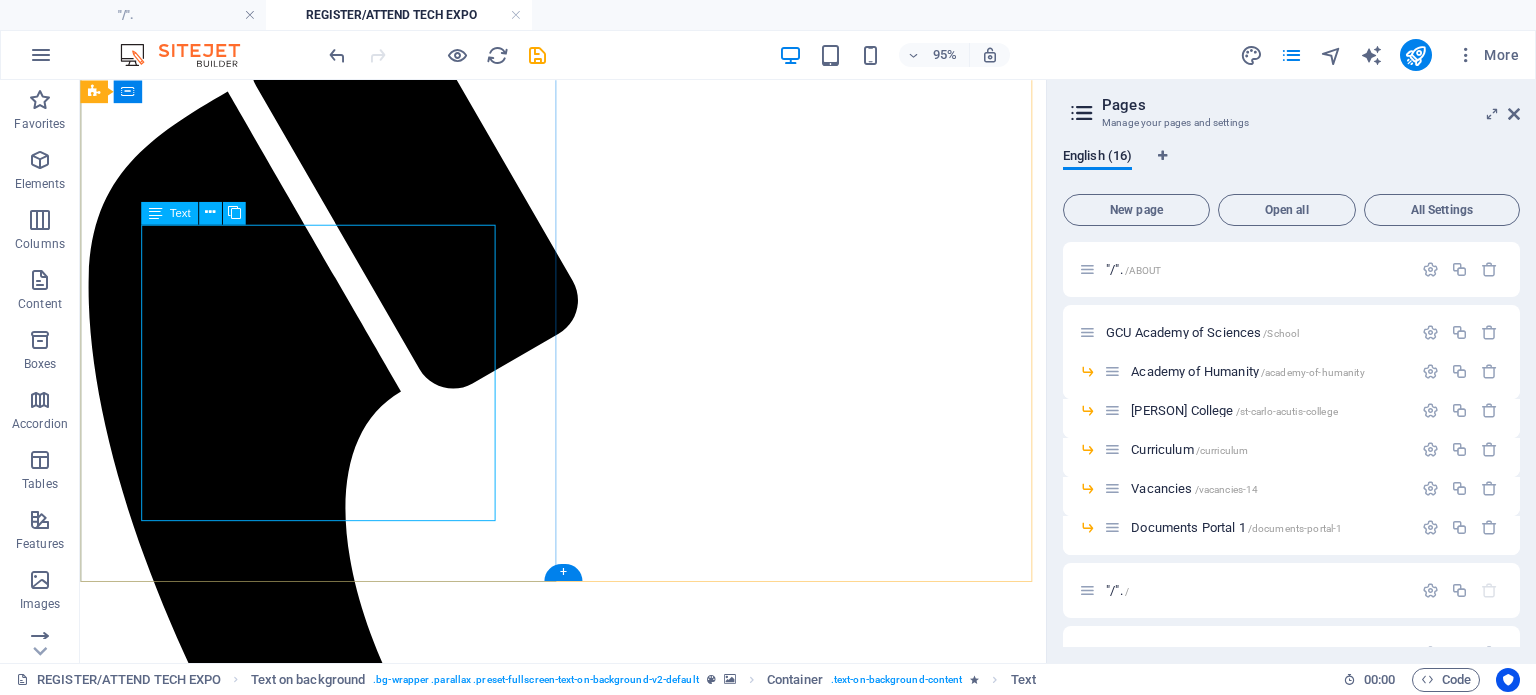 click on "TThe GCU Academy of Sciences is a K-12 STEM Schooling System with a Post-Matric technology skills-based education and entrepreneurial skills training, social enterprise.   It is launching its shared technology skills training TECH HUB with a Technology Youth Skilling Hackathon Expo and Workshops at the [CITY] Civic Centre, on 4 and 5 September 2025 to skill [CITY] youth to develop solutions for employment creation and to start new enterprises in a [CITY] post-mining economy." at bounding box center [588, 2230] 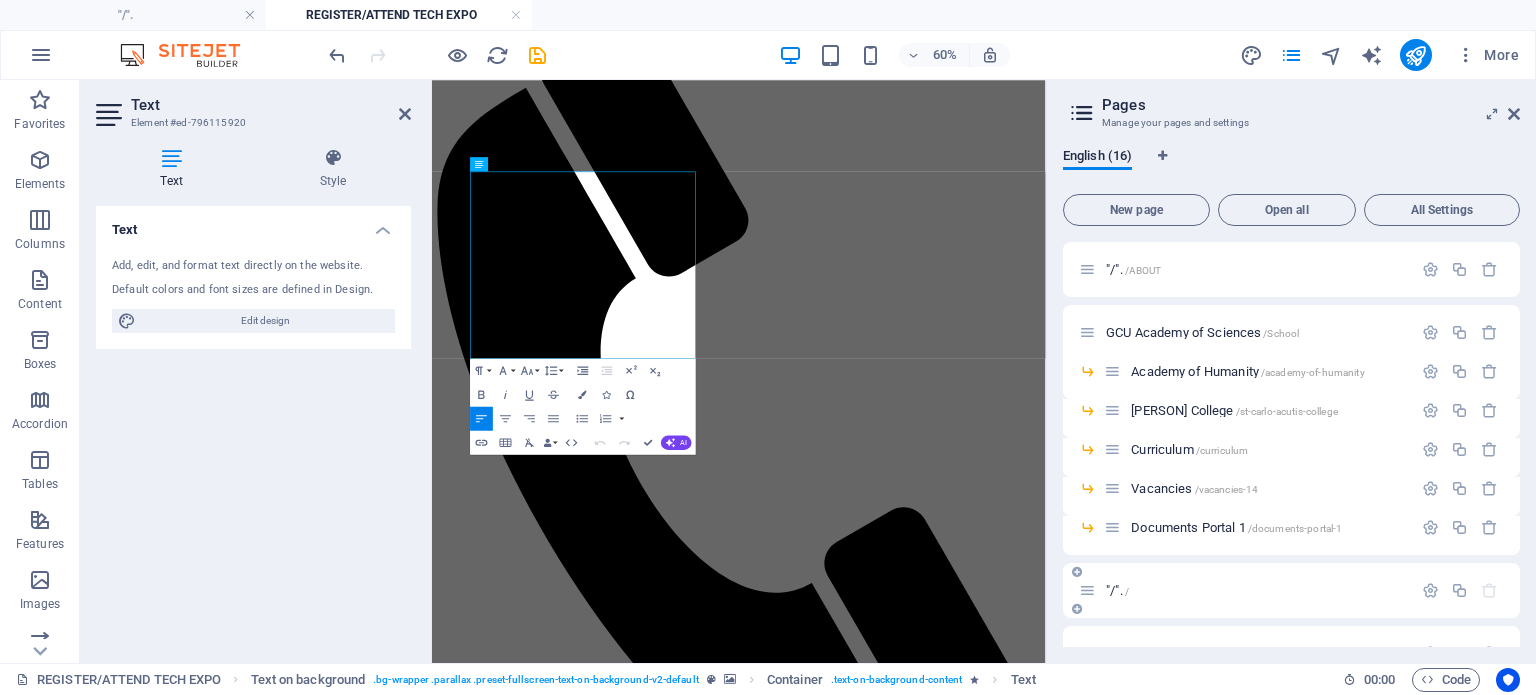 click on ""/".  /" at bounding box center (1256, 590) 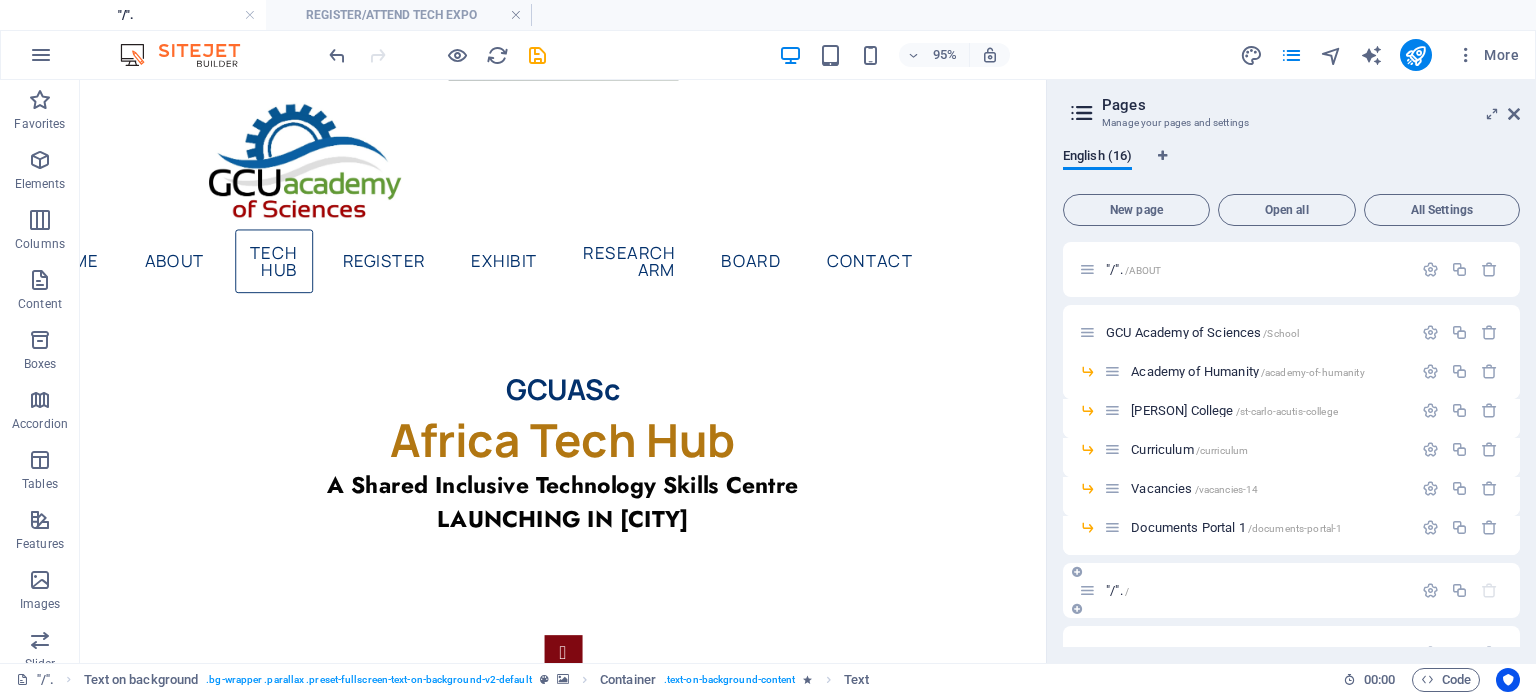 scroll, scrollTop: 312, scrollLeft: 0, axis: vertical 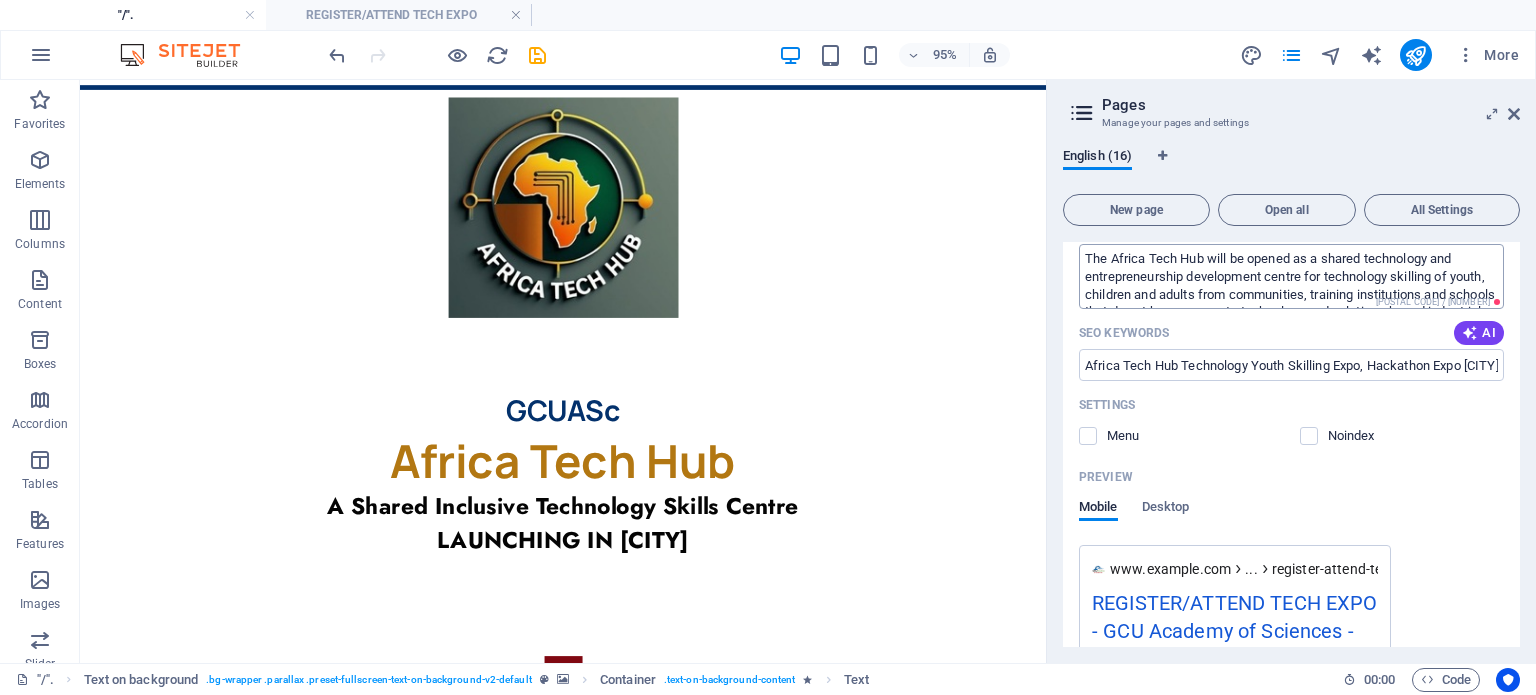 click on "The Africa Tech Hub will be opened as a shared technology and entrepreneurship development centre for technology skilling of youth, children and adults from communities, training institutions and schools that do not have access to technology and solutions-based industrial skills development facilities.A technology skills hackathon expo and workshop is planned to commence the building of young people to become solution providers that build industries using technology." at bounding box center (1291, 276) 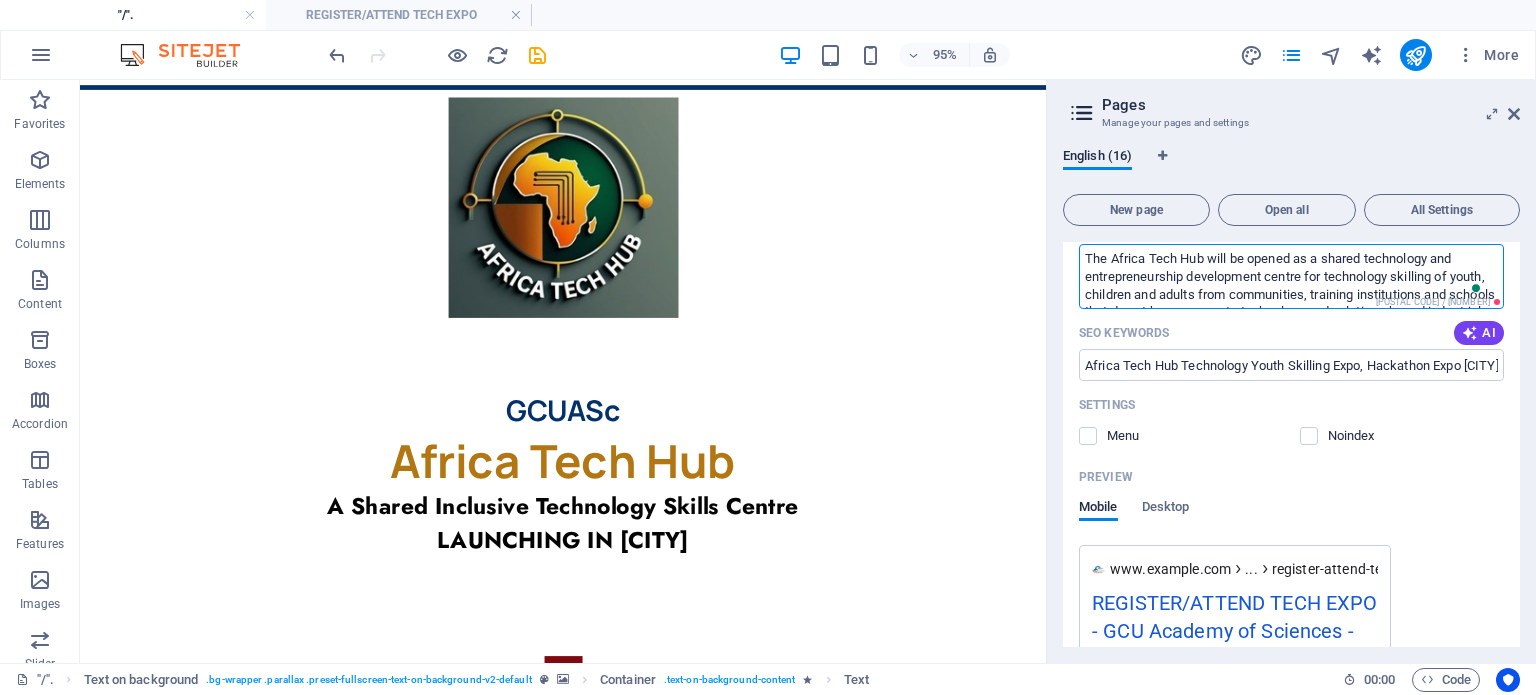 scroll, scrollTop: 88, scrollLeft: 0, axis: vertical 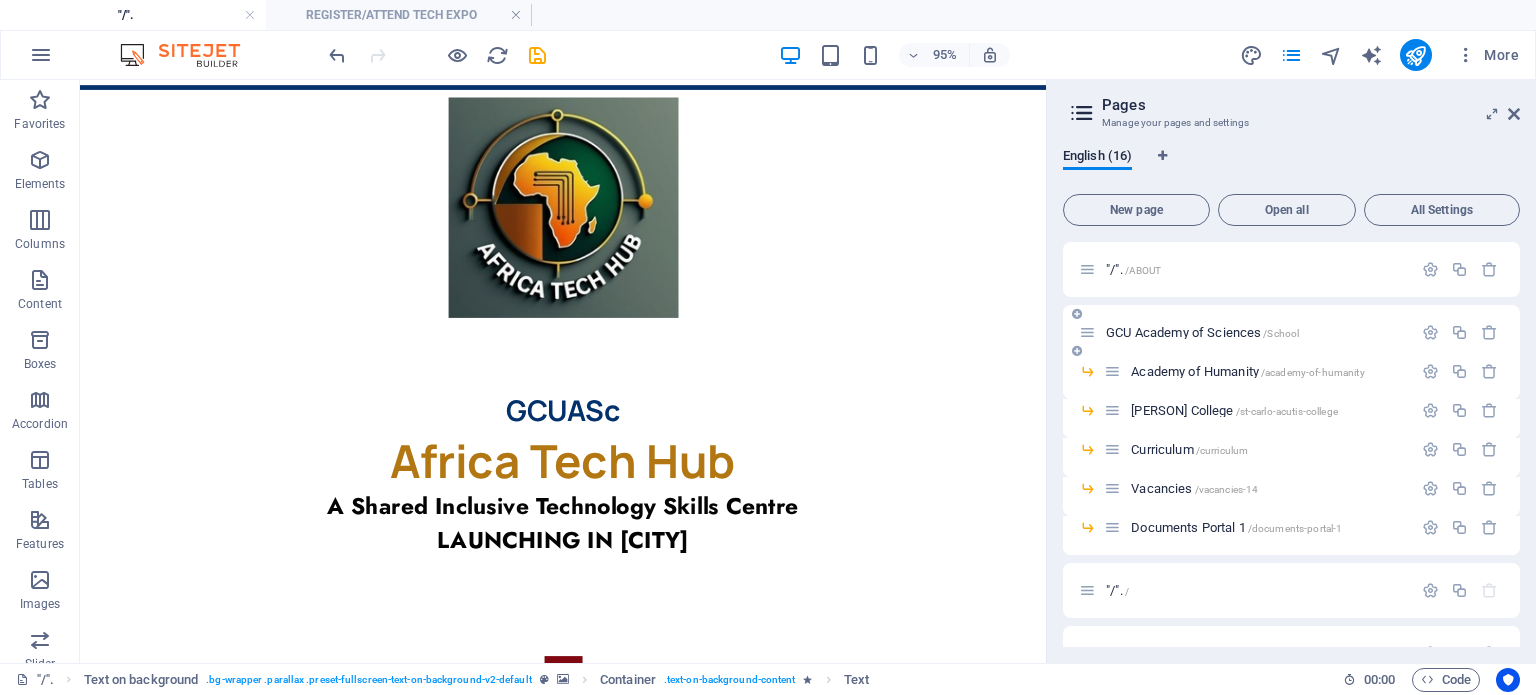 click on "GCU Academy of Sciences /School" at bounding box center (1202, 332) 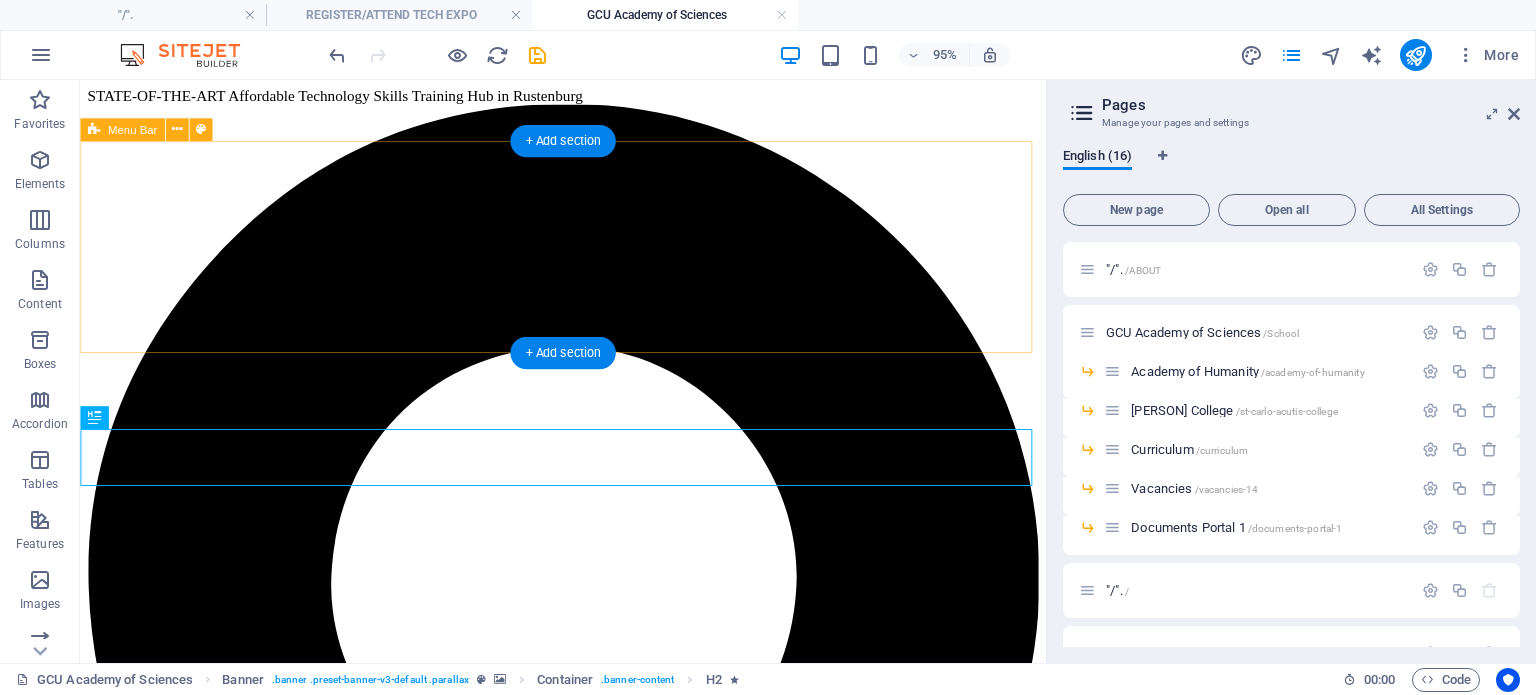 scroll, scrollTop: 0, scrollLeft: 0, axis: both 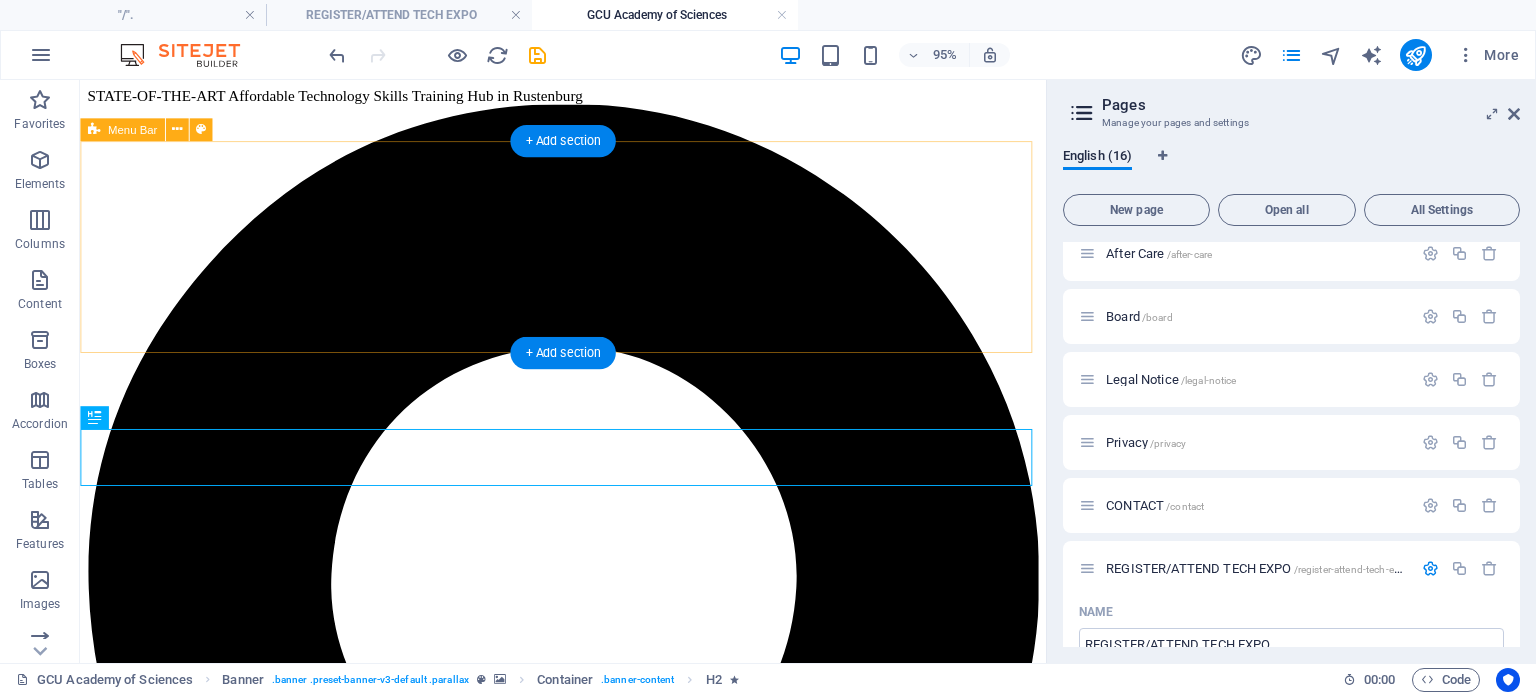 click on "Home About TECH HUB REGISTER EXHIBIT RESEARCH ARM BOARD Contact" at bounding box center [588, 5499] 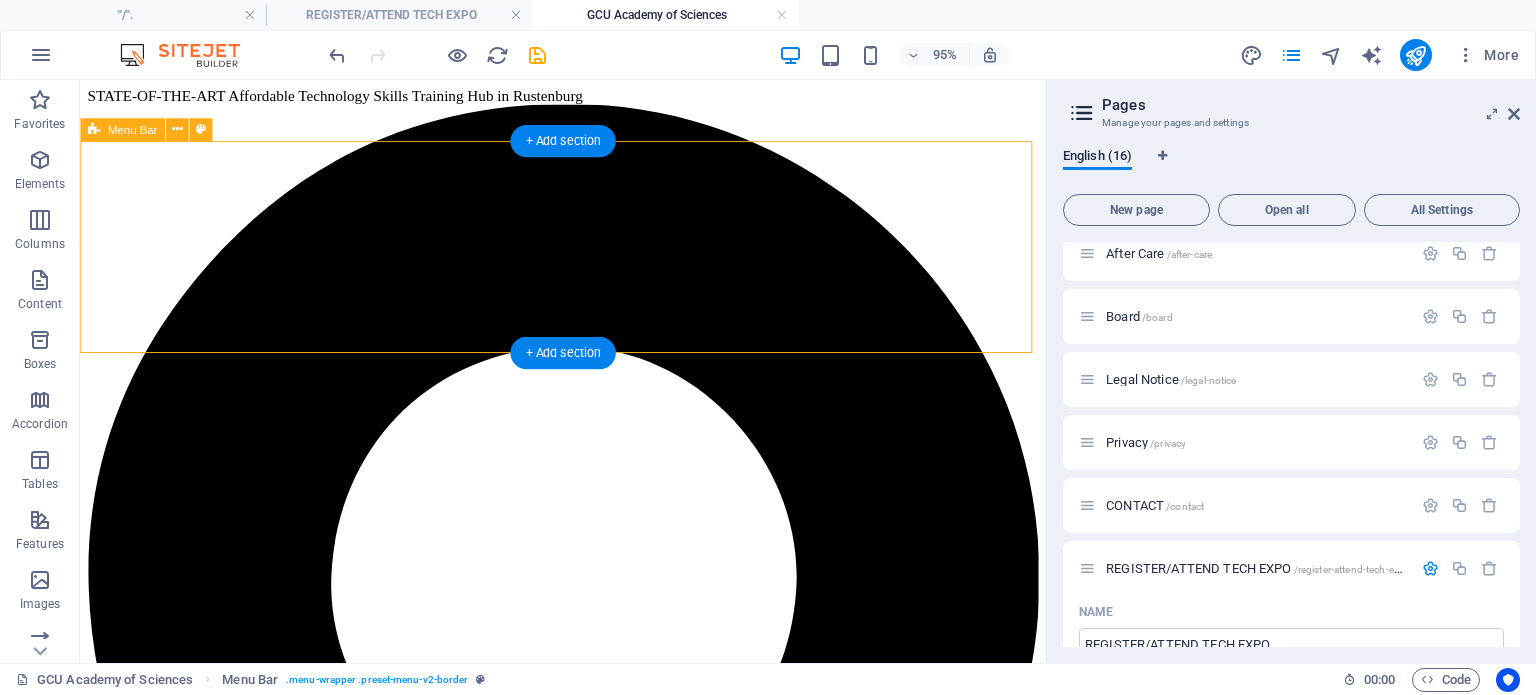 click on "Home About TECH HUB REGISTER EXHIBIT RESEARCH ARM BOARD Contact" at bounding box center [588, 5499] 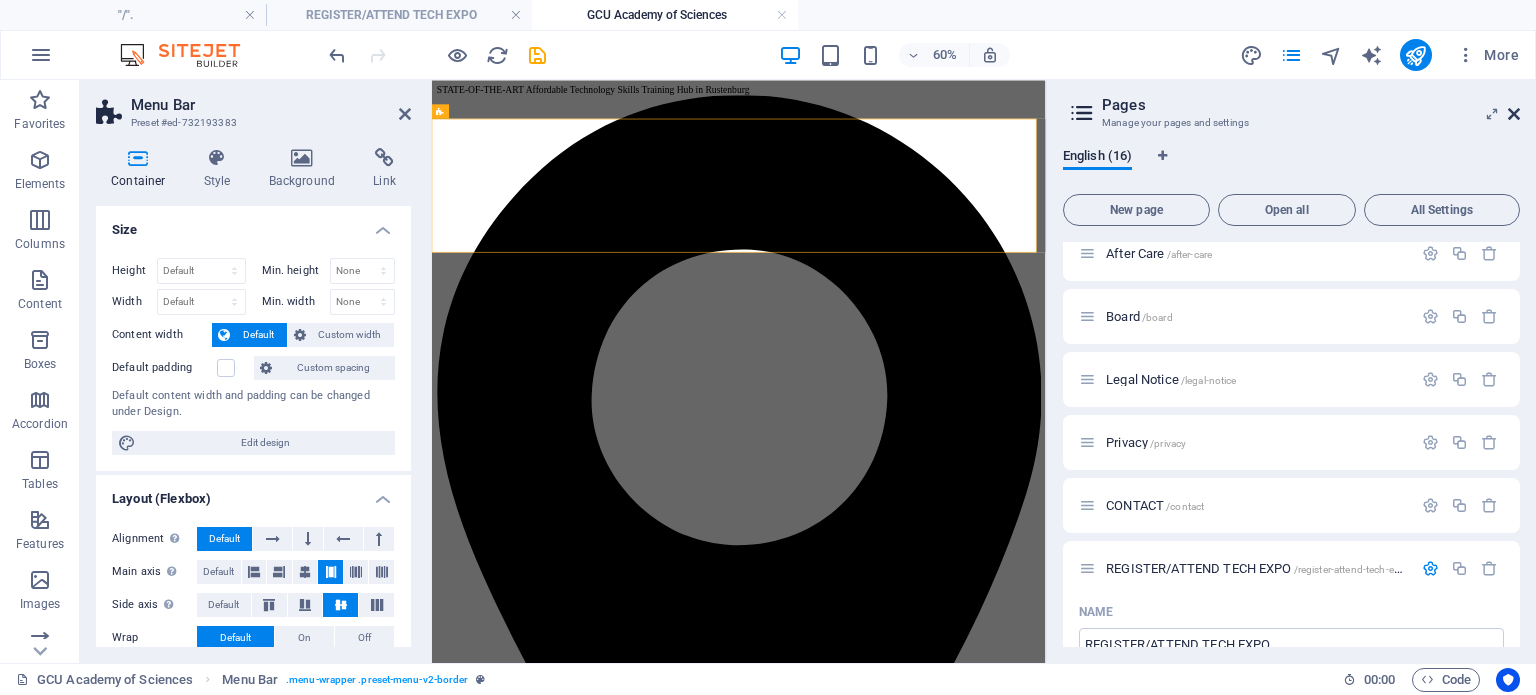 drag, startPoint x: 1512, startPoint y: 111, endPoint x: 736, endPoint y: 102, distance: 776.0522 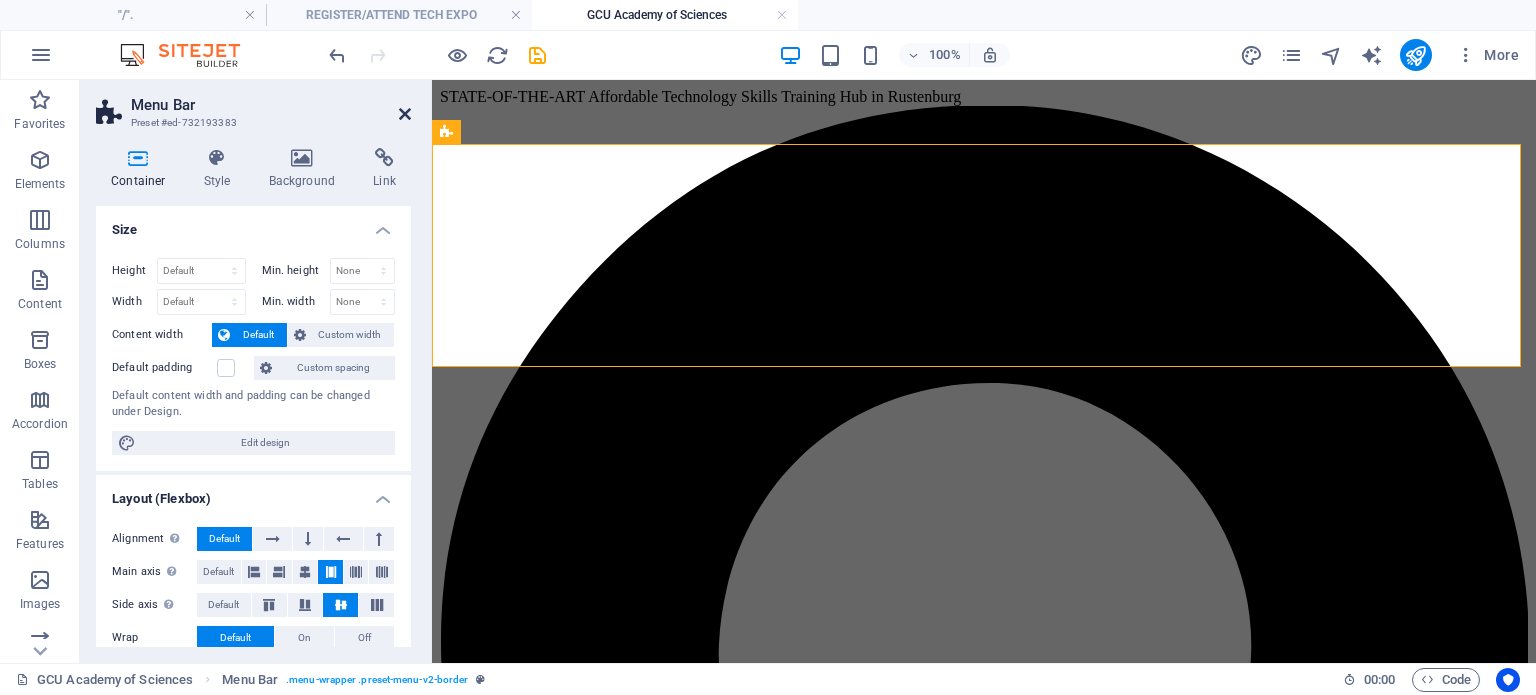 click at bounding box center (405, 114) 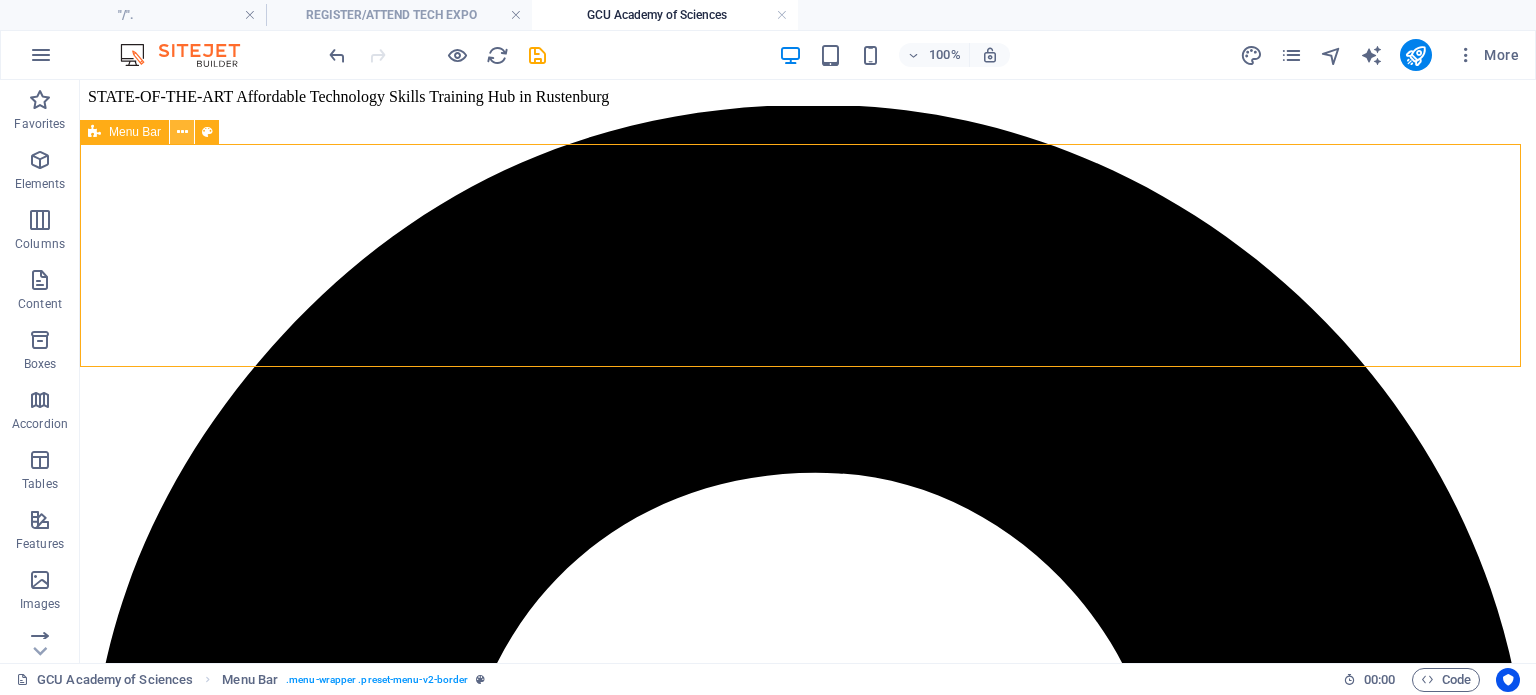 click at bounding box center [182, 132] 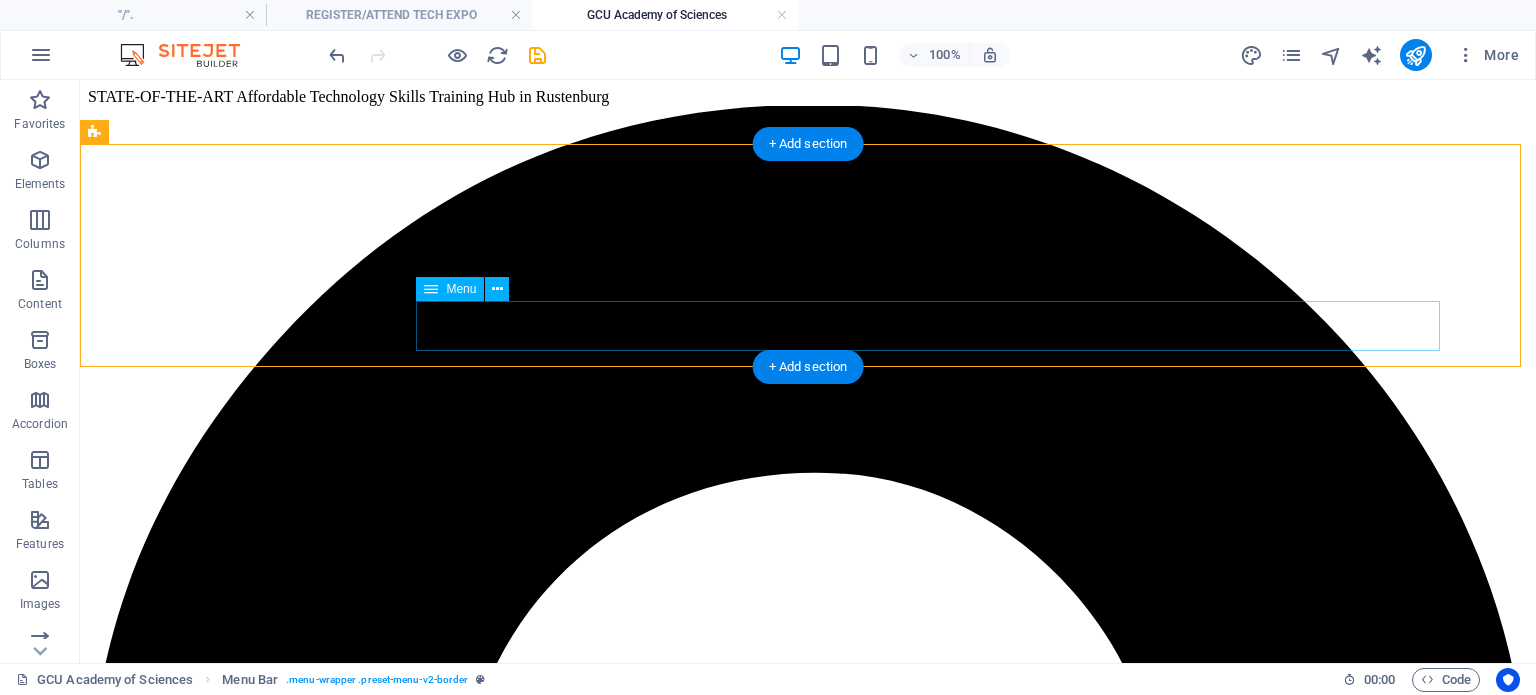 click on "Home About TECH HUB REGISTER EXHIBIT RESEARCH ARM BOARD Contact" at bounding box center (808, 8780) 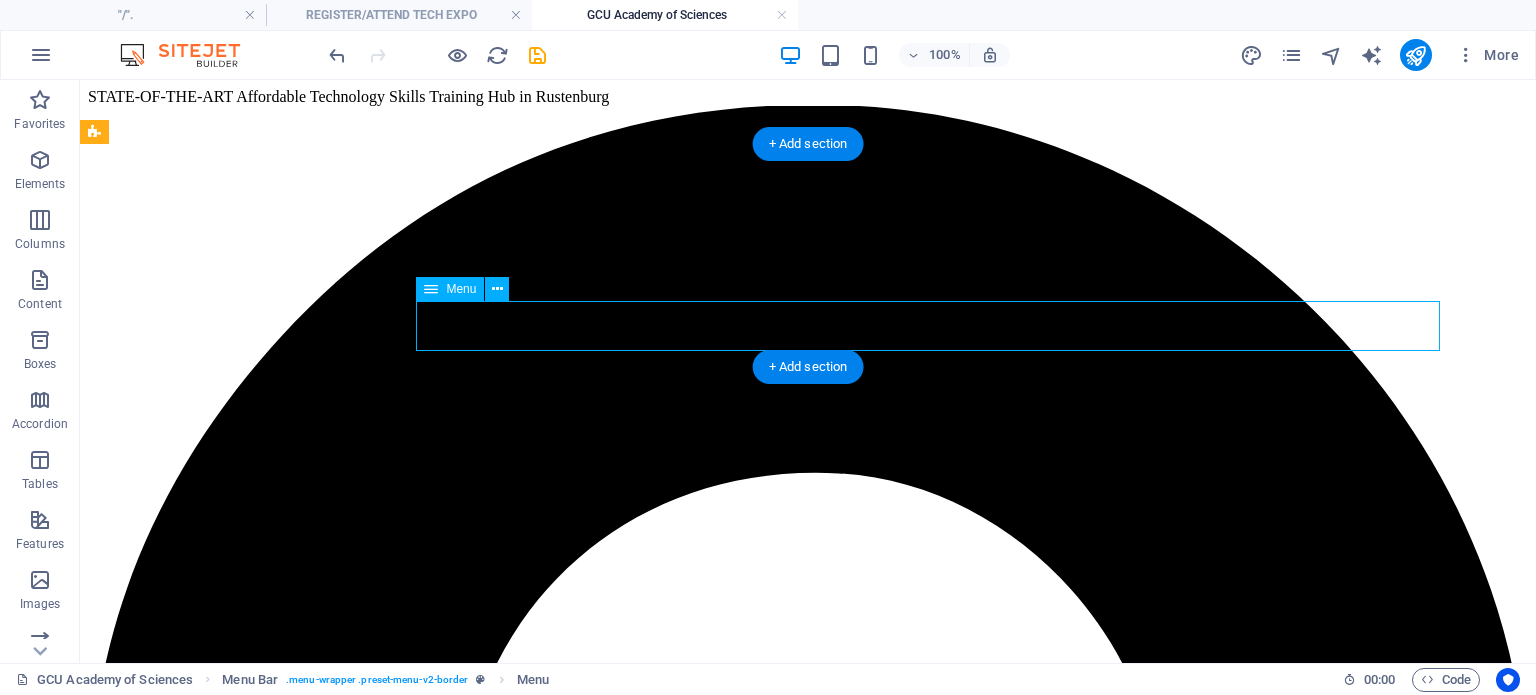 click on "Home About TECH HUB REGISTER EXHIBIT RESEARCH ARM BOARD Contact" at bounding box center (808, 8780) 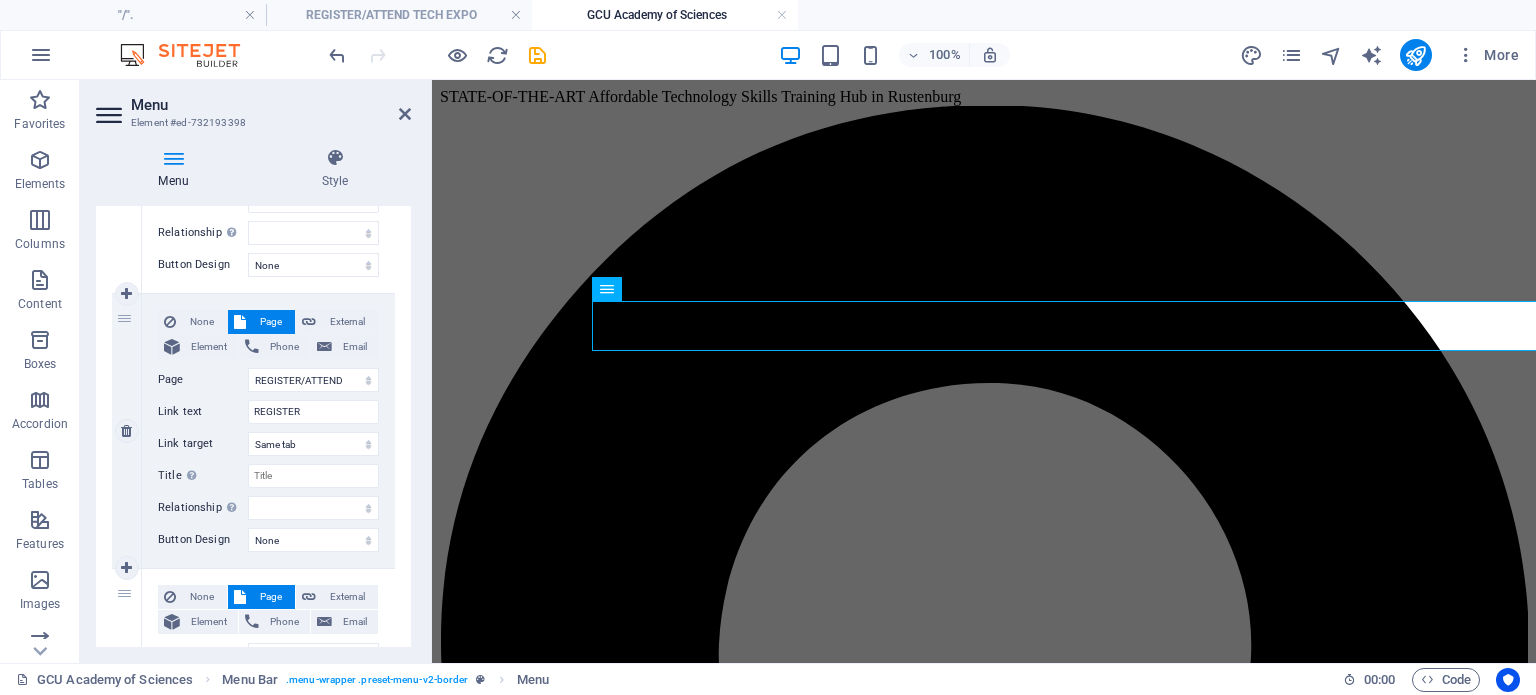 scroll, scrollTop: 900, scrollLeft: 0, axis: vertical 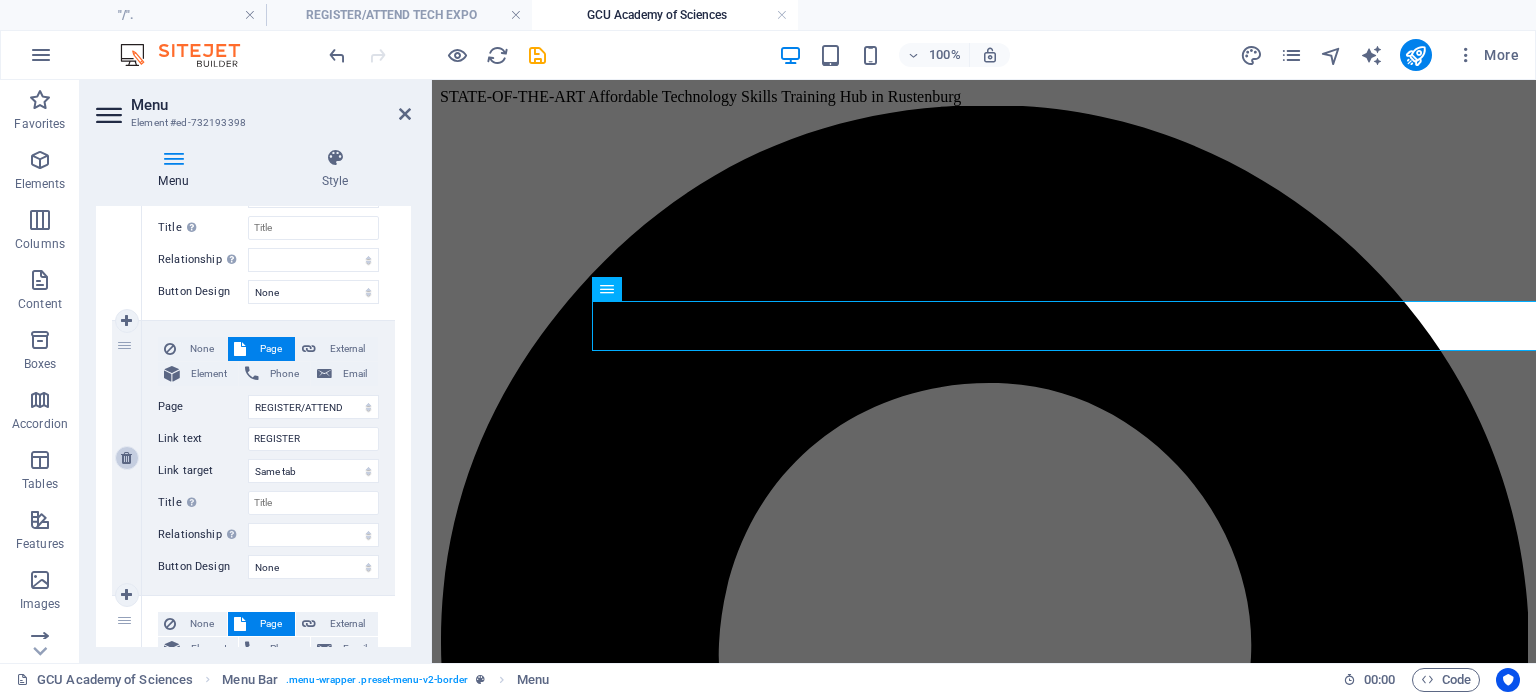 click at bounding box center (126, 458) 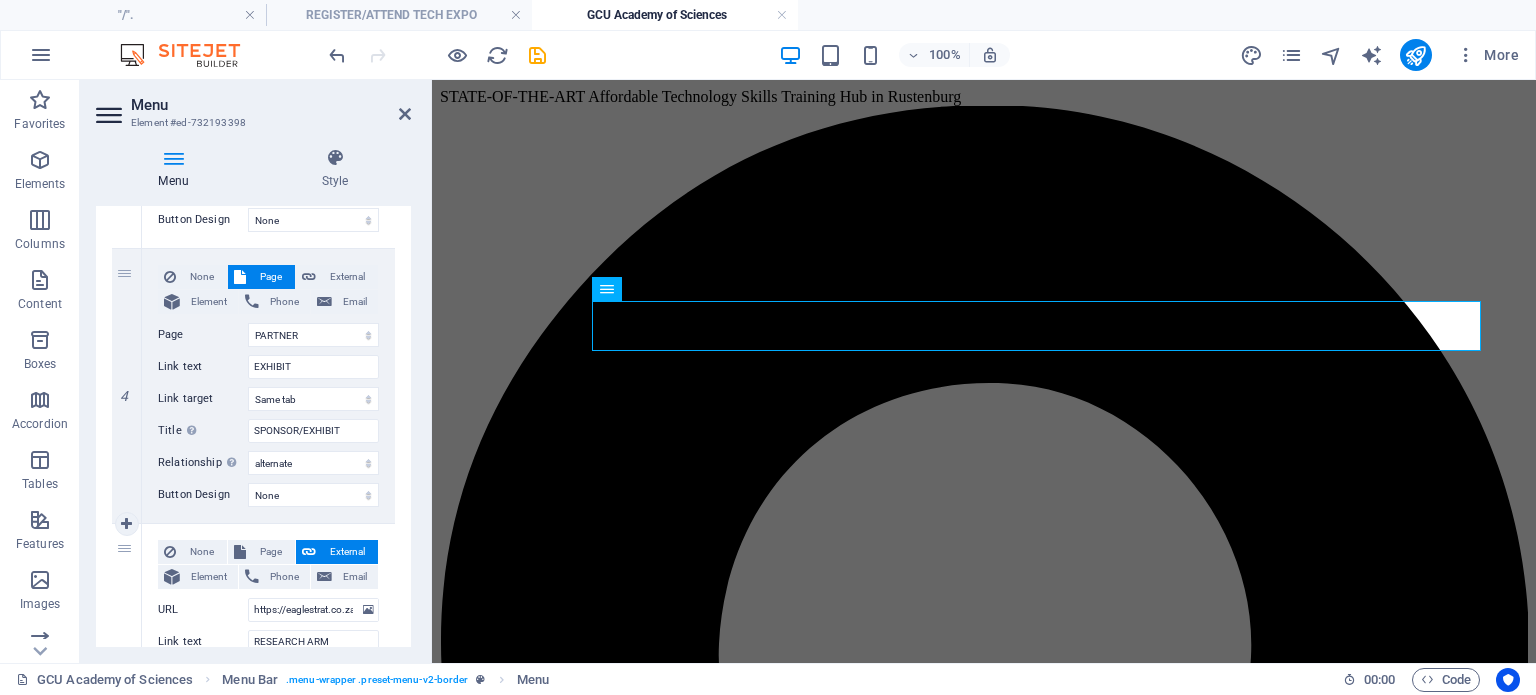 scroll, scrollTop: 896, scrollLeft: 0, axis: vertical 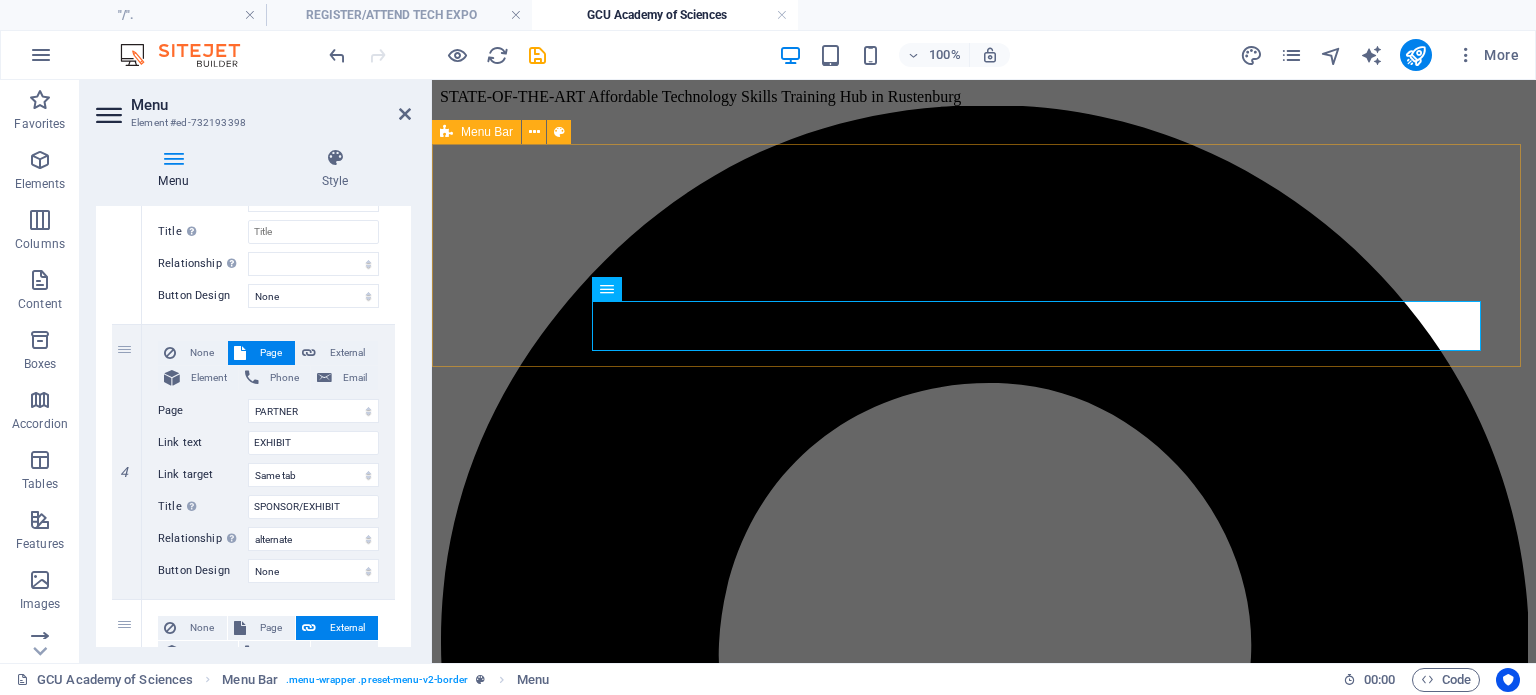 click on "Home About TECH HUB EXHIBIT RESEARCH ARM BOARD Contact" at bounding box center [984, 5937] 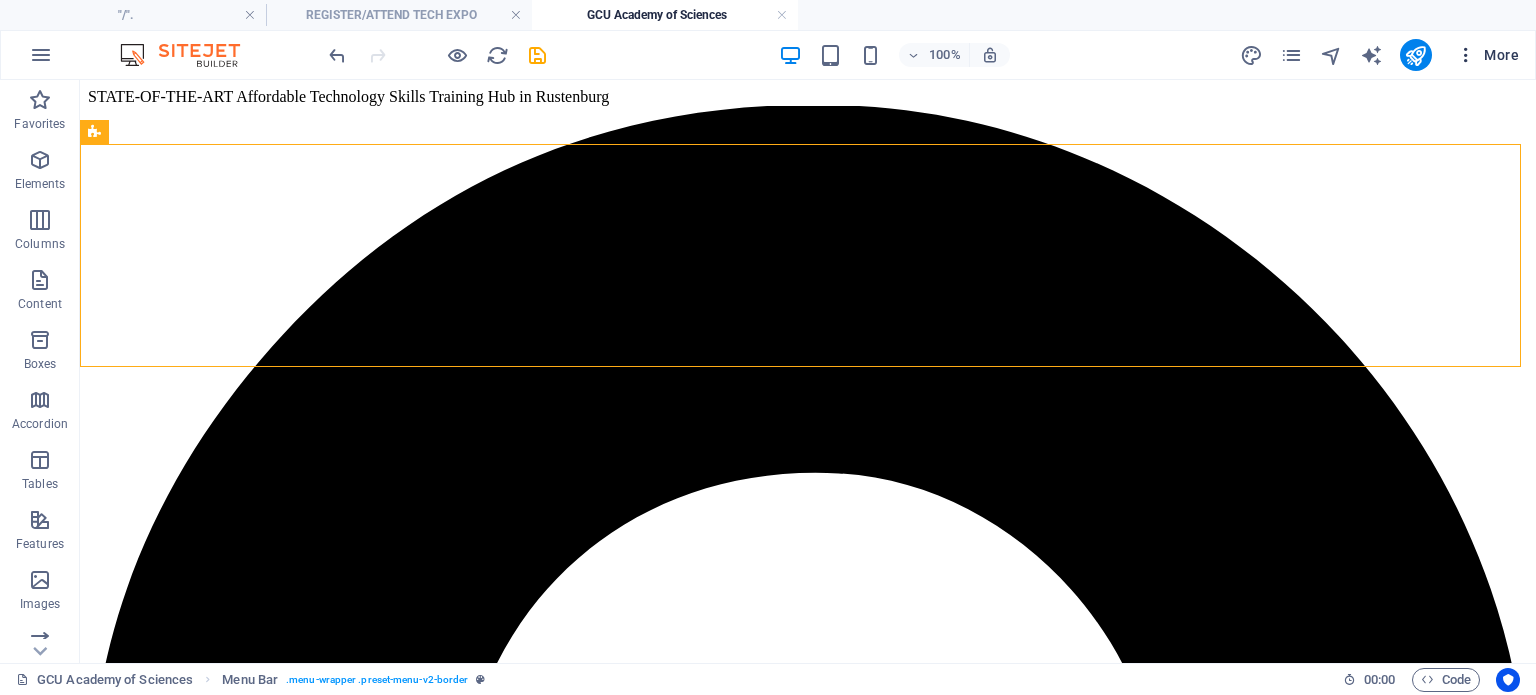 click at bounding box center (1466, 55) 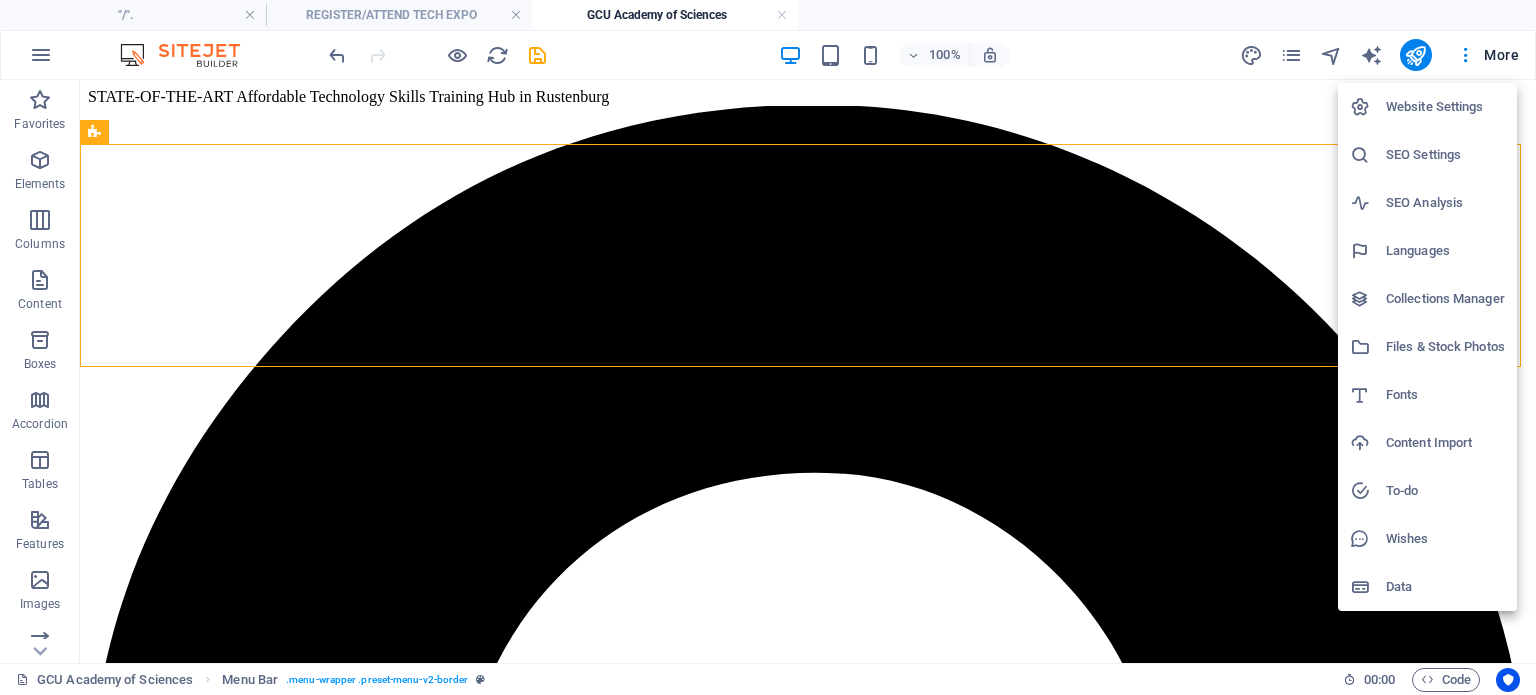 click on "Website Settings" at bounding box center [1445, 107] 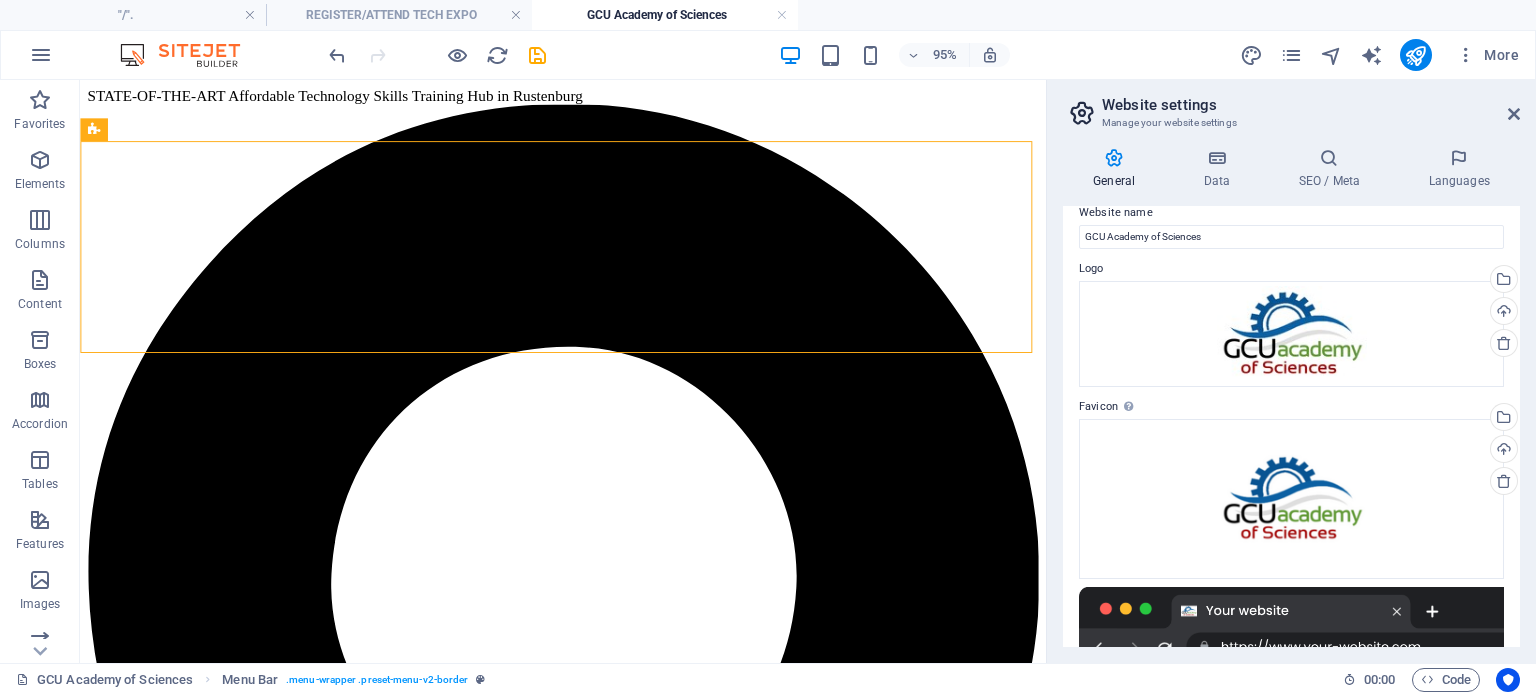 scroll, scrollTop: 0, scrollLeft: 0, axis: both 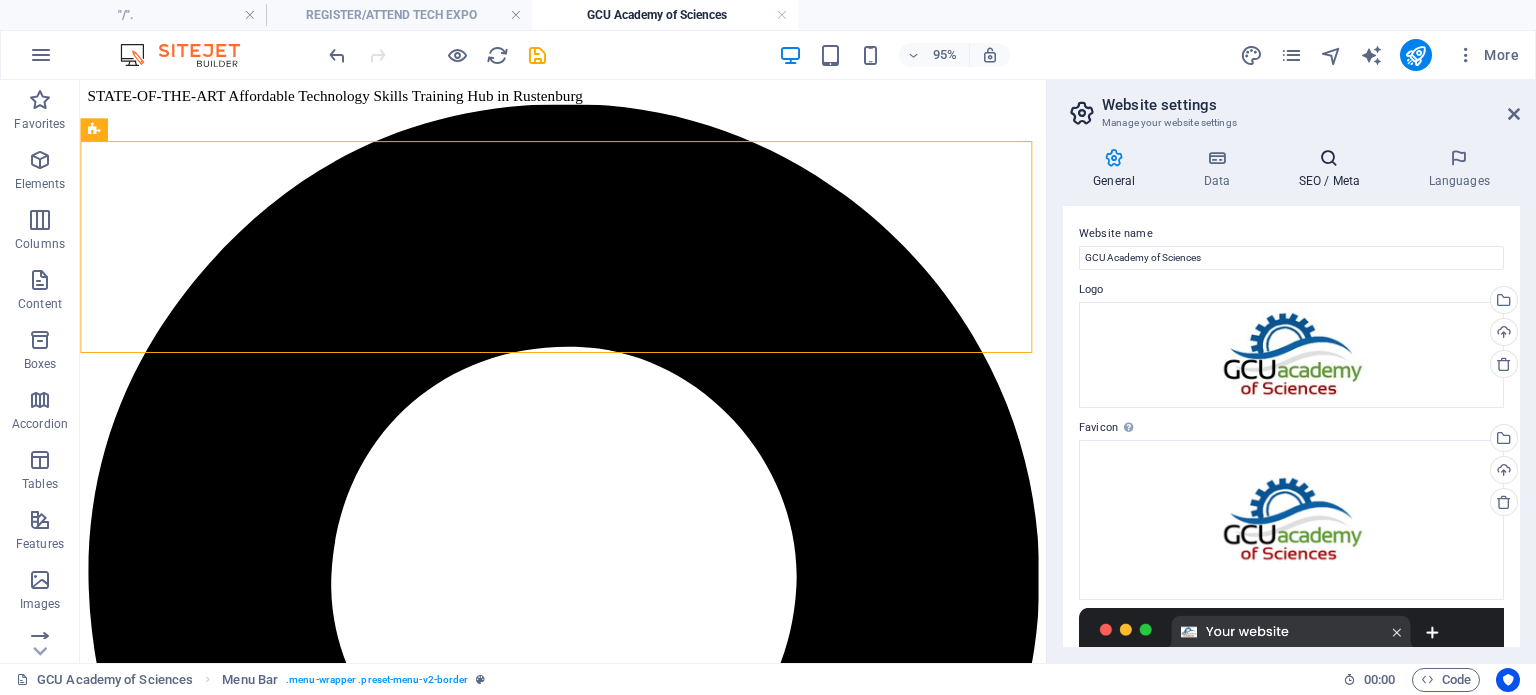 click on "SEO / Meta" at bounding box center (1333, 169) 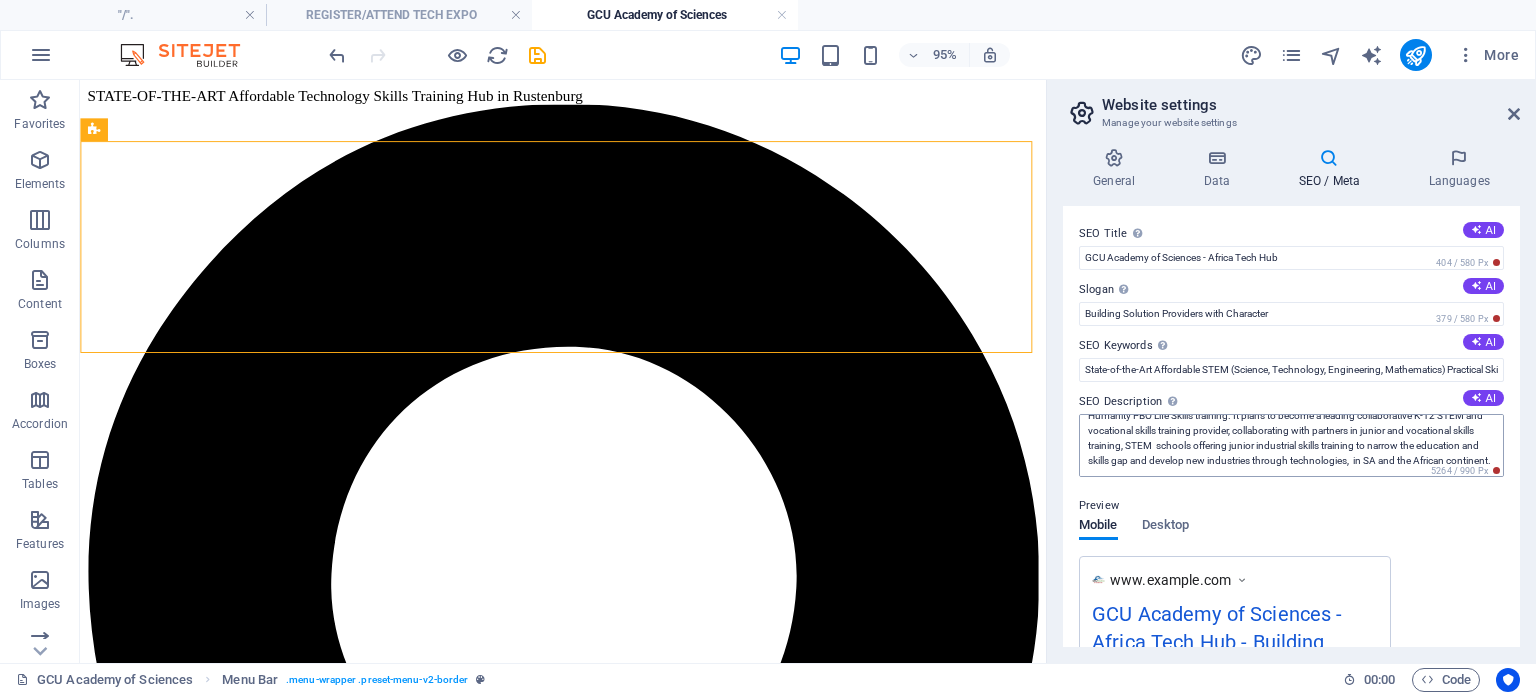 scroll, scrollTop: 105, scrollLeft: 0, axis: vertical 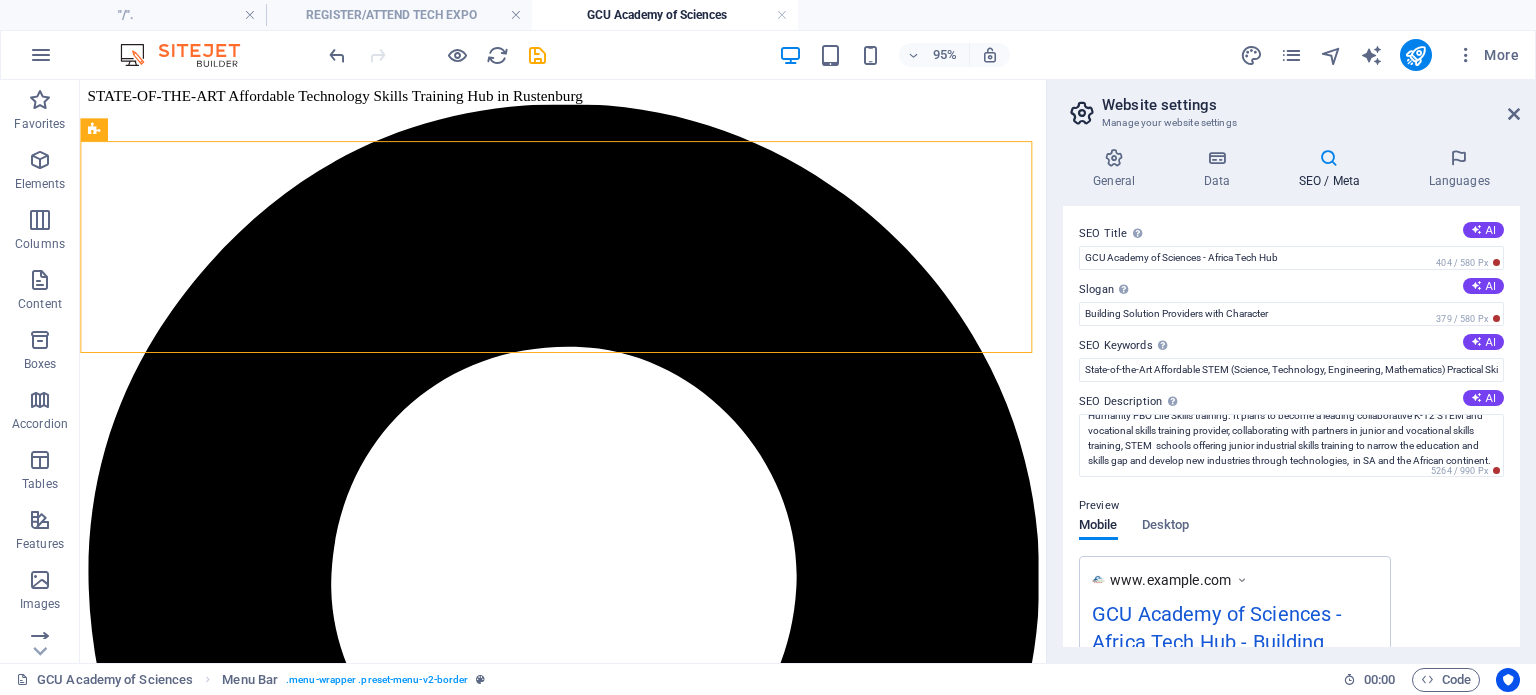 click at bounding box center (1329, 158) 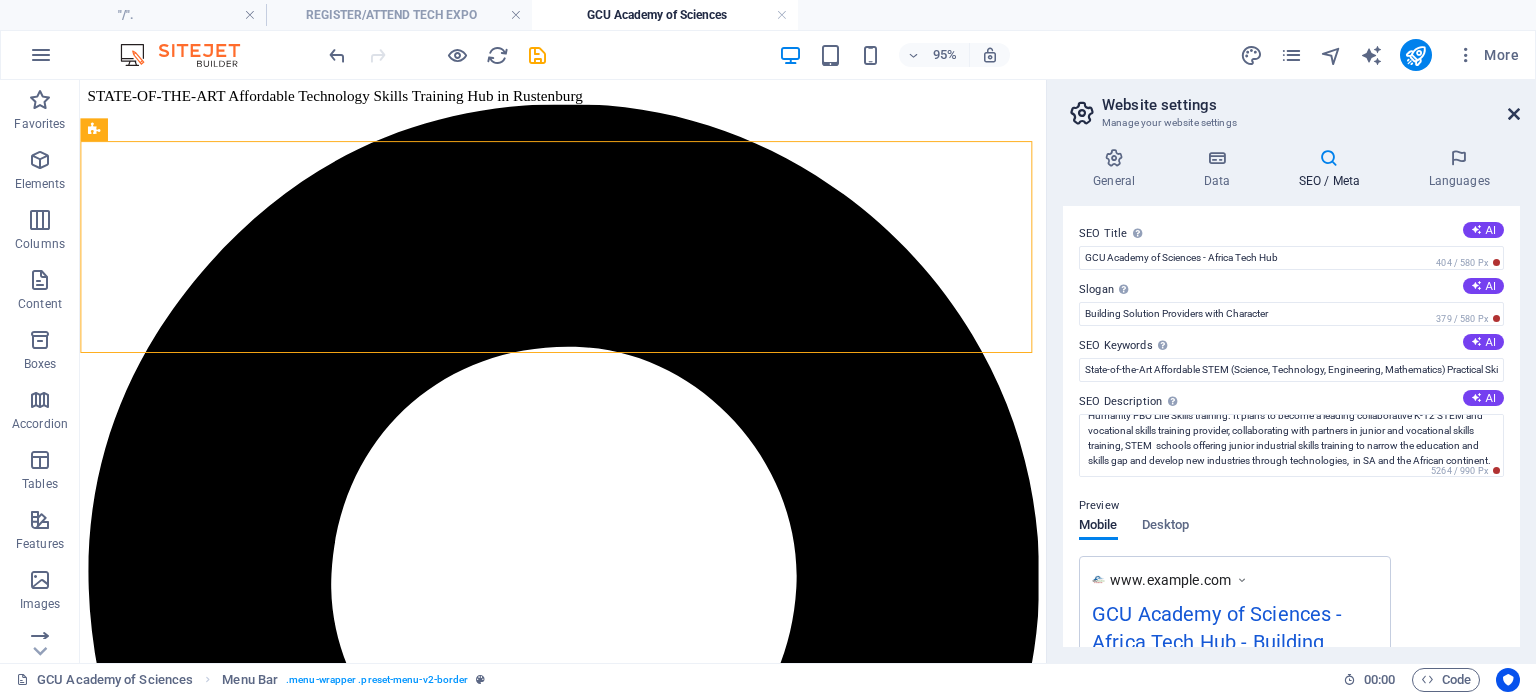 click at bounding box center (1514, 114) 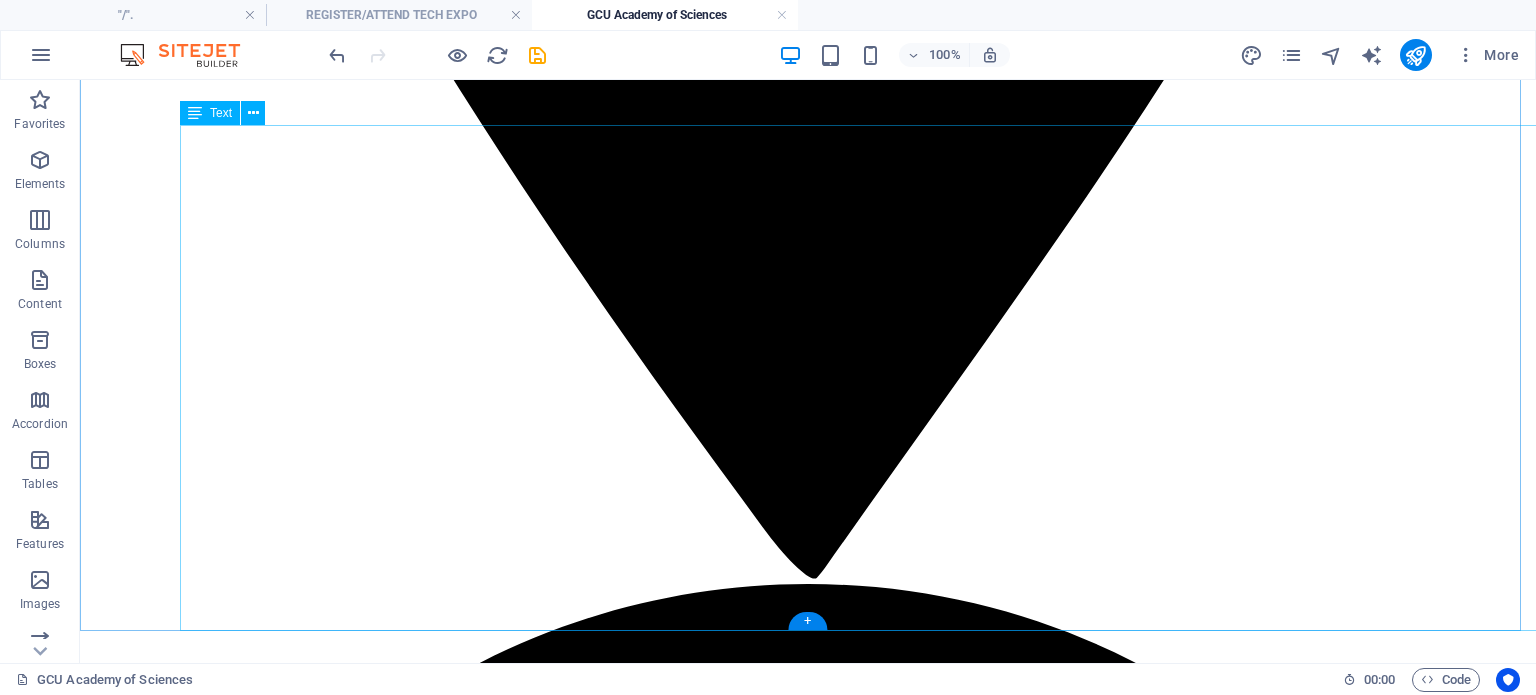 scroll, scrollTop: 1600, scrollLeft: 0, axis: vertical 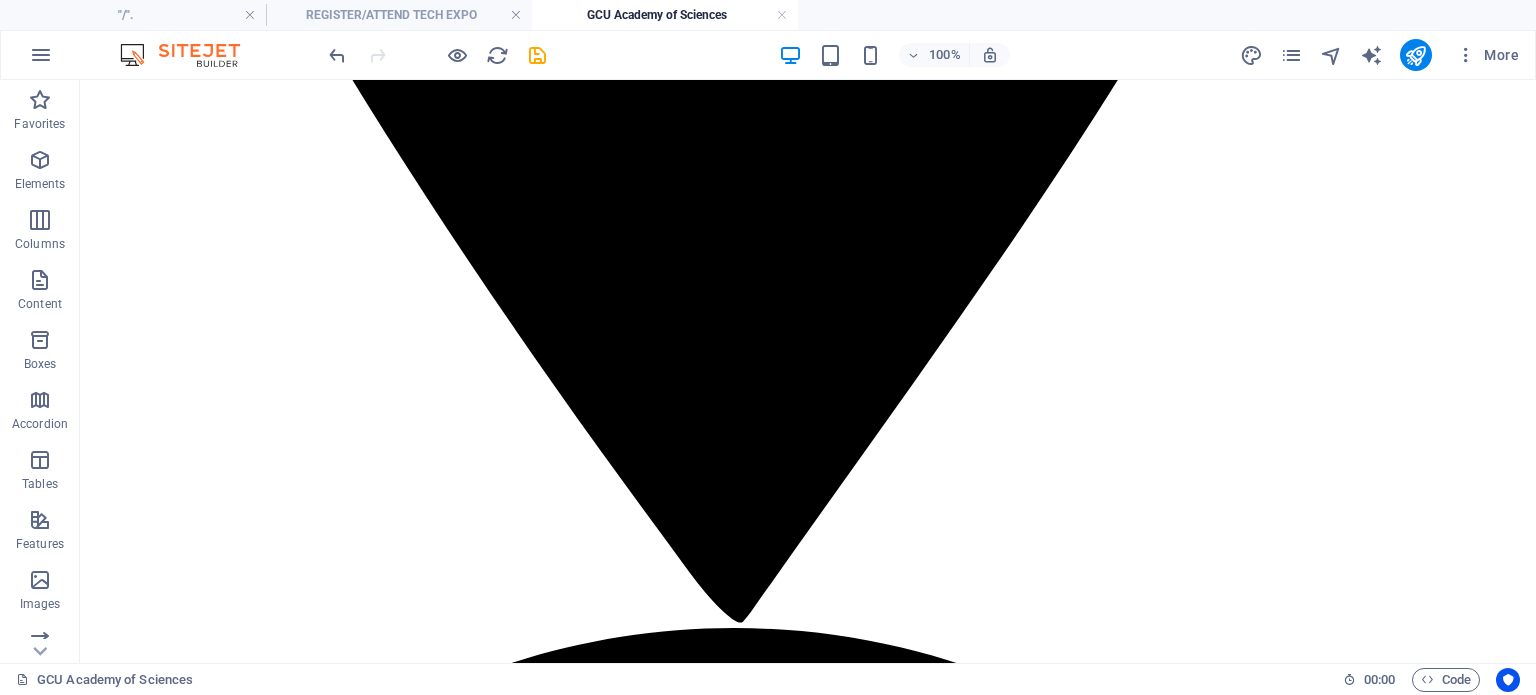 drag, startPoint x: 653, startPoint y: 655, endPoint x: 801, endPoint y: 744, distance: 172.69916 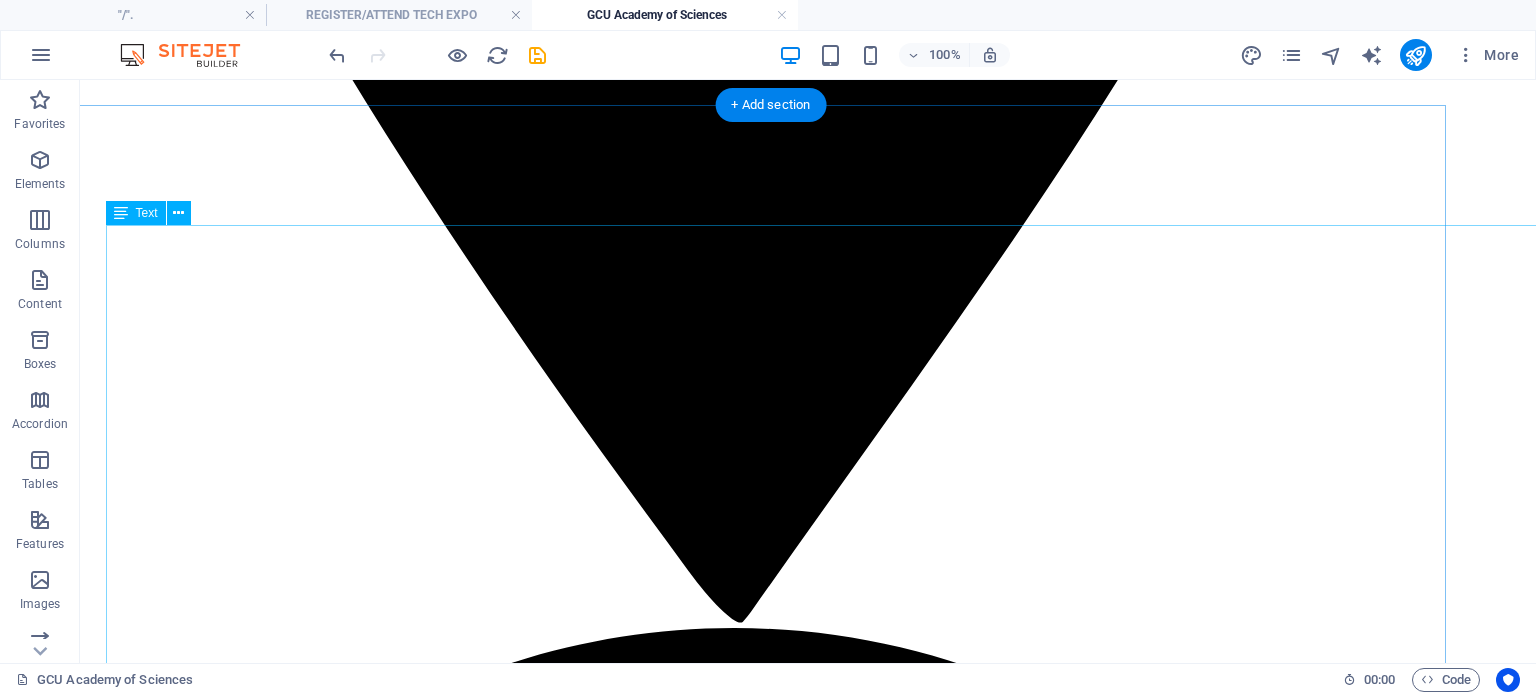 scroll, scrollTop: 1700, scrollLeft: 74, axis: both 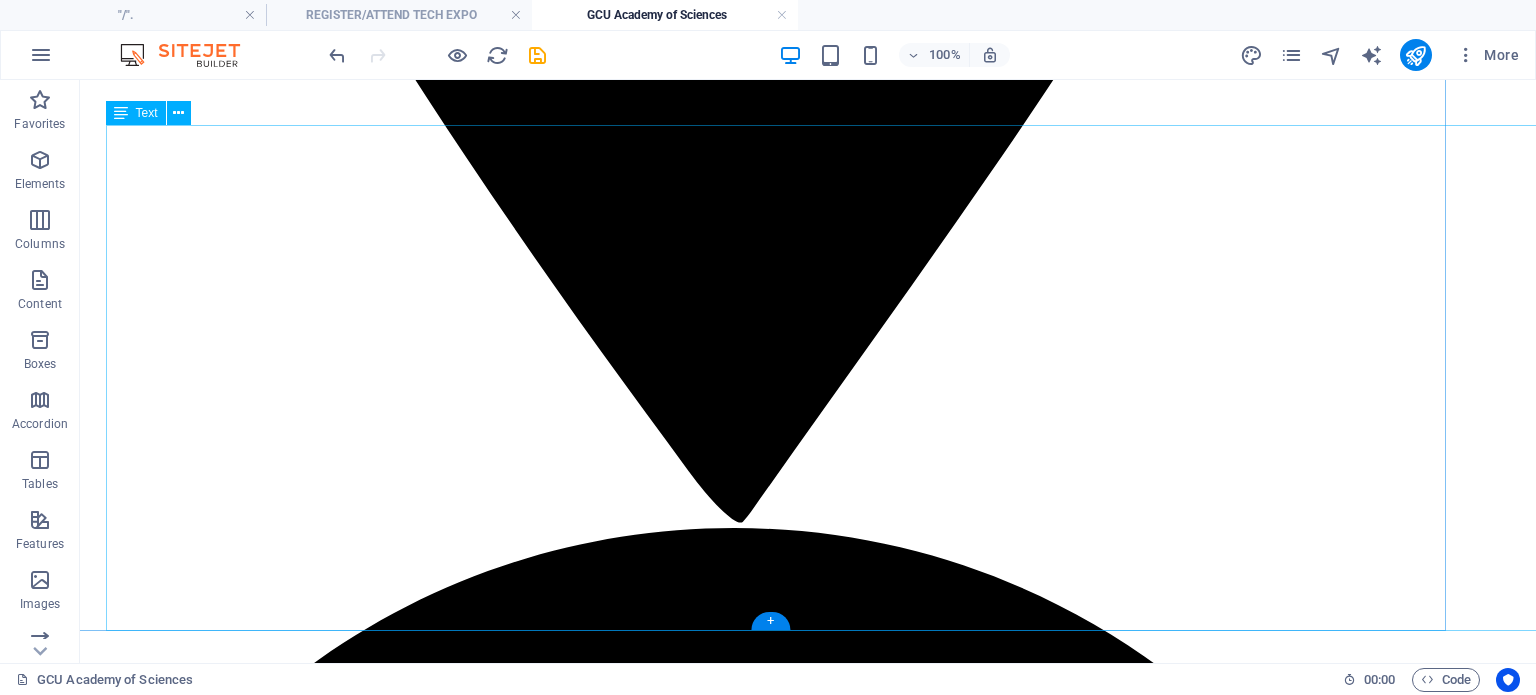 click on "Building Solution Providers with Character VISION GCU Academy of Sciences (GCUASc) is a challenging task intended to improve the South African socio-economic landscape, through unique STEM with Arts (STEAM) -based education and skilling, with a potential for medium to long term industrial business development by young people.   GCUASc is a for-profit social enterprise; STEAM (Science, Technology, Engineering, Arts, Mathematics) Educational, Industrial and Life Skills institution purposed to address  inequality gaps in education, technology and technical practical skills training in South Africa. For children and youth from middle to low-income families. Its industrial artisanry school certifications will be accompanied with business incubation for high school and post matric learners." at bounding box center (834, 9101) 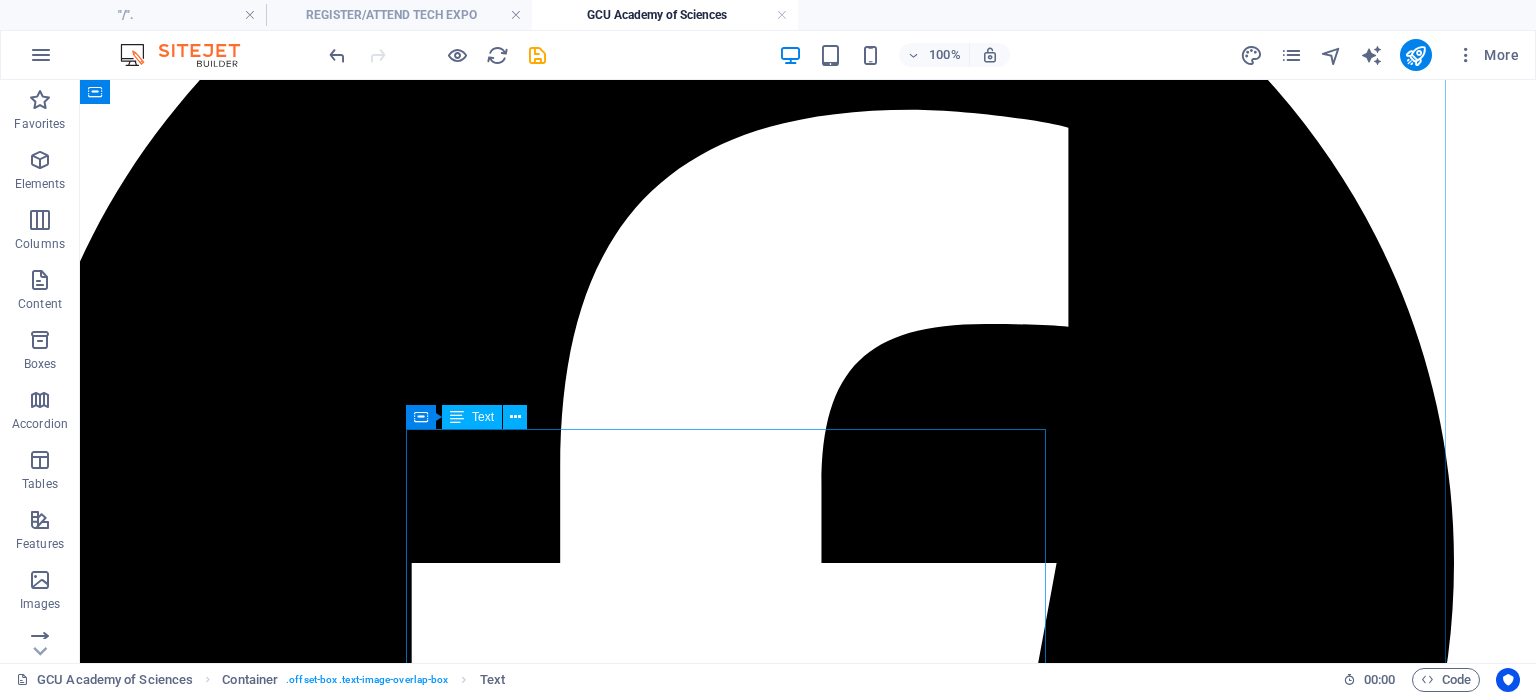 scroll, scrollTop: 2600, scrollLeft: 74, axis: both 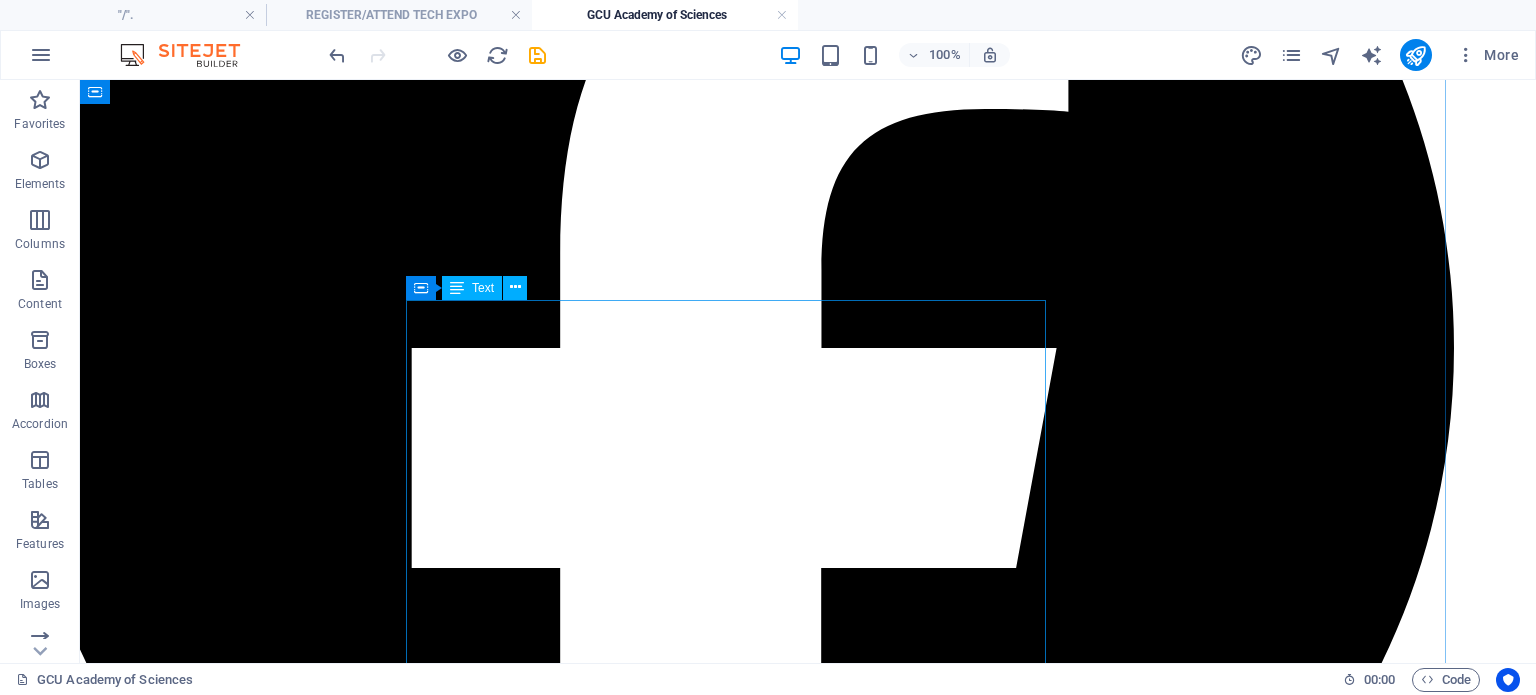 click on "GCUASc AFRICA TECH HUB is geared to become a national and pan-African STEAM, Science, Technology, Engineering, Artisanry, Arts and Life Skills education, investing in children and youth, facilitating transformation in schools and marginalised communities through innovative programmes that offer practicals in project-based learning.  The GCUASc AFRICA TECH HUB intends to collaborate with schools,  teachers  trainers, institutions, companies and government, throughout South Africa and globally, to support and improve STEM based school curricula with regard to Sciences, Technology, Engineering, Arts (critical thinking) and Mathematics (STEAM) learning, equipping children and youth to think and learn to be future developers and leaders of in-demand sustainable industries that will improve their future in the 4IR world." at bounding box center (734, 9582) 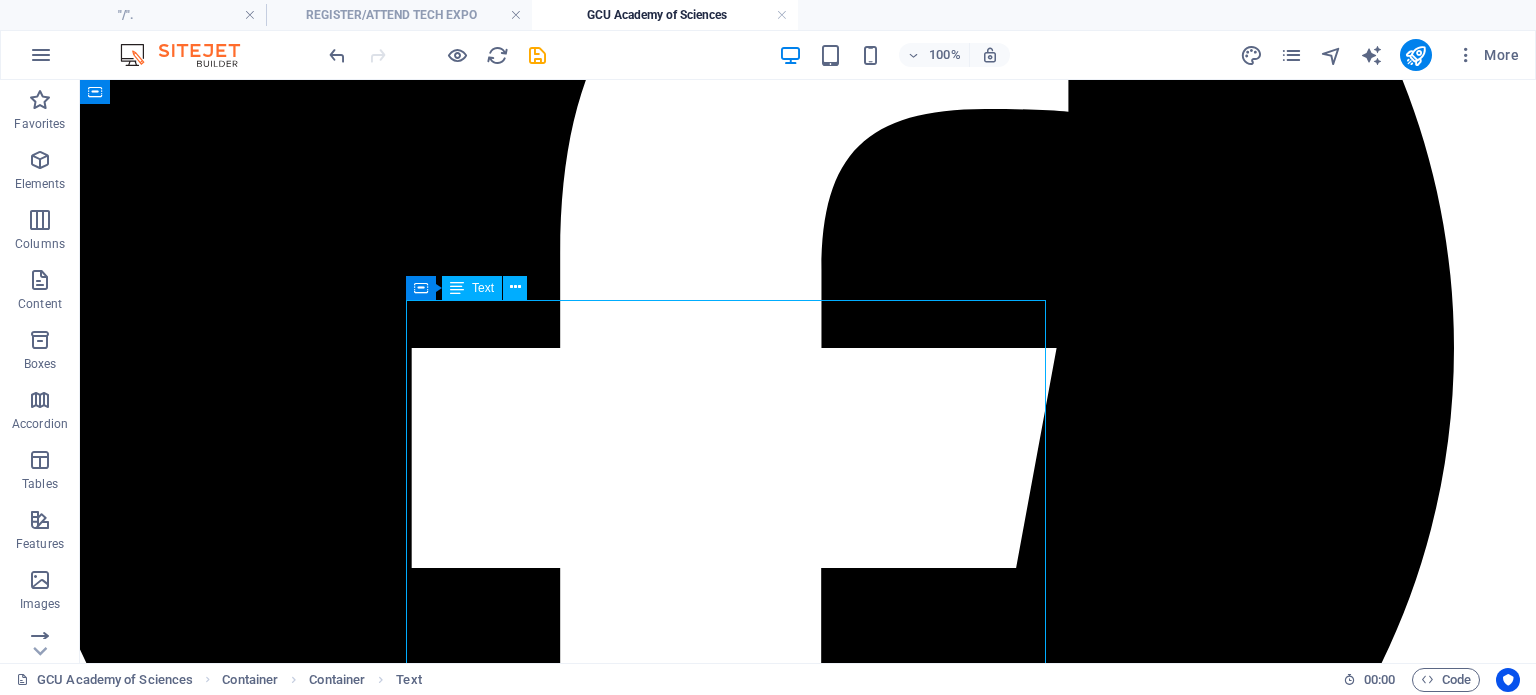 click on "GCUASc AFRICA TECH HUB is geared to become a national and pan-African STEAM, Science, Technology, Engineering, Artisanry, Arts and Life Skills education, investing in children and youth, facilitating transformation in schools and marginalised communities through innovative programmes that offer practicals in project-based learning.  The GCUASc AFRICA TECH HUB intends to collaborate with schools,  teachers  trainers, institutions, companies and government, throughout South Africa and globally, to support and improve STEM based school curricula with regard to Sciences, Technology, Engineering, Arts (critical thinking) and Mathematics (STEAM) learning, equipping children and youth to think and learn to be future developers and leaders of in-demand sustainable industries that will improve their future in the 4IR world." at bounding box center (734, 9582) 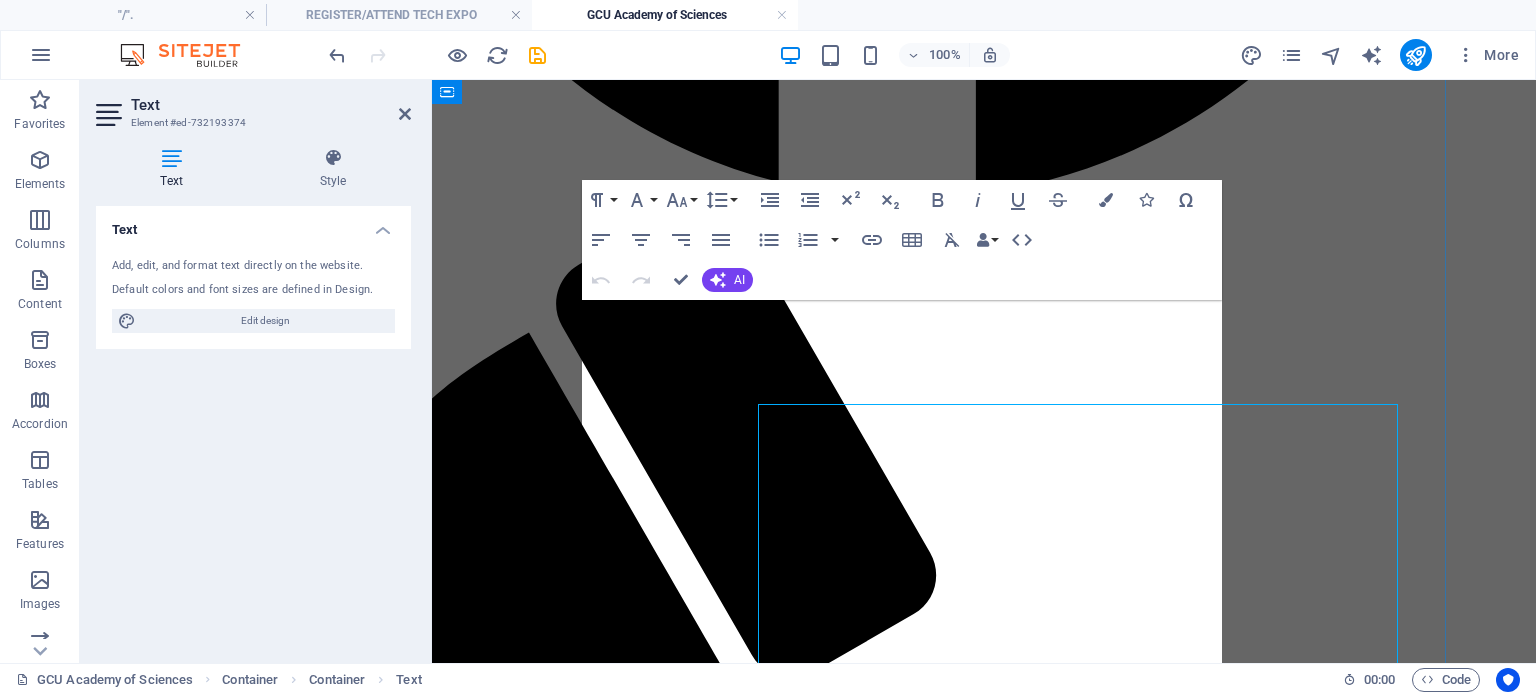 scroll, scrollTop: 2496, scrollLeft: 74, axis: both 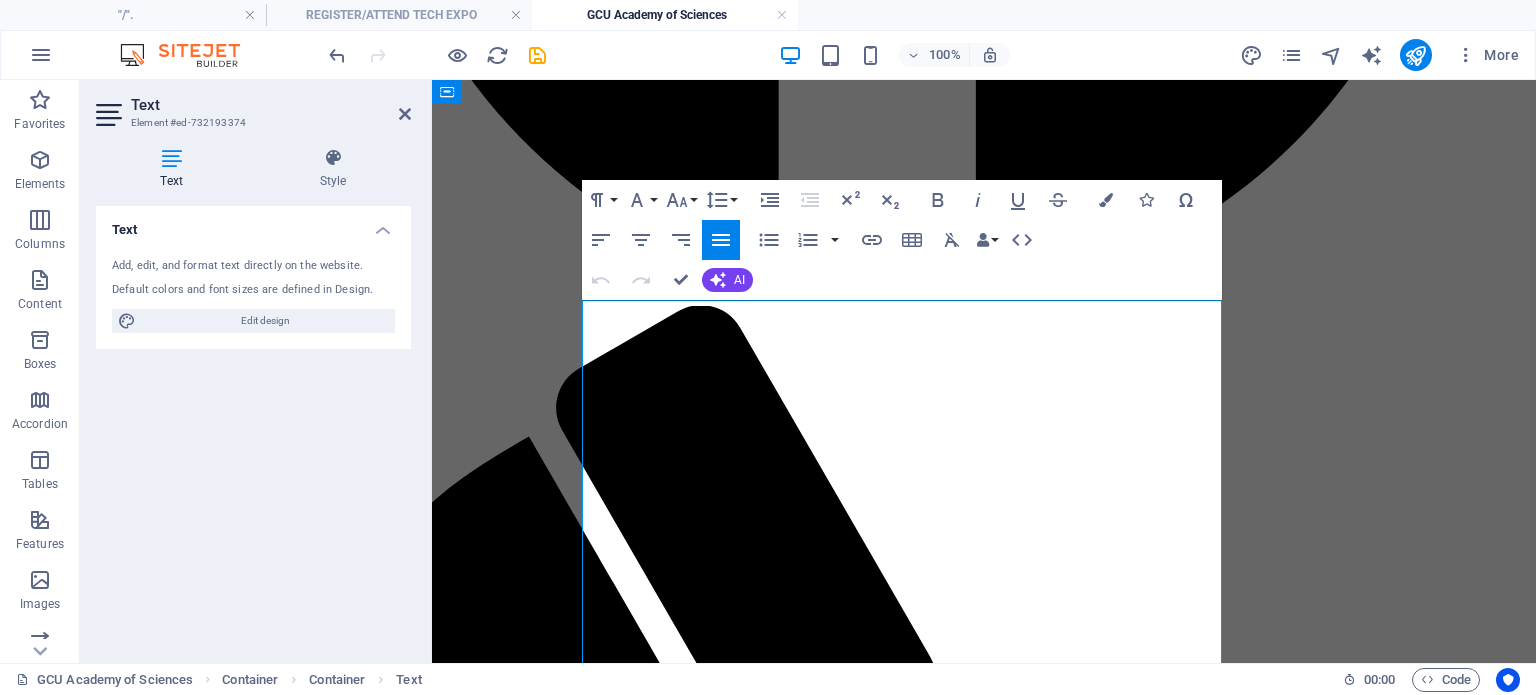 click on "GCUASc AFRICA TECH HUB is geared to become a national and pan-African STEAM, Science, Technology, Engineering, Artisanry, Arts and Life Skills education, investing in children and youth, facilitating transformation in schools and marginalised communities through innovative programmes that offer practicals in project-based learning." at bounding box center [910, 7459] 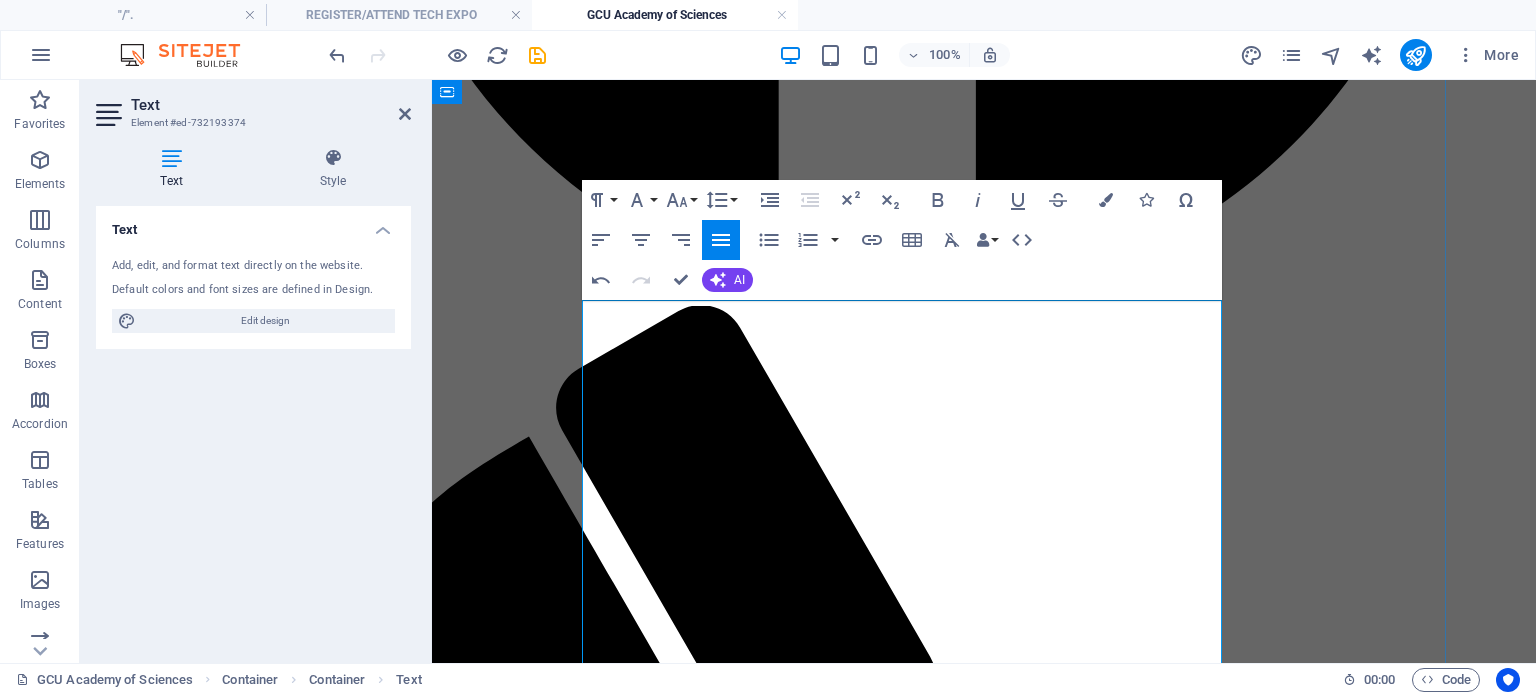 click on "GCUASc AFRICA TECH HUB is geared to become a national and pan-African STEAM, Science, Technology, Engineering, Artisanry, Arts and Life Skills education and tech skills hub , investing in children and youth, facilitating transformation in schools and marginalised communities through innovative programmes that offer practicals in project-based learning." at bounding box center (910, 7459) 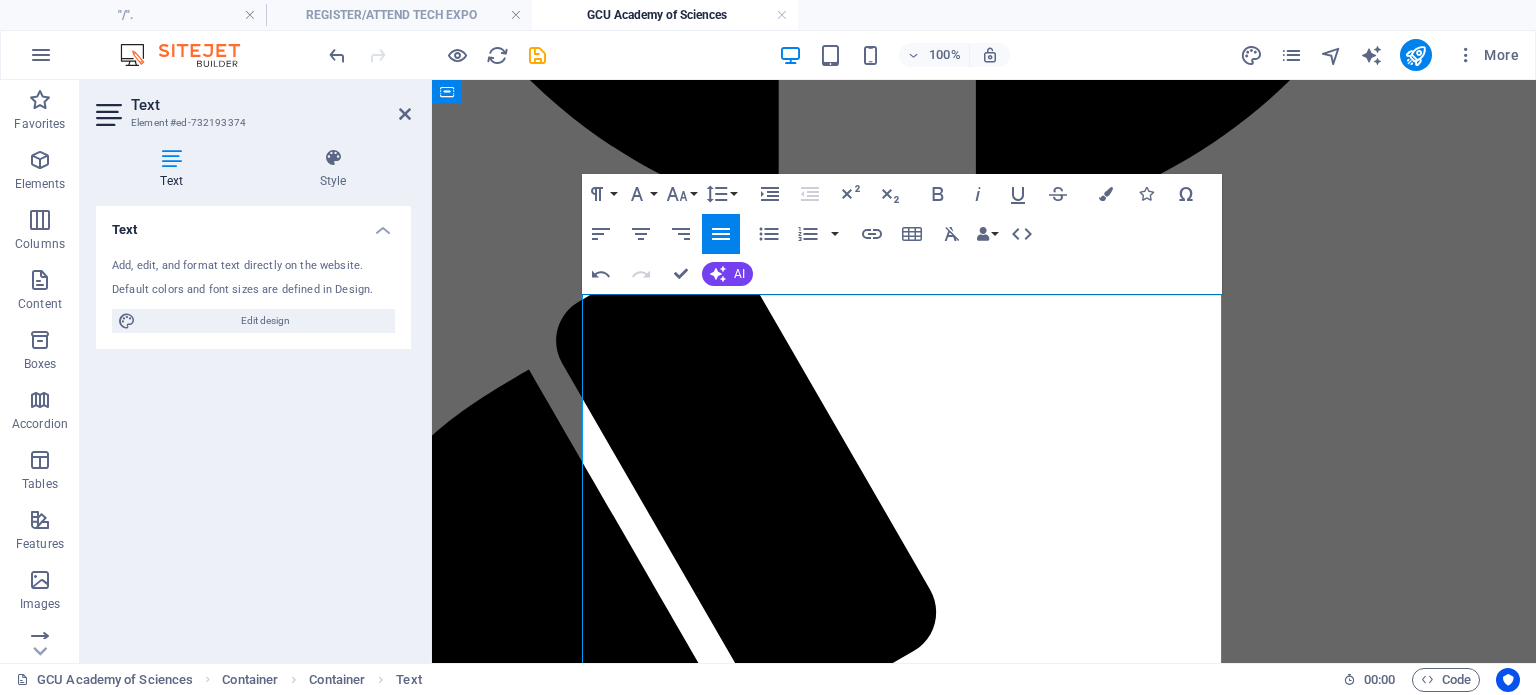 scroll, scrollTop: 2596, scrollLeft: 74, axis: both 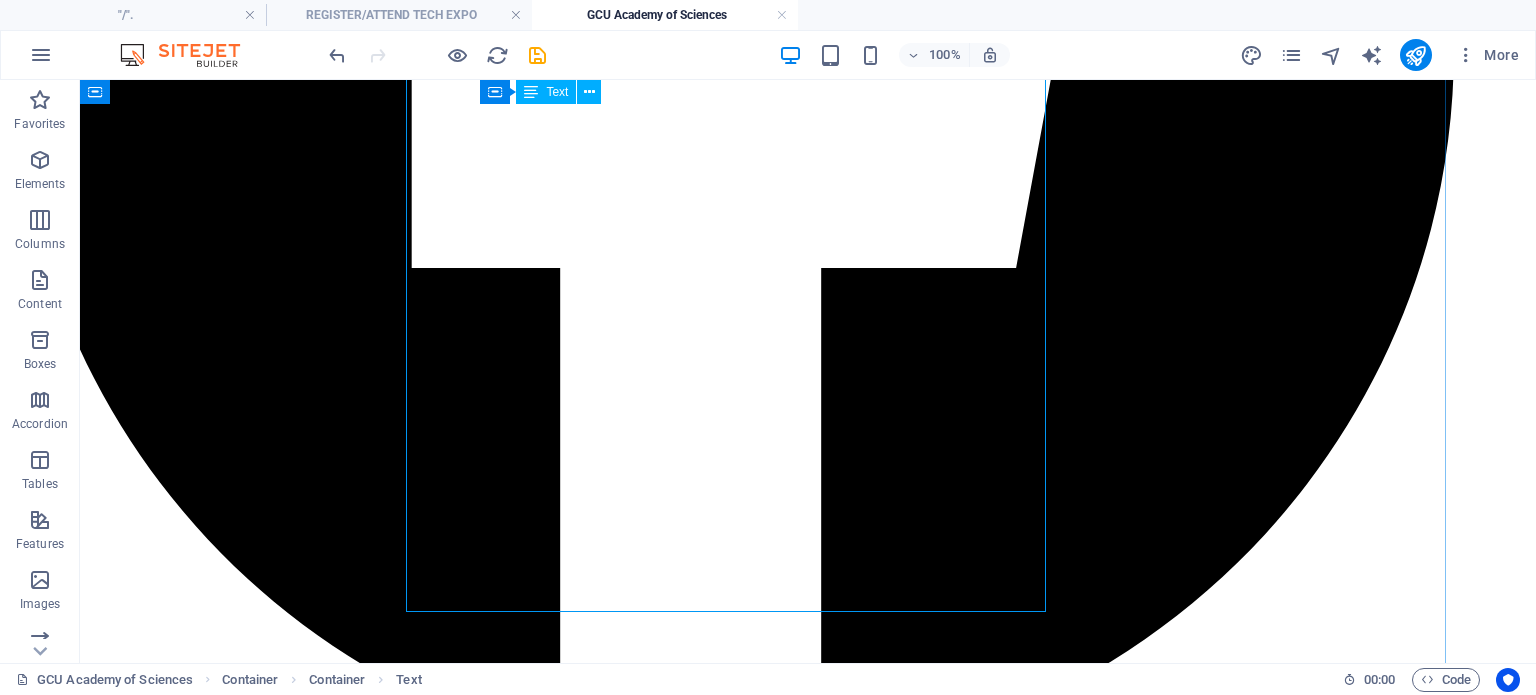 click on "GCUASc AFRICA TECH HUB is geared to become a national and pan-African STEAM, Science, Technology, Engineering, Artisanry, Arts and Life Skills education and tech skills with supporting business services hub, investing in children and youth, facilitating transformation in schools and marginalised communities through innovative programmes that offer practicals in project-based learning. &nbsp;The GCUASc AFRICA TECH HUB intends to collaborate with schools, &nbsp;teachers &nbsp;trainers, institutions, companies and government, throughout [COUNTRY] and globally, to support and improve STEM based school curricula with regard to Sciences, Technology, Engineering, Arts (critical thinking) and Mathematics (STEAM) learning, equipping children and youth to think and learn to be future developers and leaders of in-demand sustainable industries that will improve their future in the 4IR world." at bounding box center [734, 9282] 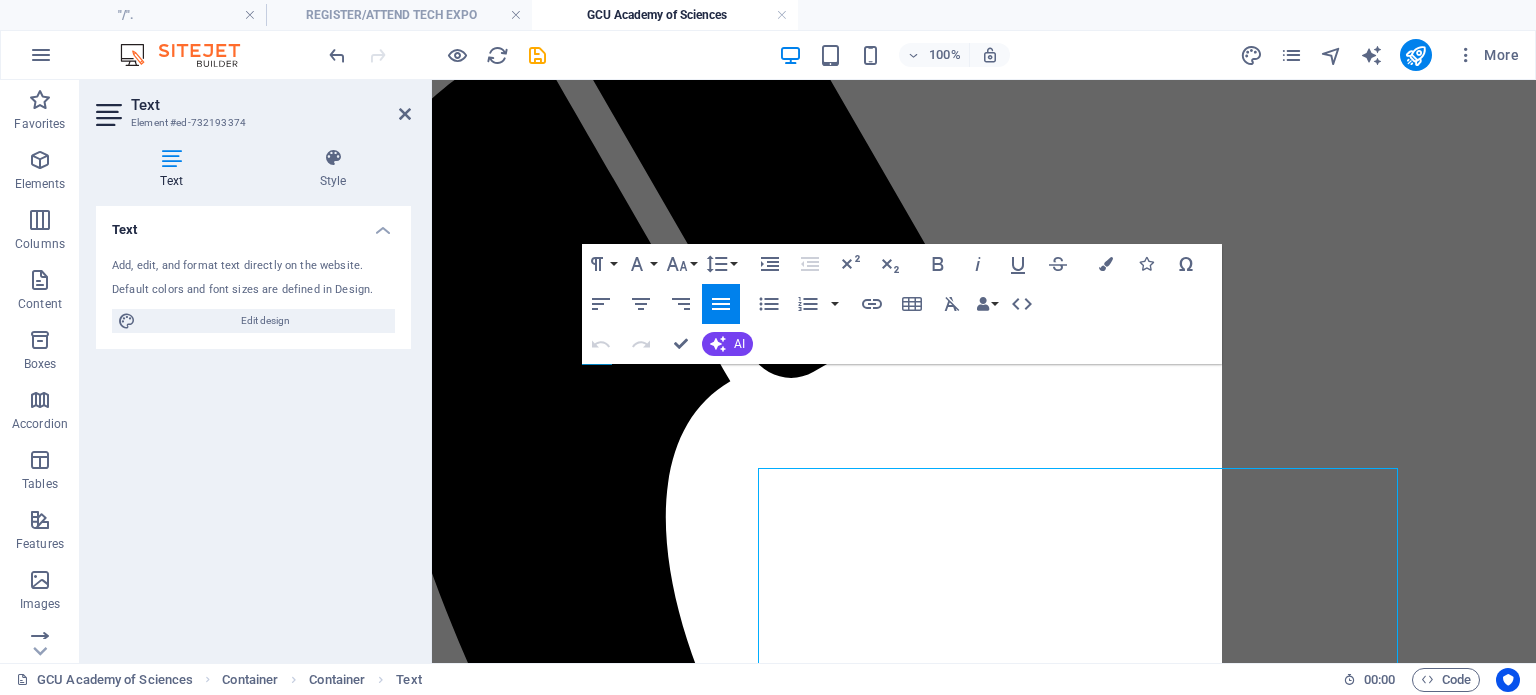 scroll, scrollTop: 2431, scrollLeft: 74, axis: both 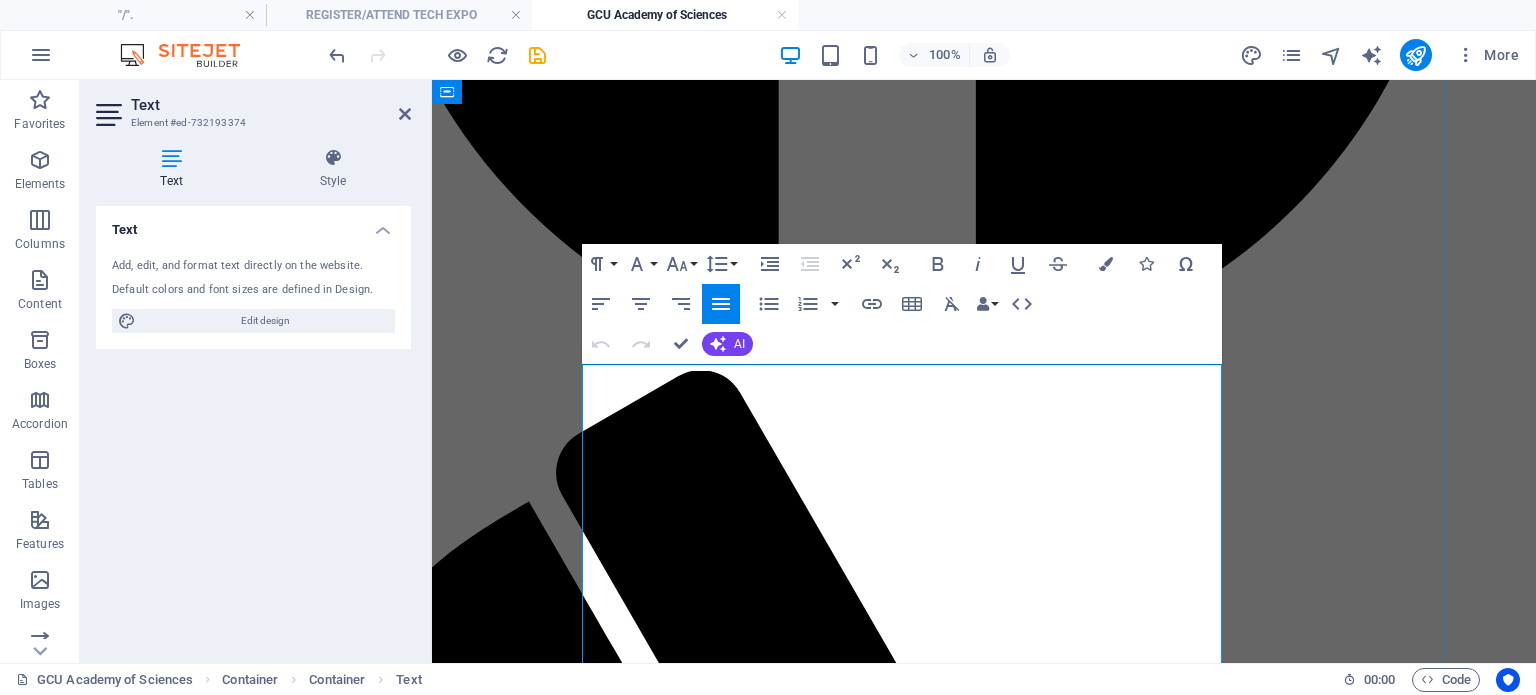 click on "GCUASc AFRICA TECH HUB is geared to become a national and pan-African STEAM, Science, Technology, Engineering, Artisanry, Arts and Life Skills education and tech skills with supporting business services hub, investing in children and youth, facilitating transformation in schools and marginalised communities through innovative programmes that offer practicals in project-based learning." at bounding box center [910, 7524] 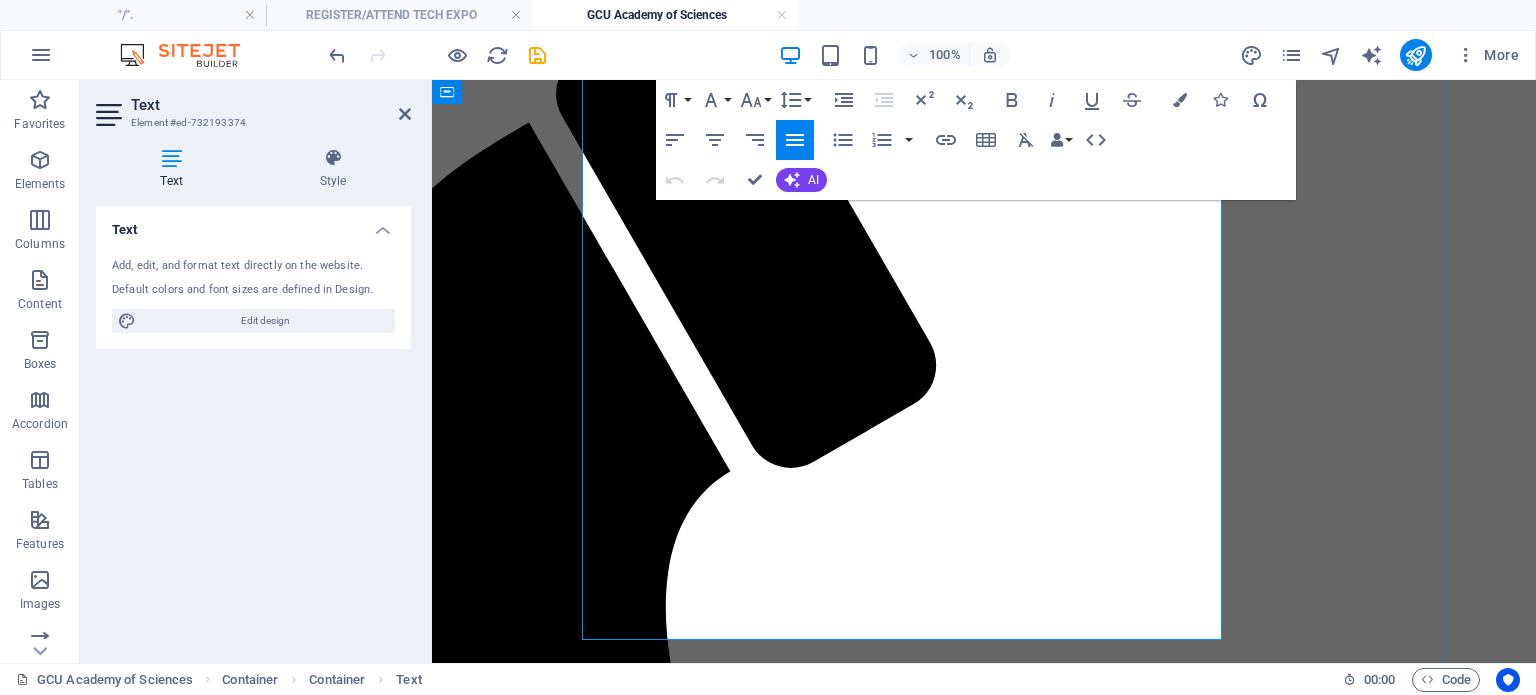 scroll, scrollTop: 2831, scrollLeft: 74, axis: both 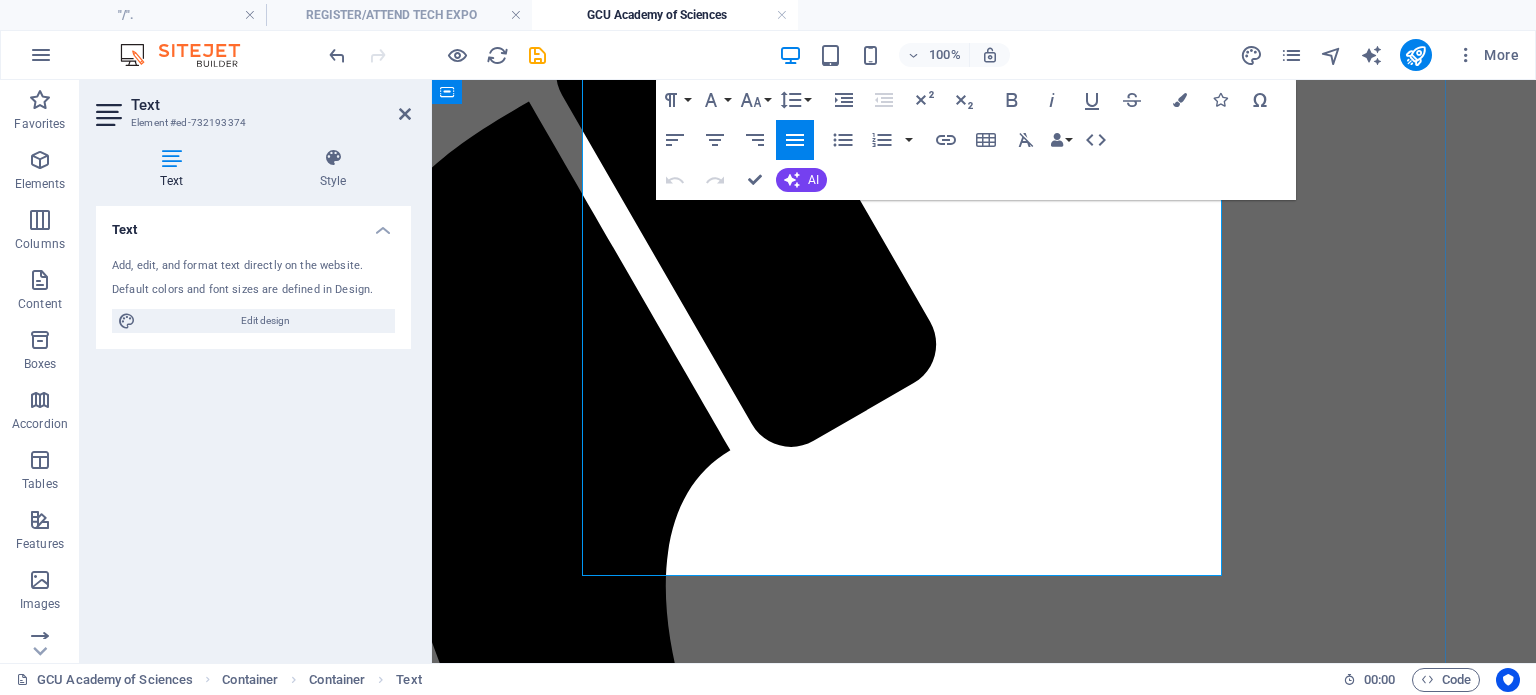 click on "The GCUASc AFRICA TECH HUB intends to collaborate with schools, teachers trainers, institutions, companies and government, throughout [COUNTRY] and globally, to support and improve STEM based school curricula with regard to Sciences, Technology, Engineering, Arts (critical thinking) and Mathematics (STEAM) learning, equipping children and youth to think and learn to be future developers and leaders of in-demand sustainable industries that will improve their future in the 4IR world." at bounding box center (910, 7305) 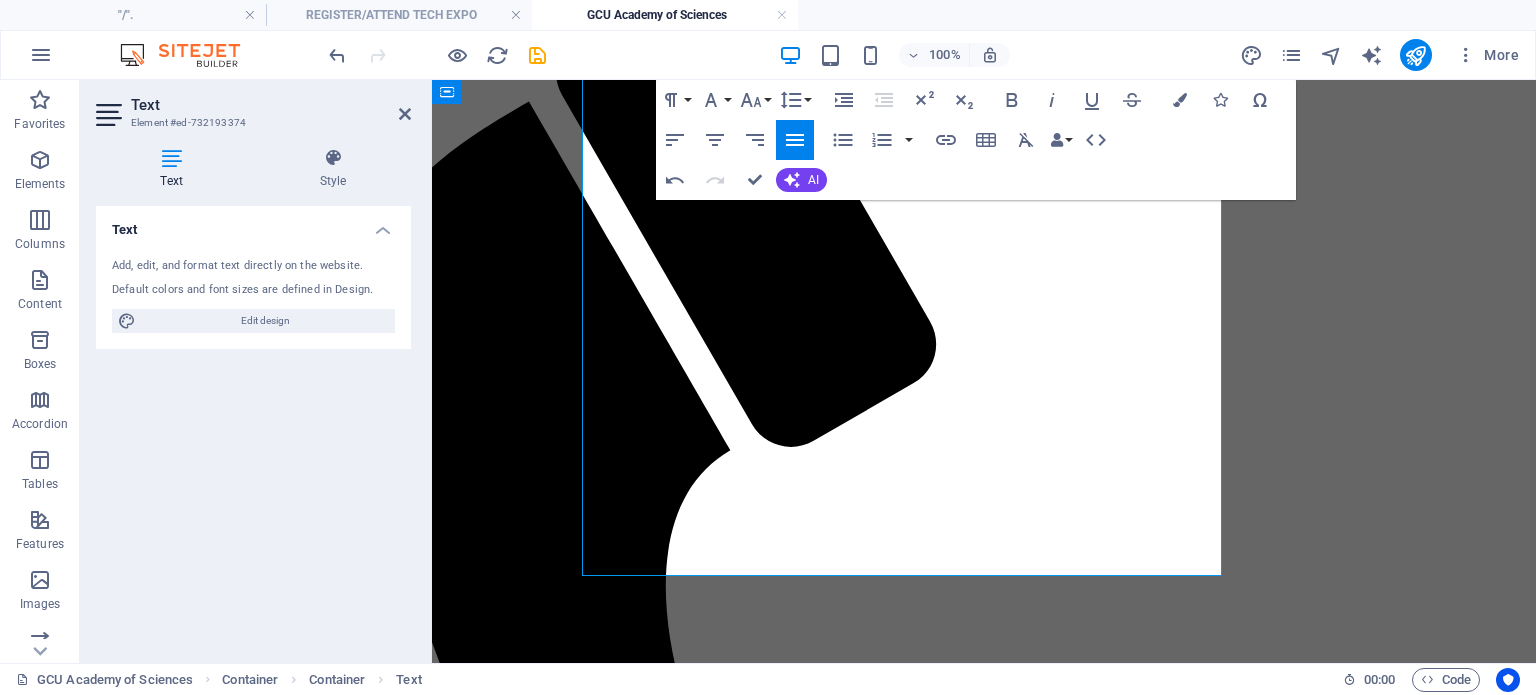 click on "The GCUASc AFRICA TECH HUB intends to collaborate with schools, teachers trainers, institutions, communities, companies and government, throughout South Africa and globally, to support and improve STEM based school curricula with regard to Sciences, Technology, Engineering, Arts (critical thinking) and Mathematics (STEAM) learning, equipping children and youth to think and learn to be future developers and leaders of in-demand sustainable industries that will improve their future in the 4IR world." at bounding box center [910, 7305] 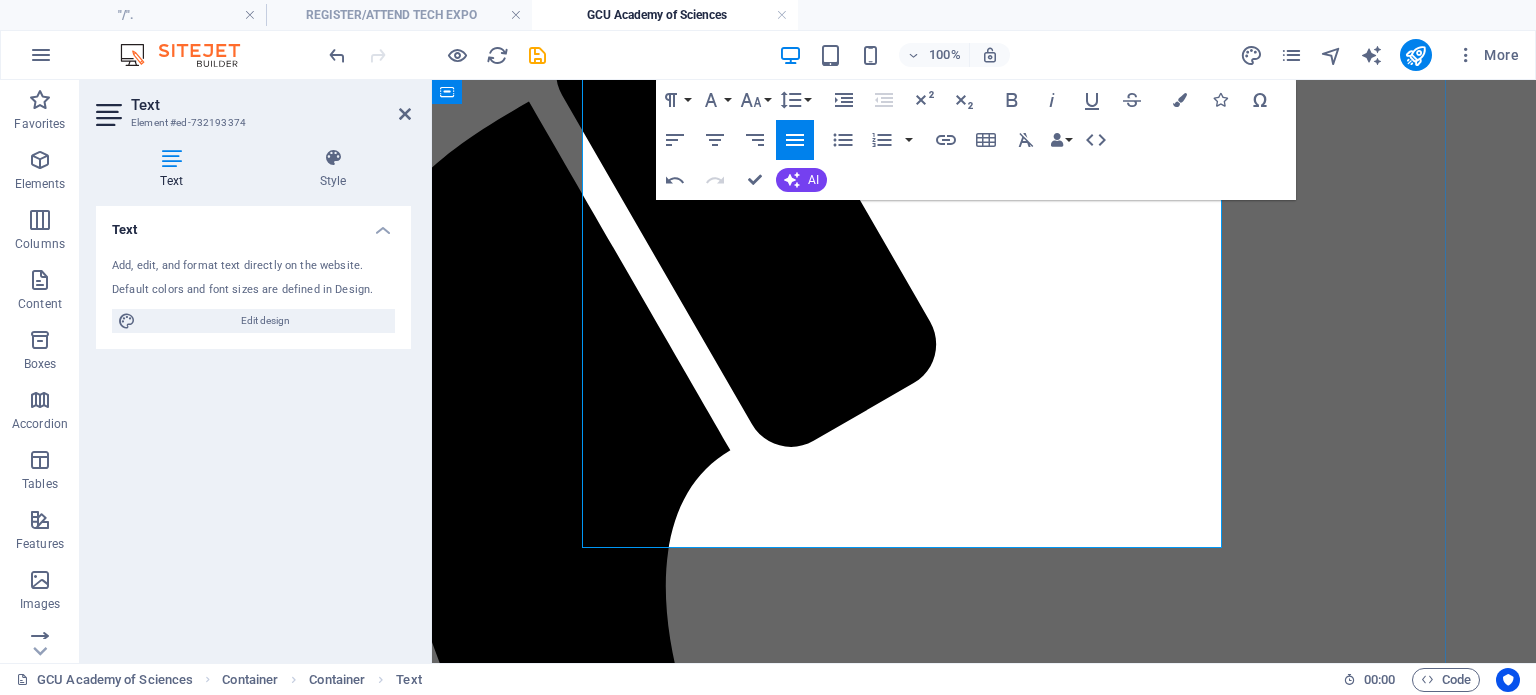scroll, scrollTop: 2931, scrollLeft: 74, axis: both 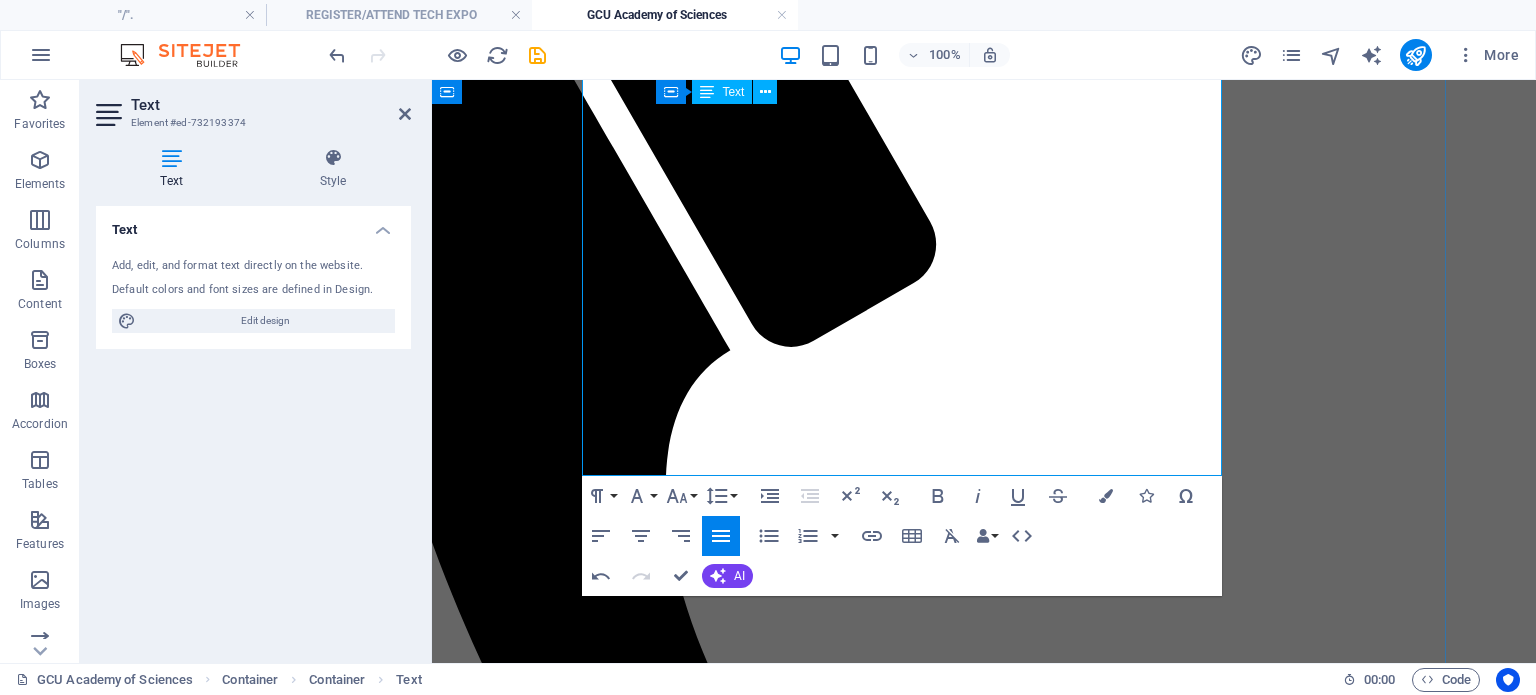 click on "The GCUASc AFRICA TECH HUB intends to collaborate with schools, teachers trainers, institutions, communities, companies and government, throughout South Africa and globally, to support and improve STEM based school curricula with regard to Sciences, Technology, Engineering, Arts (critical thinking) and Mathematics (STEAM) learning, equipping children and youth to think and learn to be future developers and leaders of in-demand sustainable industries that will improve their future in the 4IR world." at bounding box center (910, 7205) 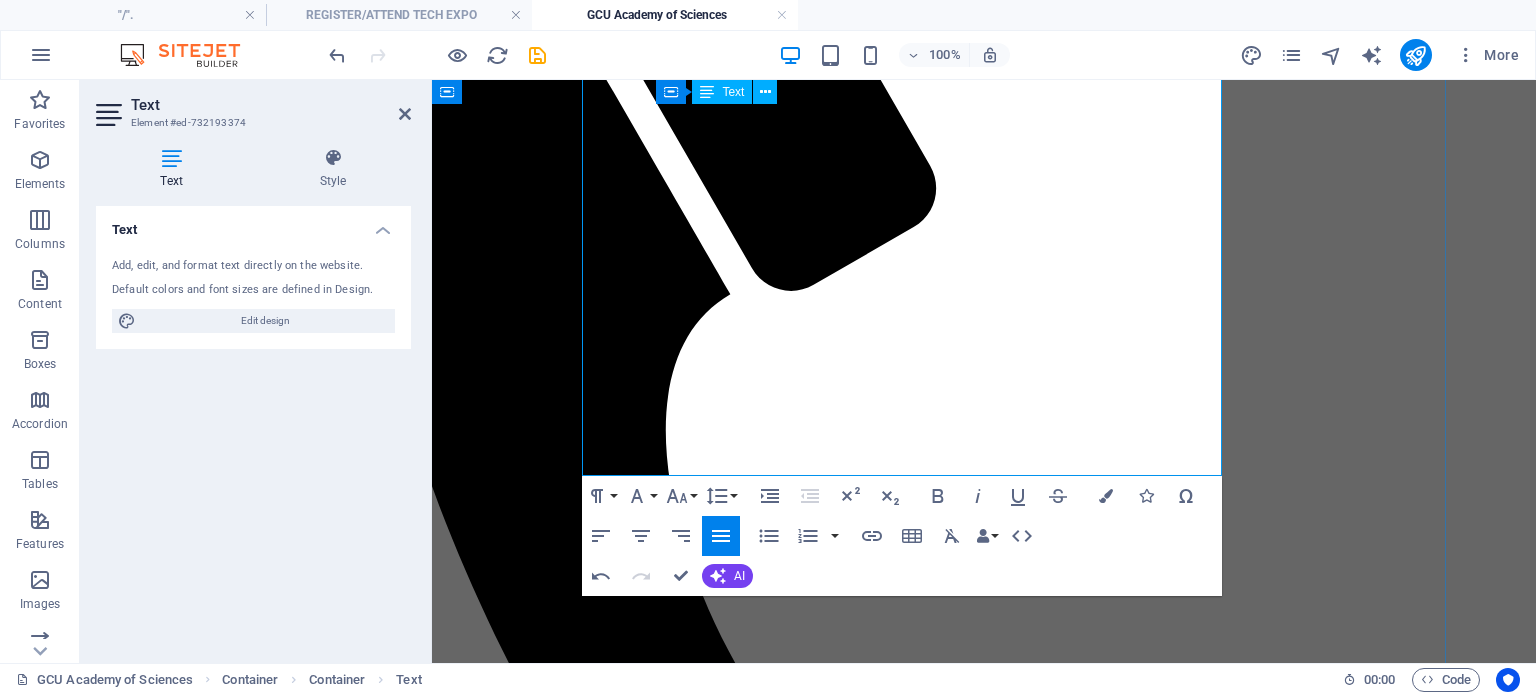 scroll, scrollTop: 3031, scrollLeft: 74, axis: both 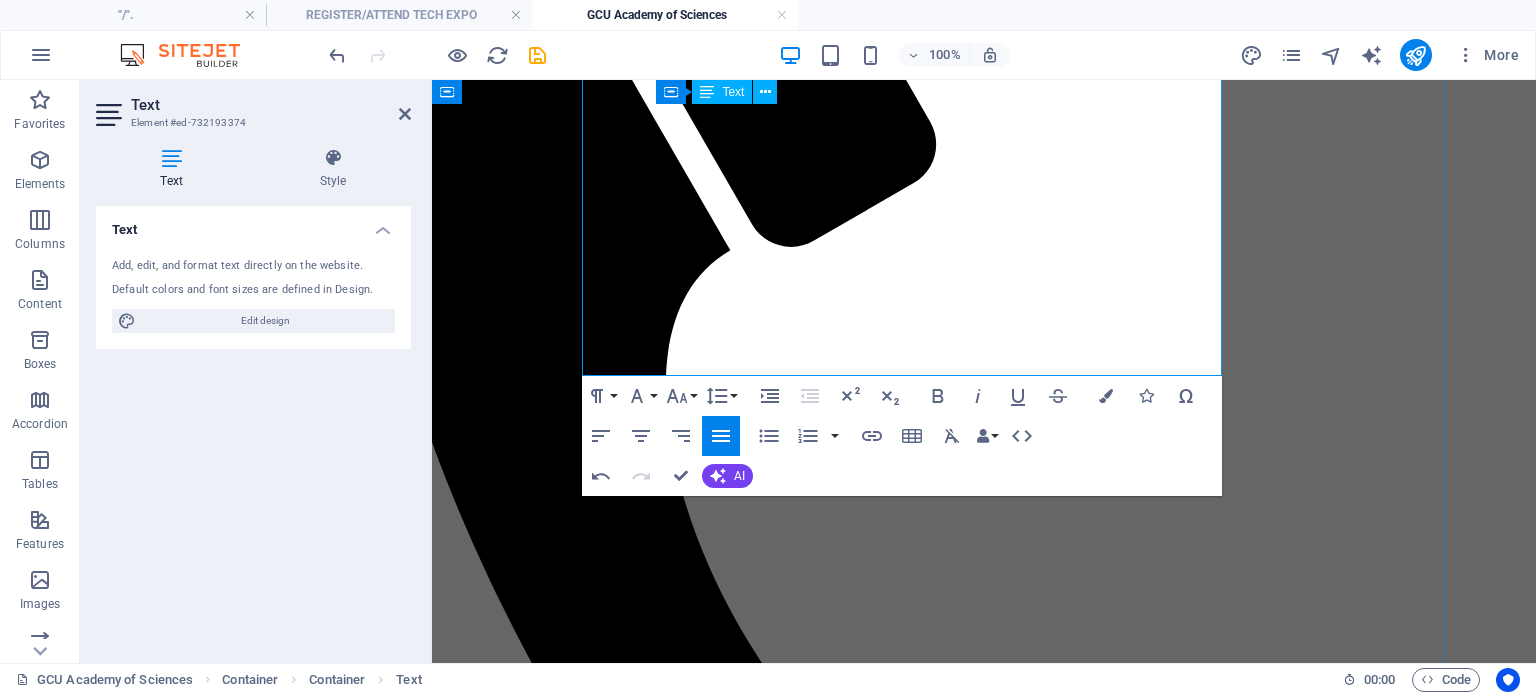 click on "The GCUASc AFRICA TECH HUB intends to collaborate with schools,  teachers  trainers, institutions, communities,  companies and government, throughout South Africa and globally, to support and improve STEM based school and skills training  curricula with regard to Sciences, Technology, Engineering, Arts (critical thinking) and Mathematics (STEAM) learning, equipping children and youth to think and learn to be future developers and leaders of in-demand sustainable industries that will improve their future in the 4IR world." at bounding box center [910, 7105] 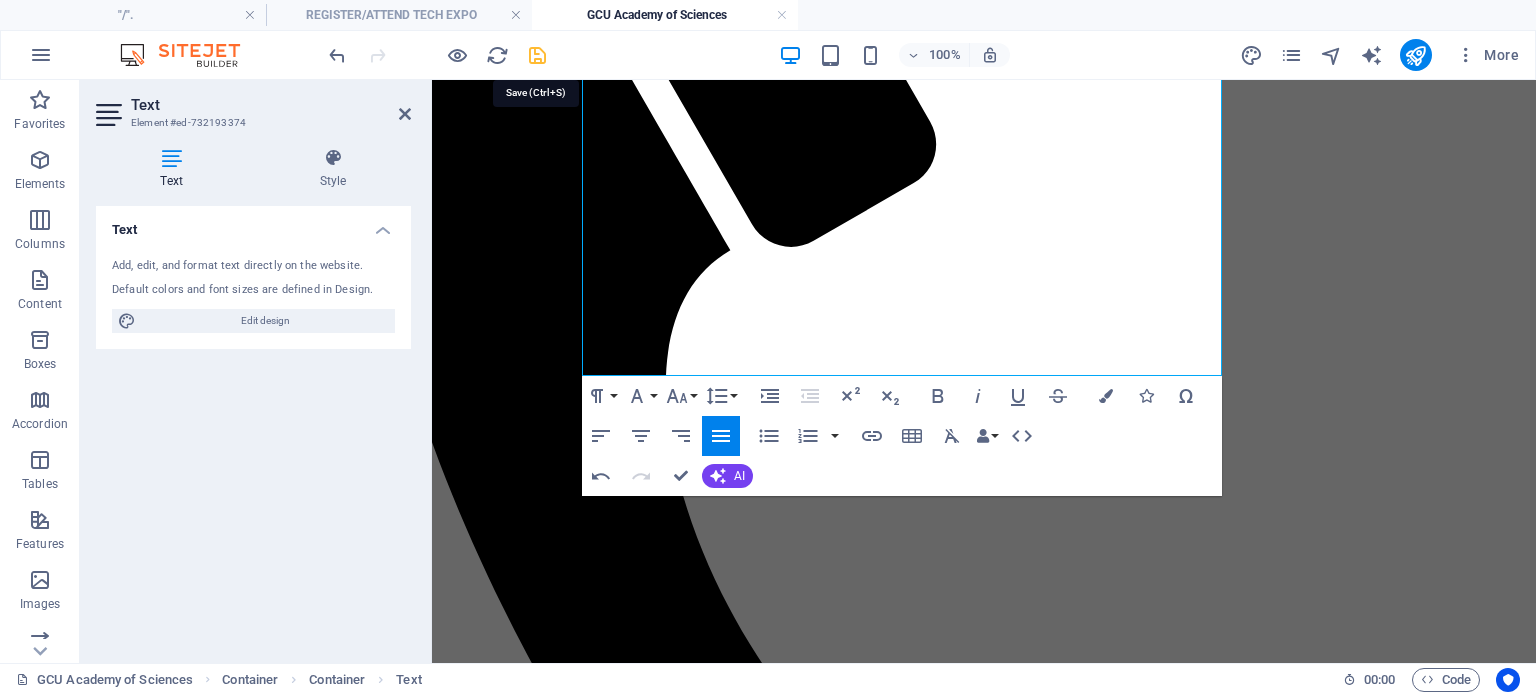 click at bounding box center [537, 55] 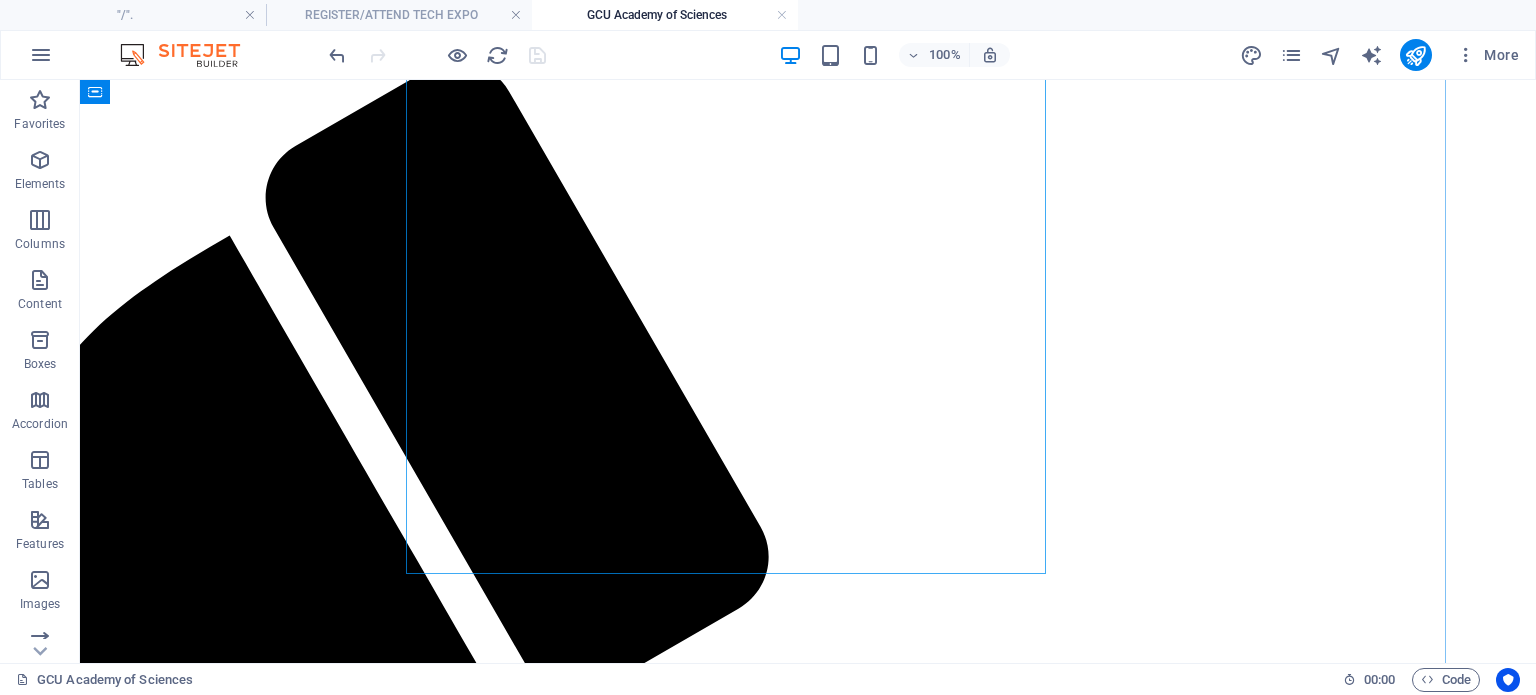 scroll, scrollTop: 3635, scrollLeft: 74, axis: both 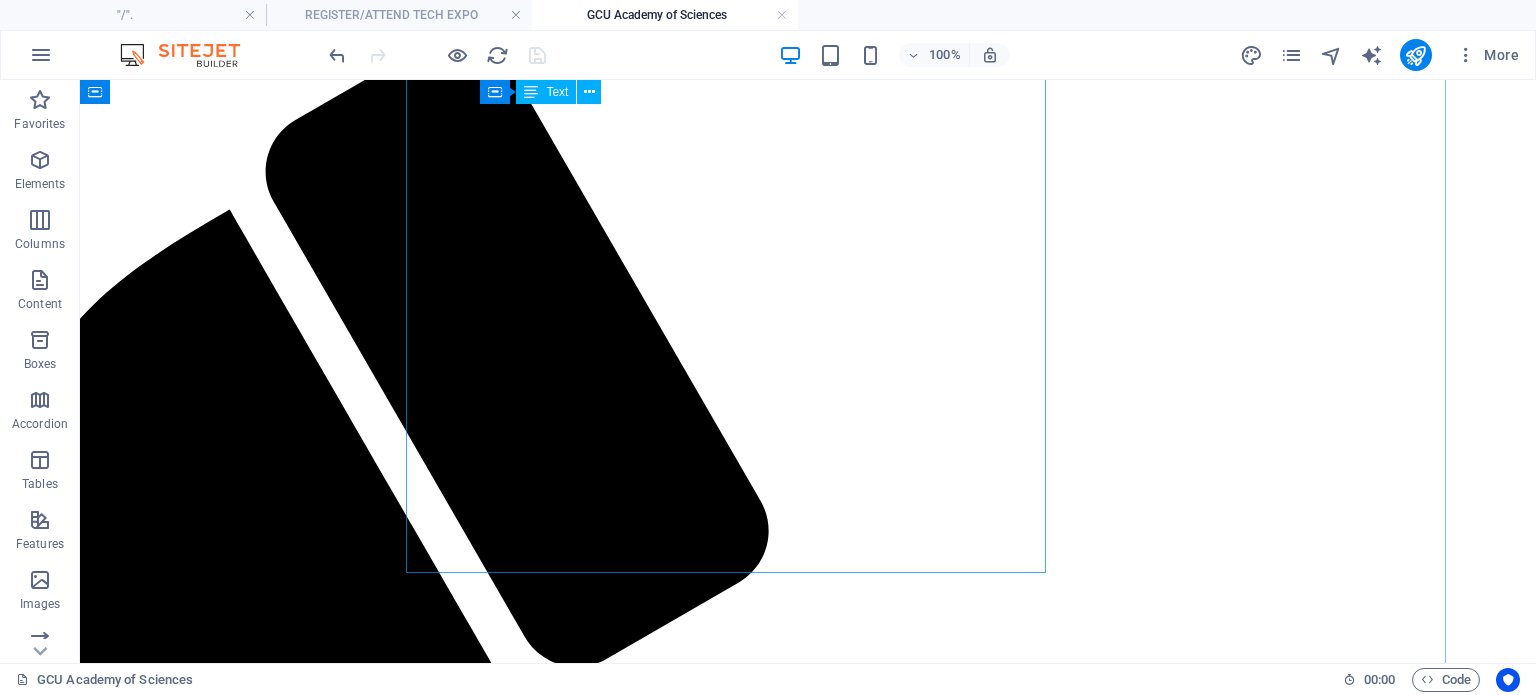 click on "GCU Academy of Sciences provides a shared technology youth skilling hub and STEM with Arts (STEAM) K-12 practical technical education and training junior college, in which a special art of learning sciences is taught to develop ethically and spiritually grounded specialists in industrial development in [COUNTRY]. The AFRICA TECH HUB, a separate registered but related entity, offers a robust platform in collaborative partnerships with government, tech companies, businesses and community stakeholders, to support youth technological and industry orientated technology skills starting; including R&D, Brain profiling, Incubation, enterprise acceleration in a state-of-the-art co-working space that is safe and stimulating." at bounding box center [734, 9001] 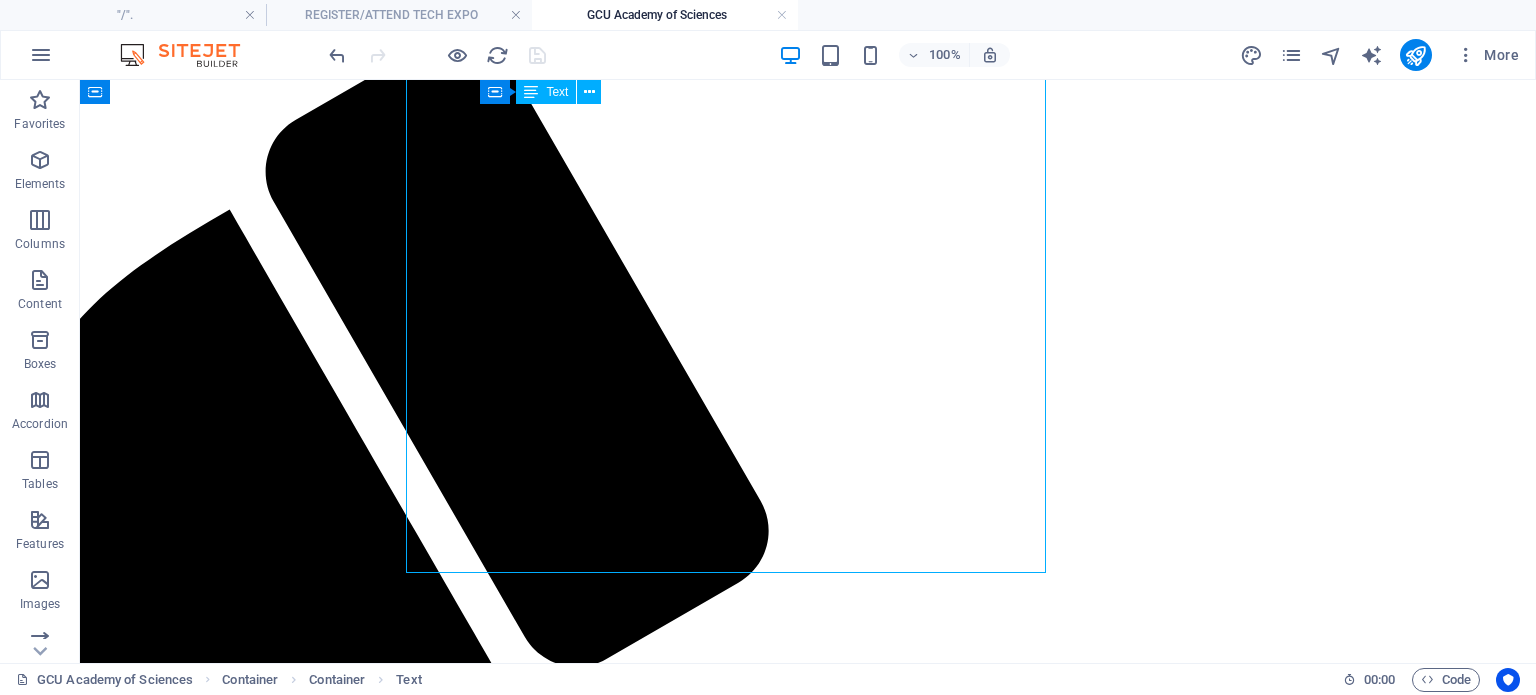 click on "GCU Academy of Sciences provides a shared technology youth skilling hub and STEM with Arts (STEAM) K-12 practical technical education and training junior college, in which a special art of learning sciences is taught to develop ethically and spiritually grounded specialists in industrial development in [COUNTRY]. The AFRICA TECH HUB, a separate registered but related entity, offers a robust platform in collaborative partnerships with government, tech companies, businesses and community stakeholders, to support youth technological and industry orientated technology skills starting; including R&D, Brain profiling, Incubation, enterprise acceleration in a state-of-the-art co-working space that is safe and stimulating." at bounding box center (734, 9001) 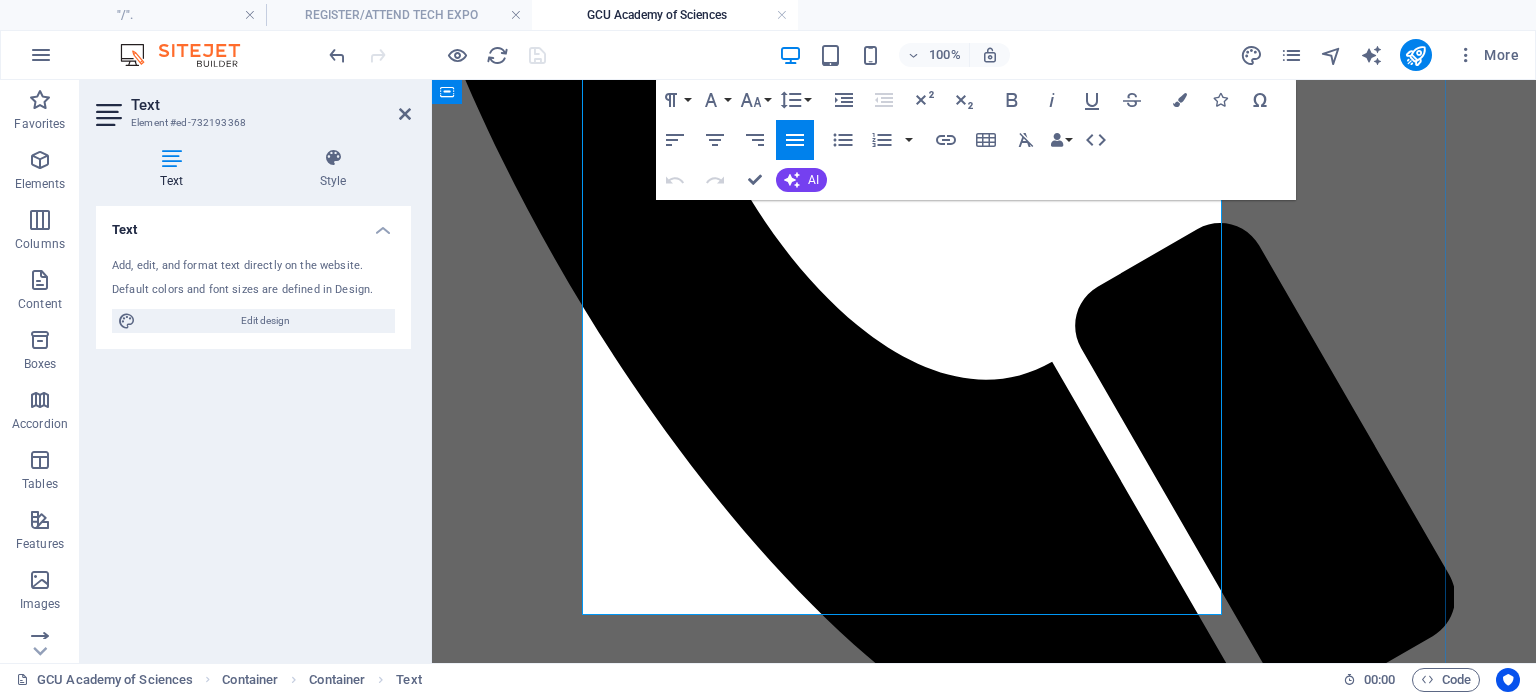 scroll, scrollTop: 3503, scrollLeft: 74, axis: both 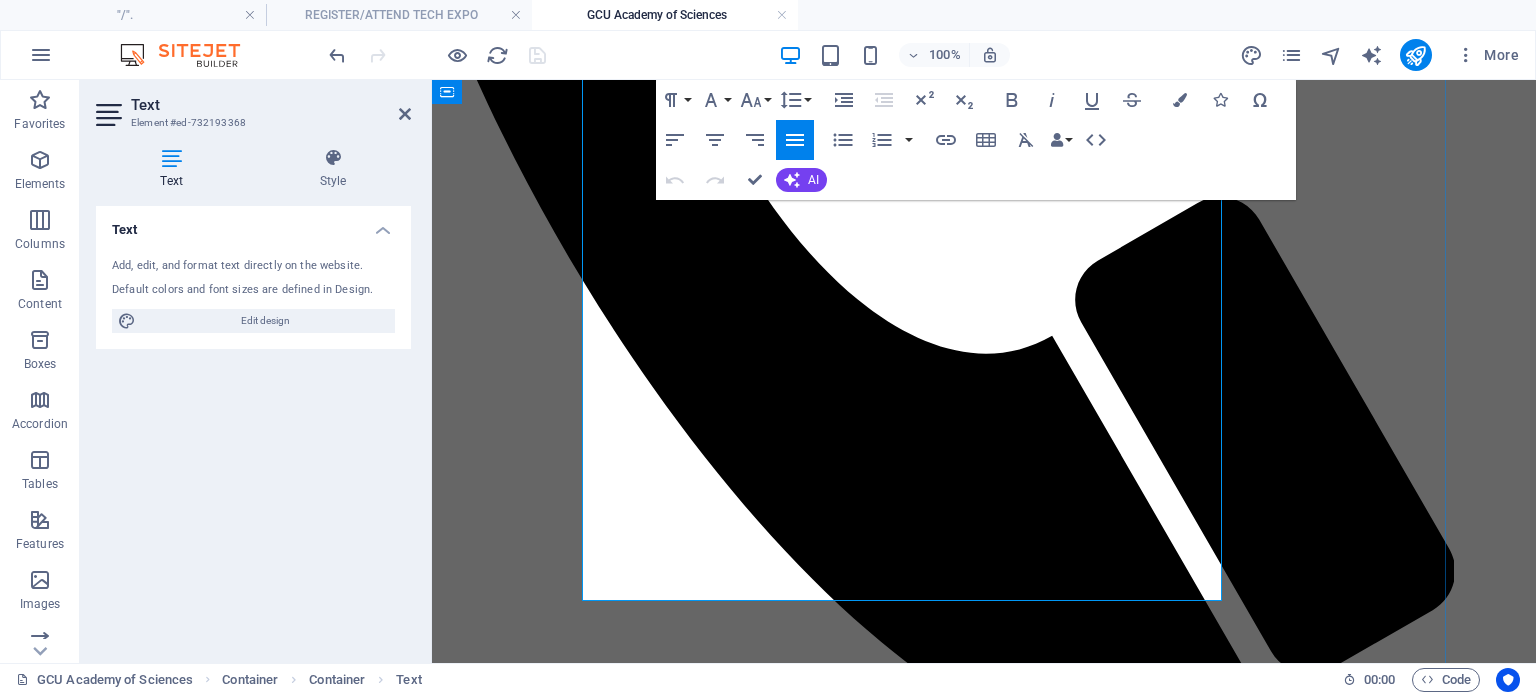 drag, startPoint x: 825, startPoint y: 390, endPoint x: 912, endPoint y: 374, distance: 88.45903 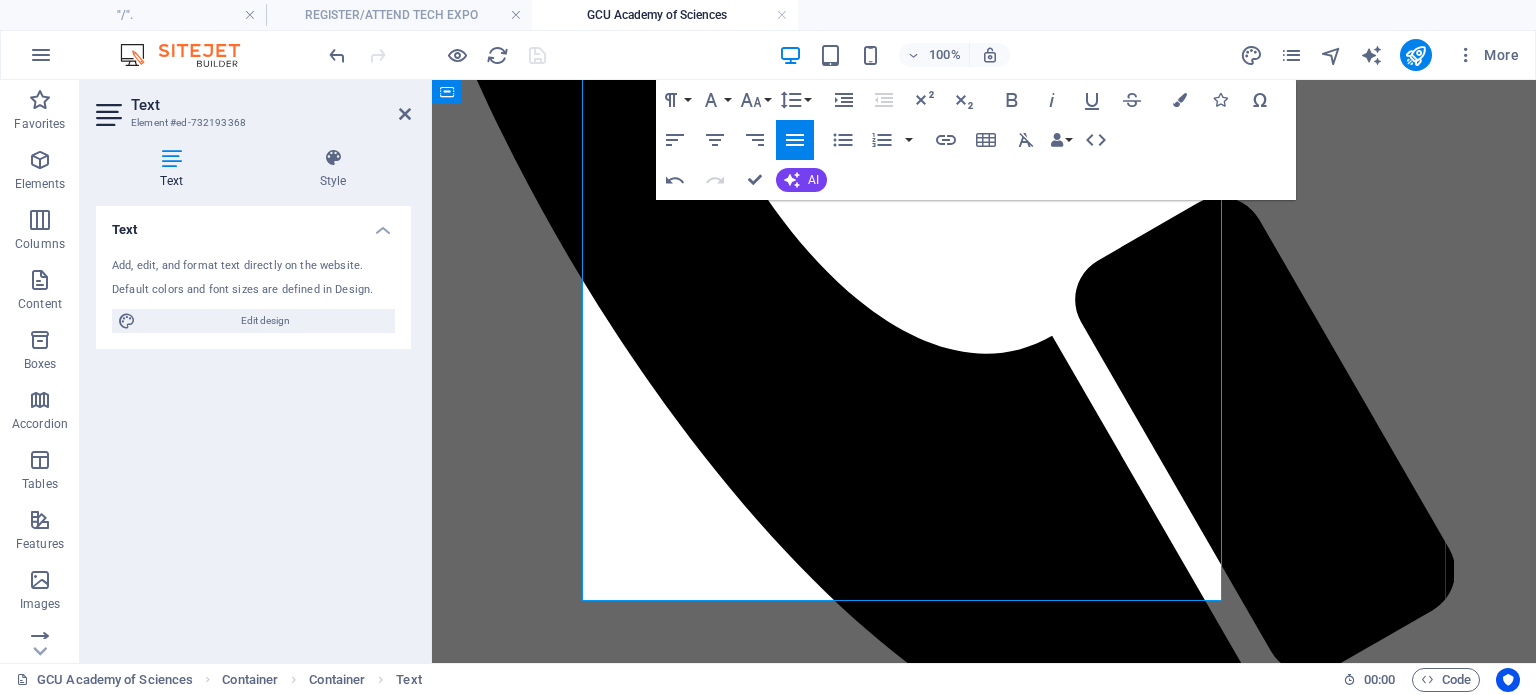 click on "The AFRICA TECH HUB, a separate registered but related entity, offers a robust facility in collaborative partnerships with government, tech companies, businesses and community stakeholders, to support youth technological and industry orientated technology skills starting; including R&D, Brain profiling, Incubation, enterprise acceleration in a state-of-the-art co-working space that is safe and stimulating." at bounding box center (910, 7100) 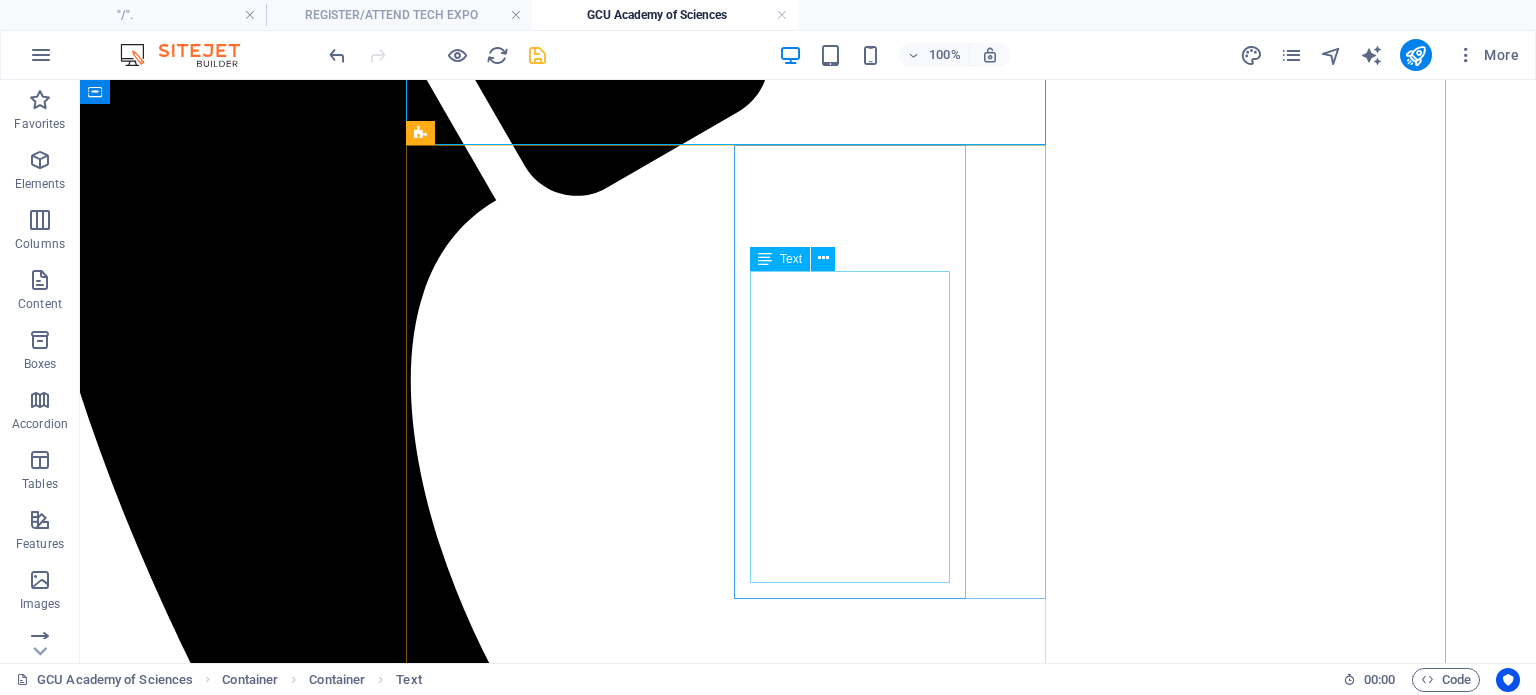 scroll, scrollTop: 4107, scrollLeft: 74, axis: both 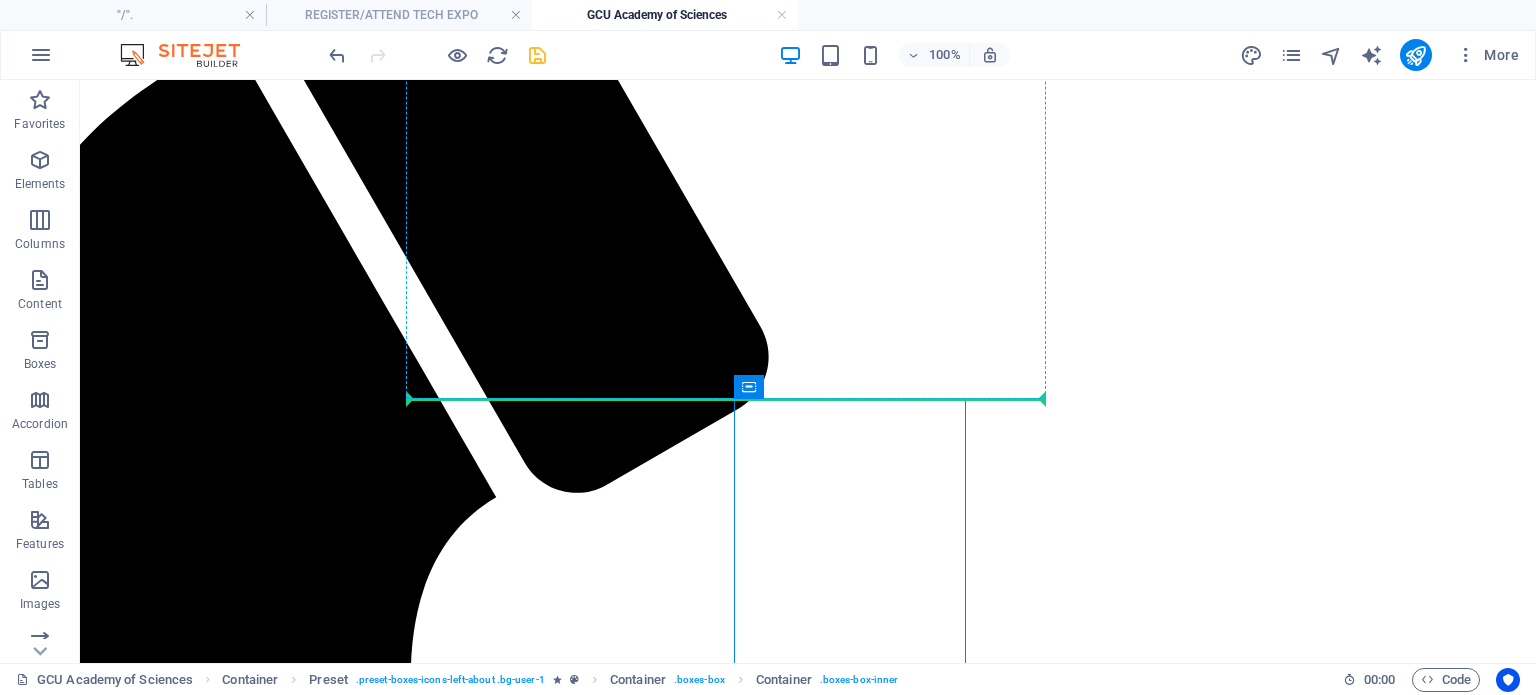 drag, startPoint x: 911, startPoint y: 172, endPoint x: 468, endPoint y: 387, distance: 492.4165 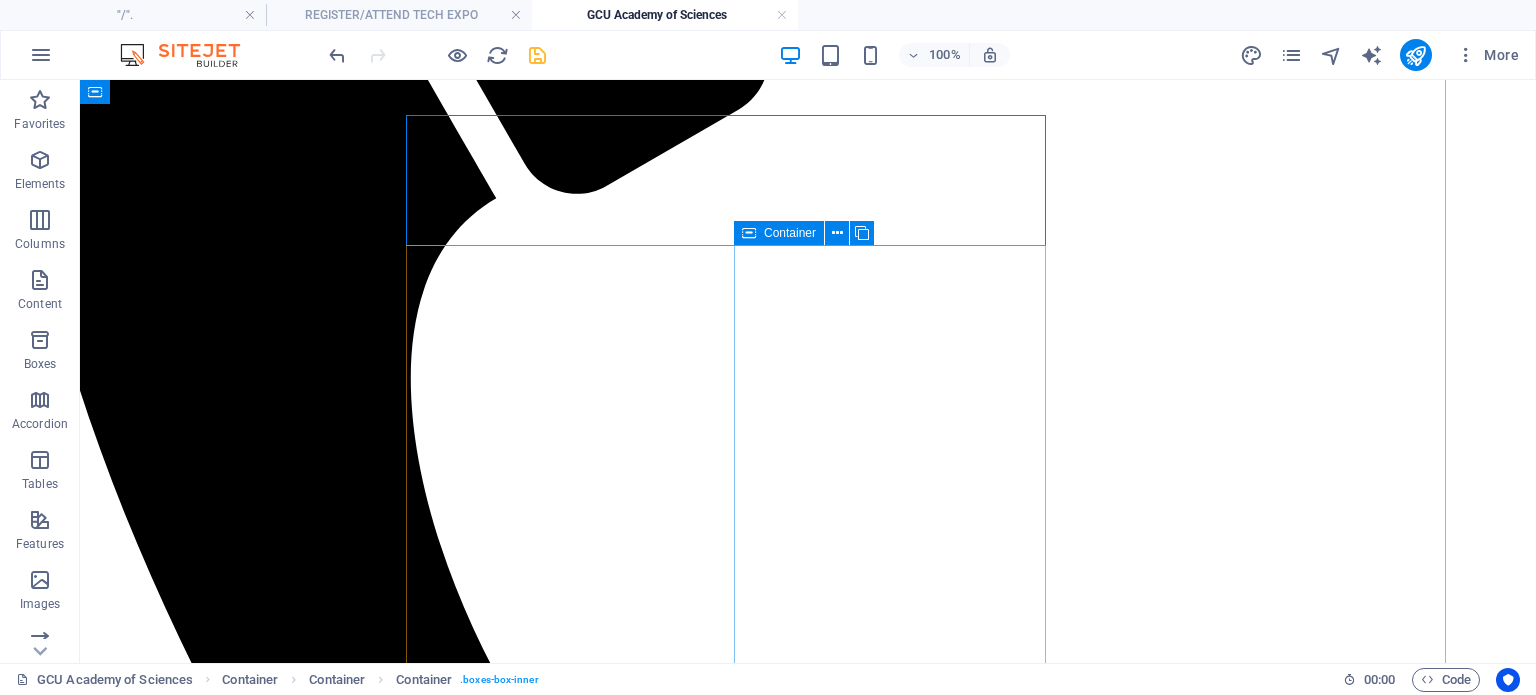 scroll, scrollTop: 4109, scrollLeft: 74, axis: both 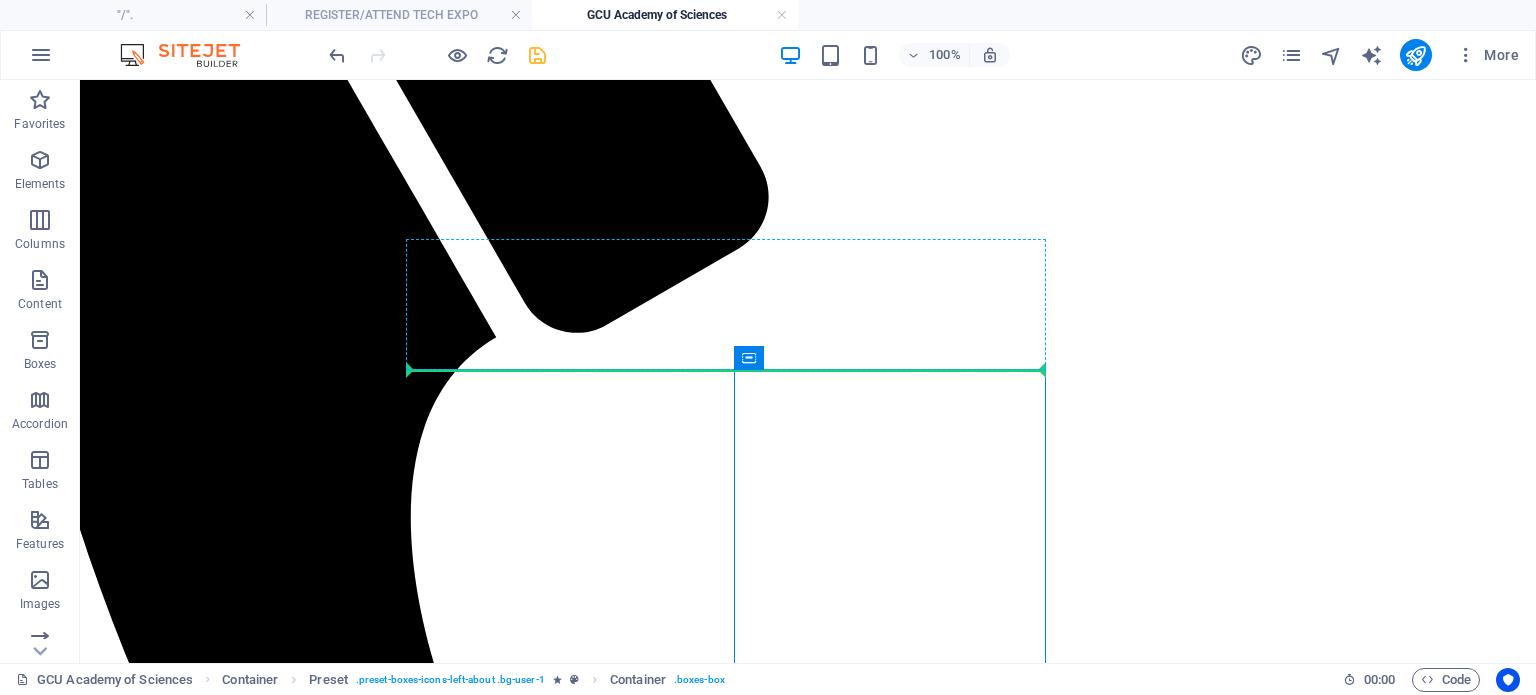 drag, startPoint x: 864, startPoint y: 277, endPoint x: 480, endPoint y: 343, distance: 389.63058 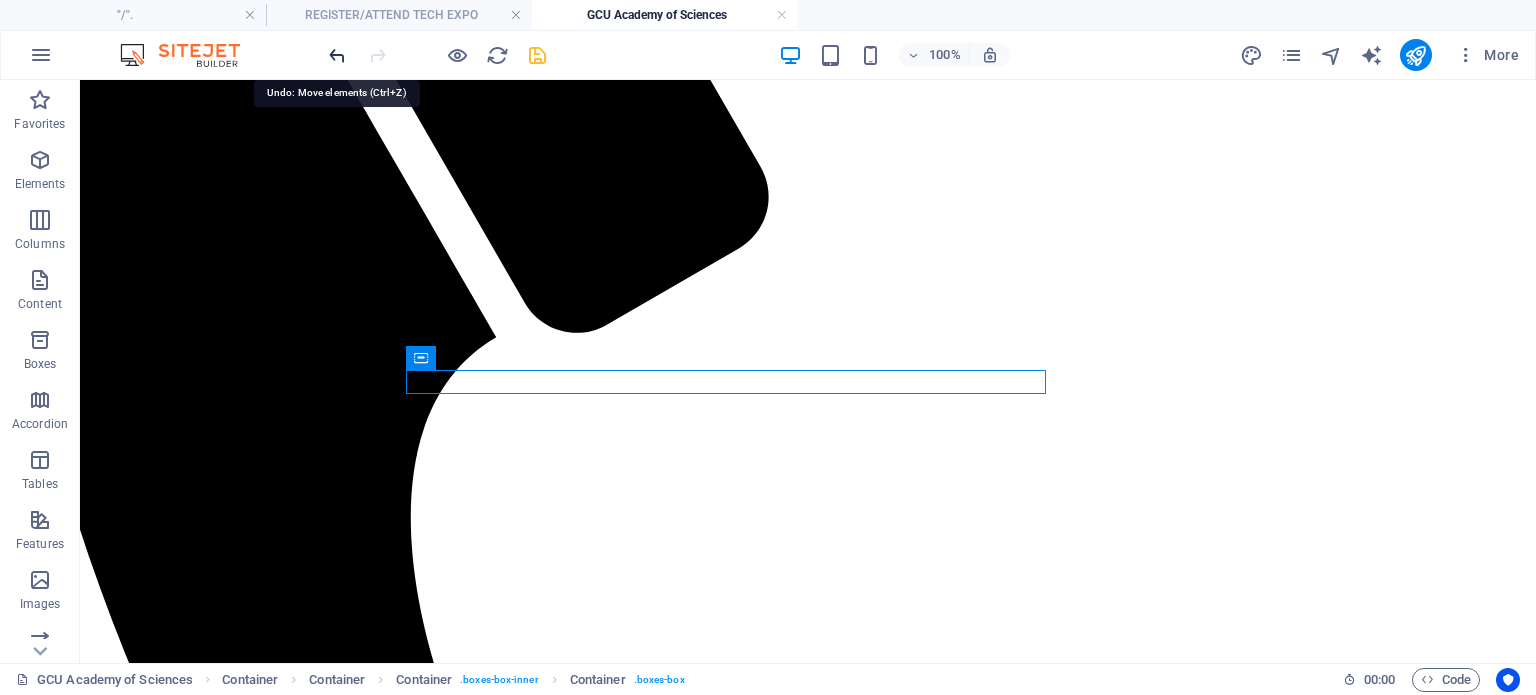 click at bounding box center (337, 55) 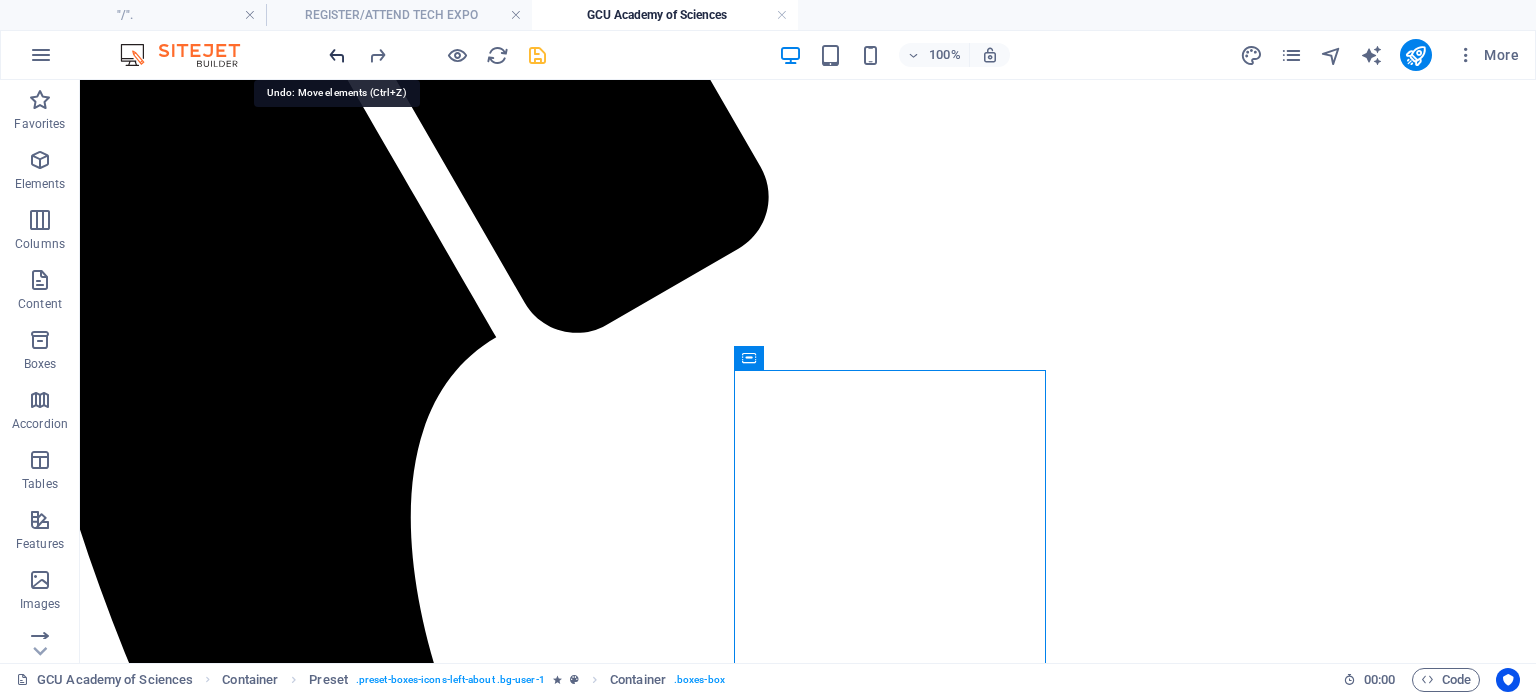 click at bounding box center [337, 55] 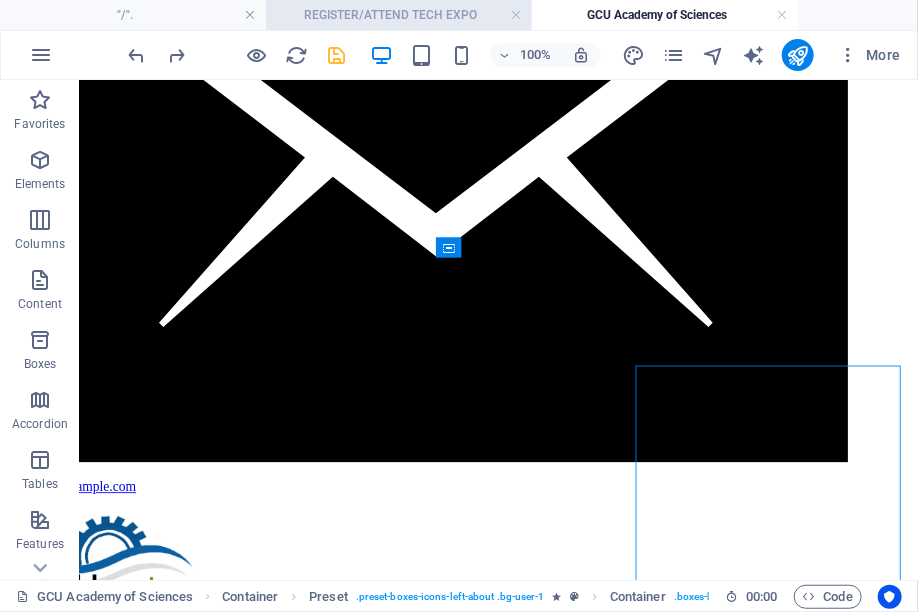 scroll, scrollTop: 3792, scrollLeft: 74, axis: both 